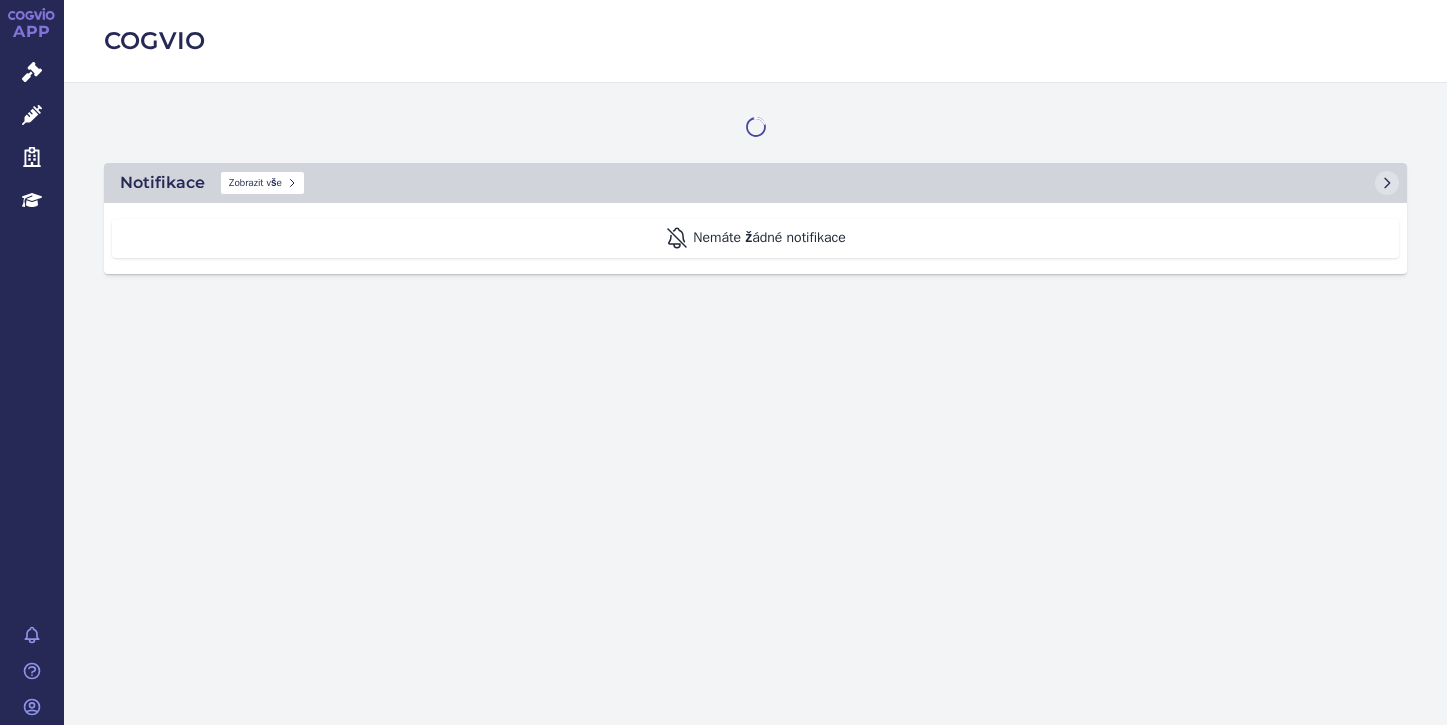 scroll, scrollTop: 0, scrollLeft: 0, axis: both 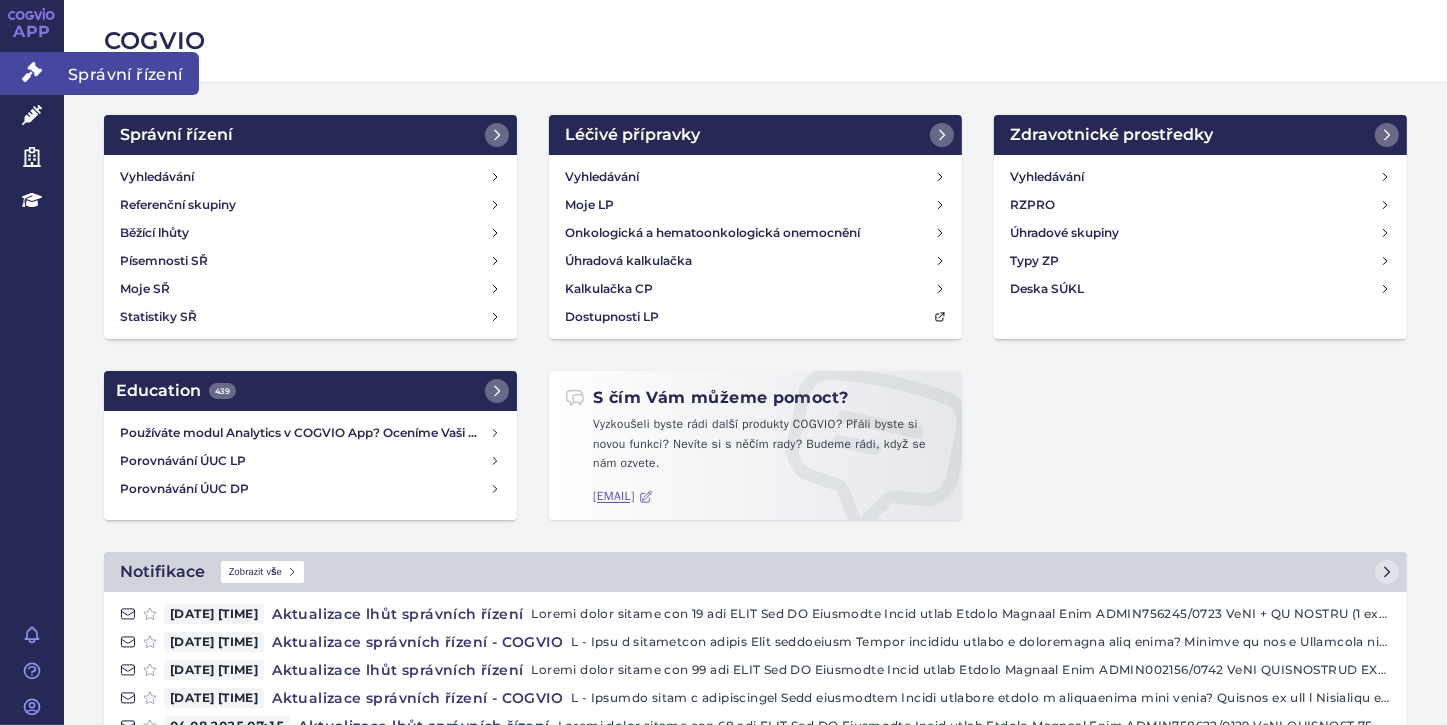 click on "Správní řízení" at bounding box center (32, 73) 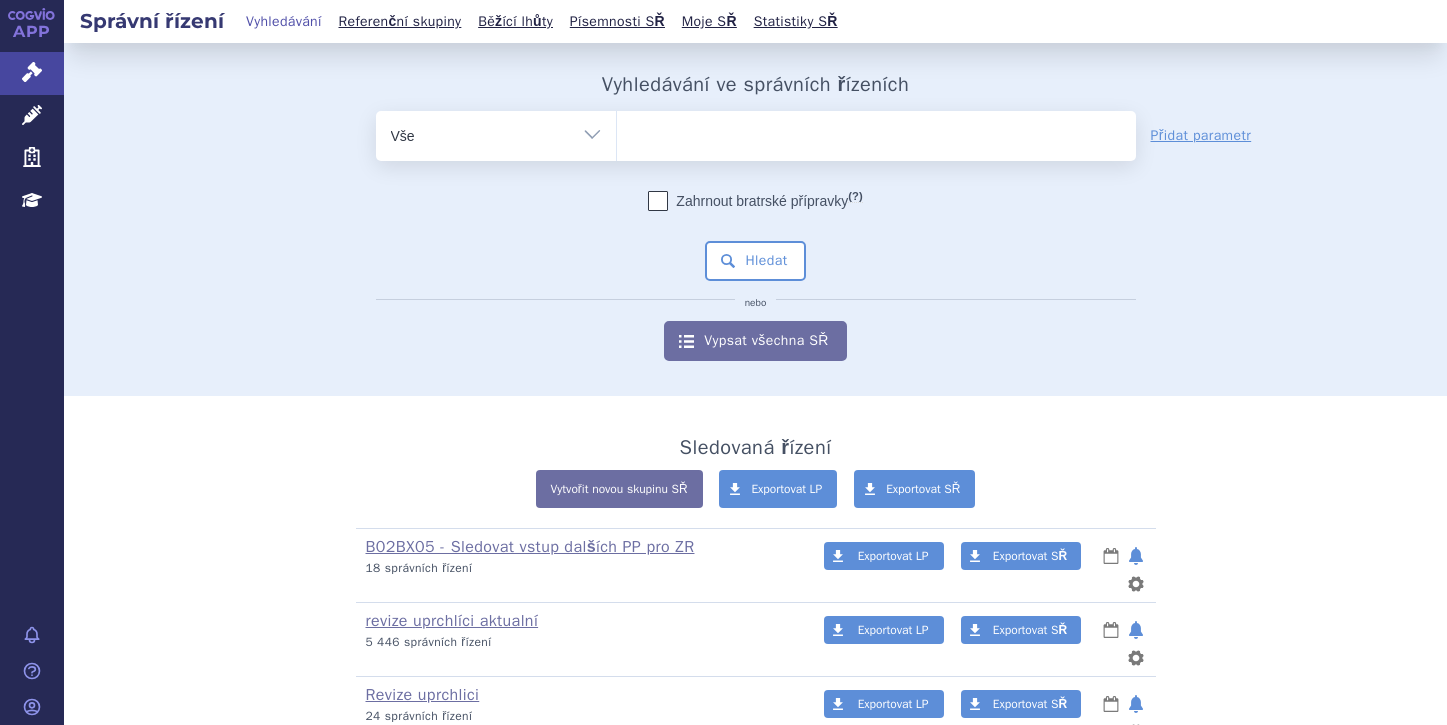 scroll, scrollTop: 0, scrollLeft: 0, axis: both 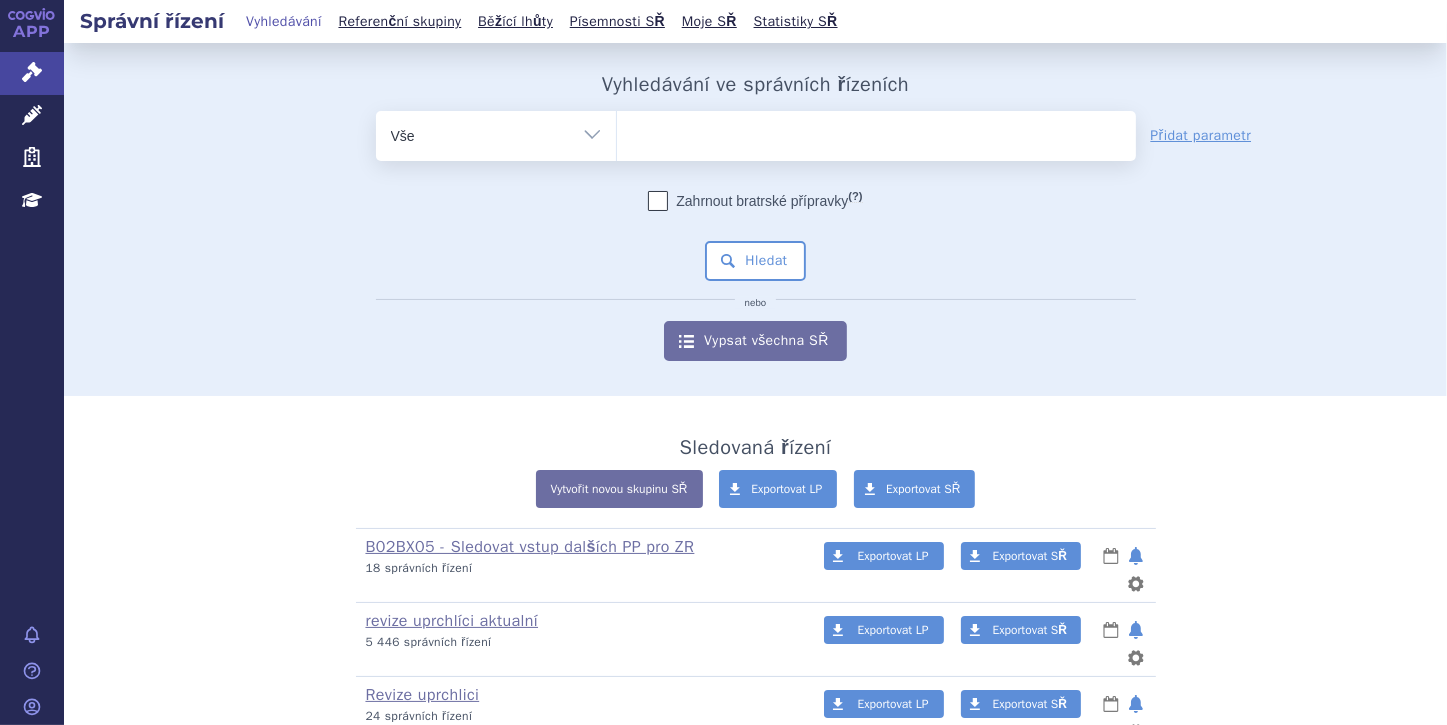 click on "Vše
Spisová značka
Typ SŘ
Přípravek/SUKL kód
Účastník/Držitel" at bounding box center (496, 133) 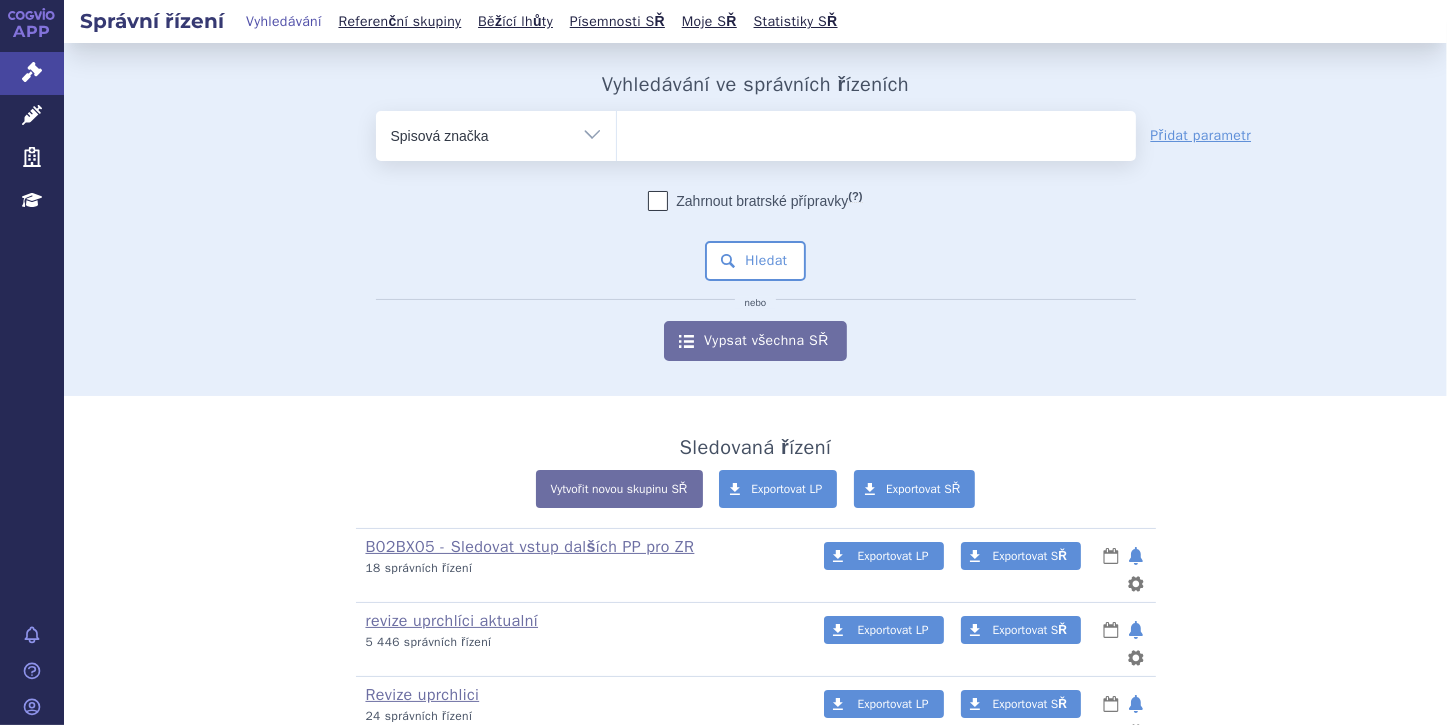 click on "Vše
Spisová značka
Typ SŘ
Přípravek/SUKL kód
Účastník/Držitel" at bounding box center (496, 133) 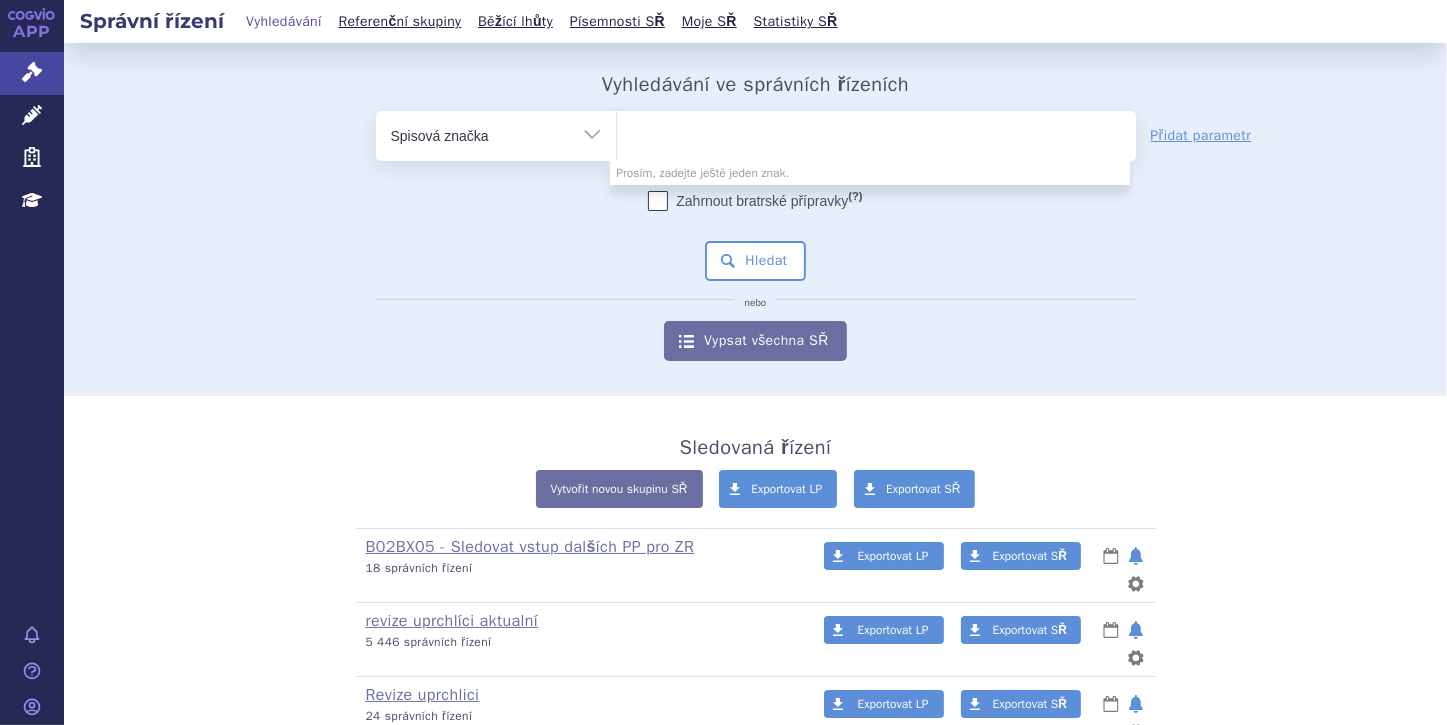paste on "SUKLS274724/2025" 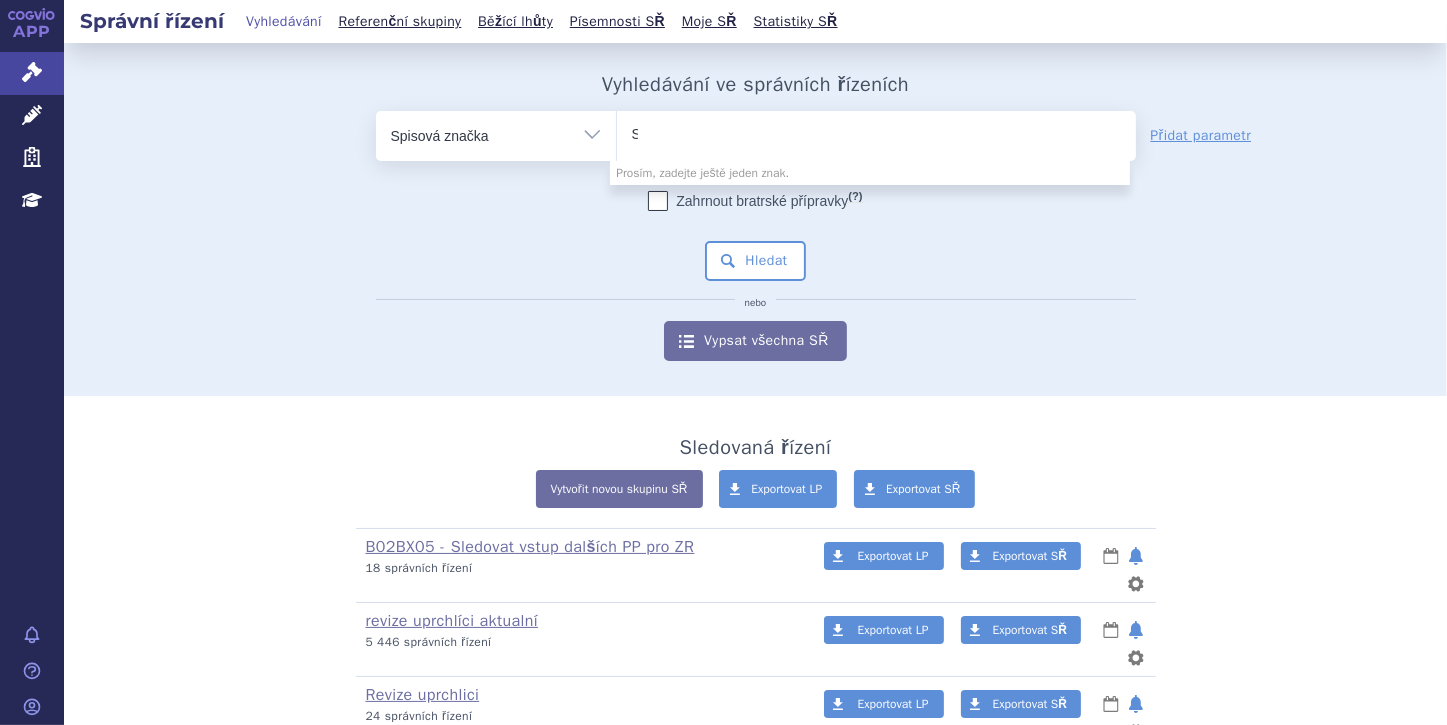 type 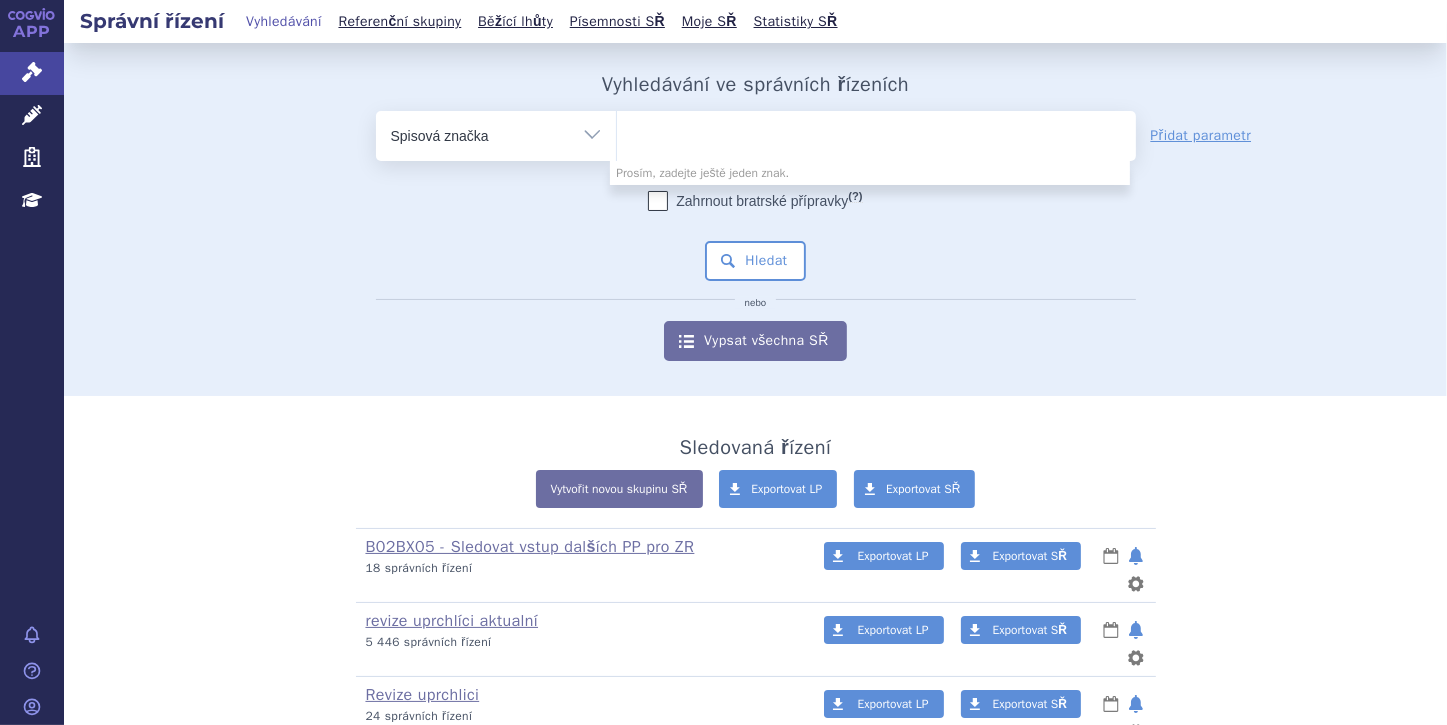 select on "SUKLS274724/2025" 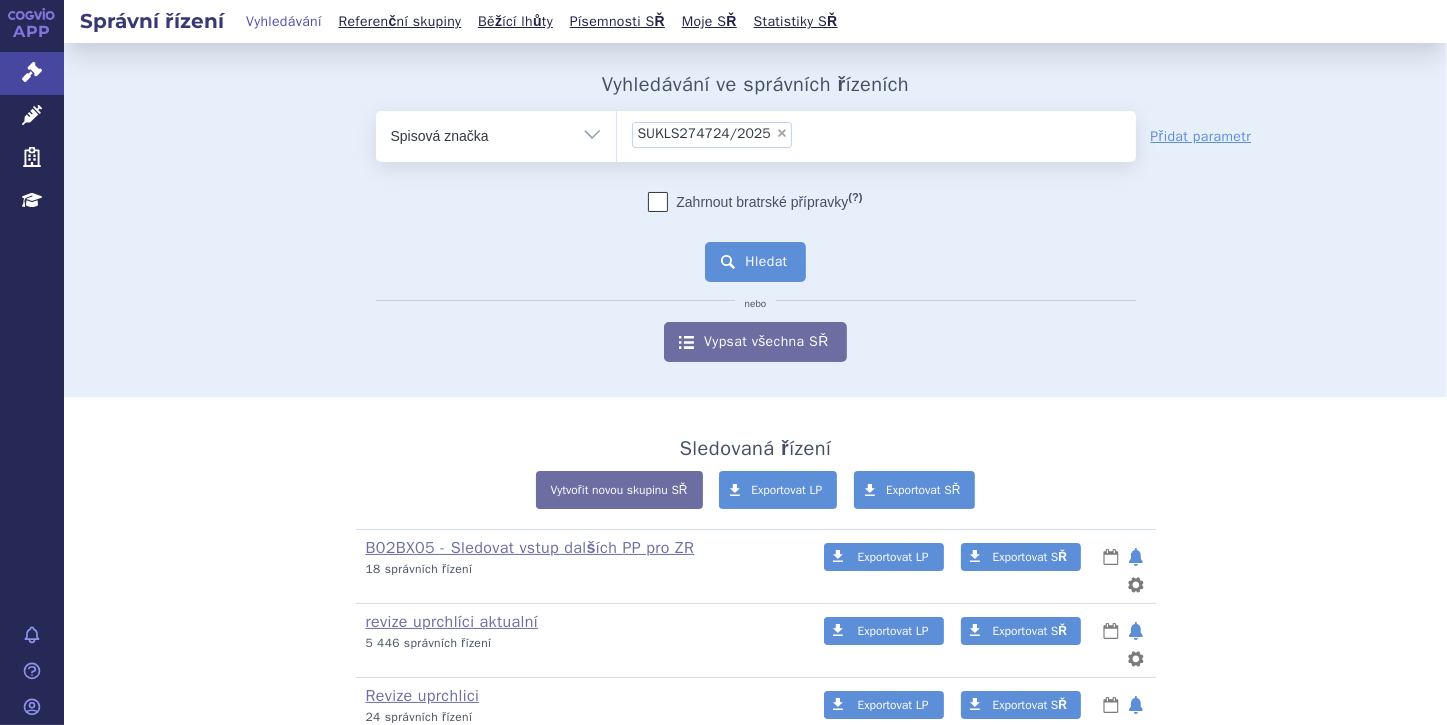 click on "Hledat" at bounding box center [755, 262] 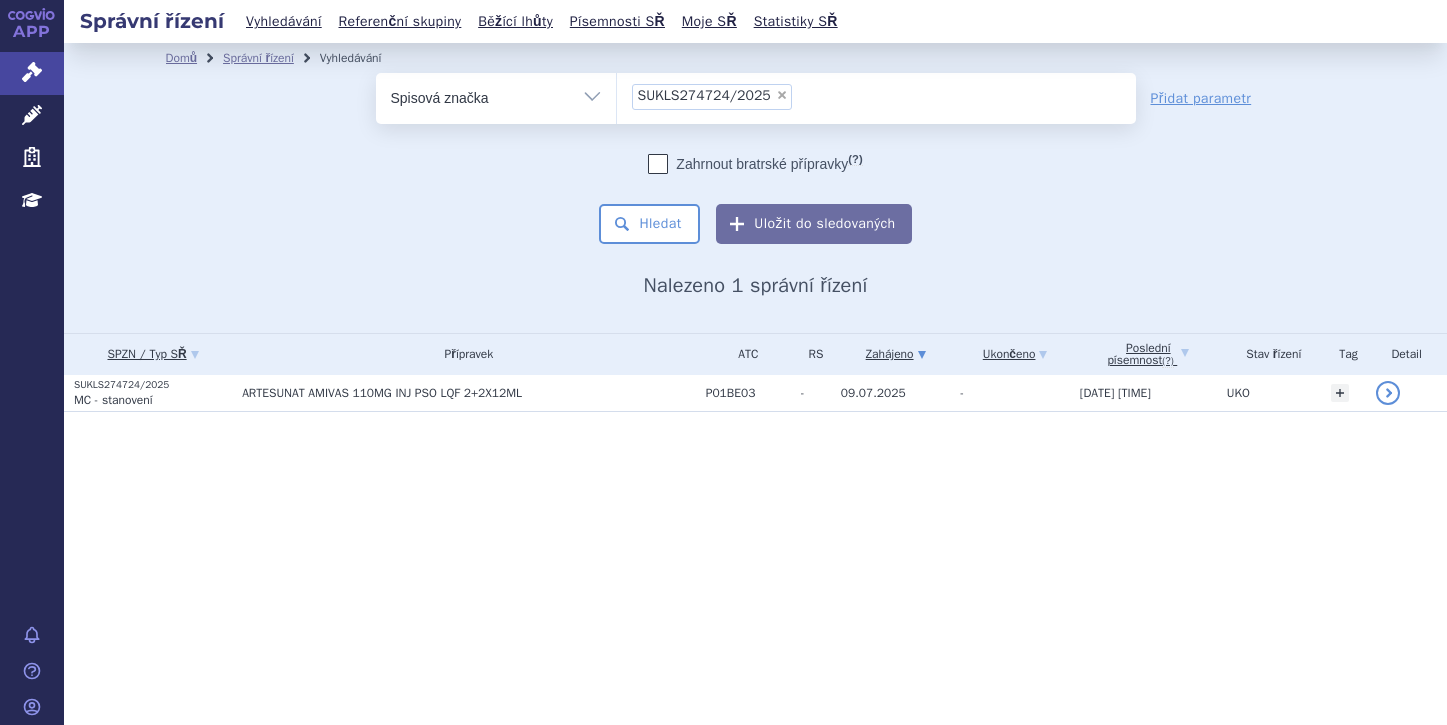 scroll, scrollTop: 0, scrollLeft: 0, axis: both 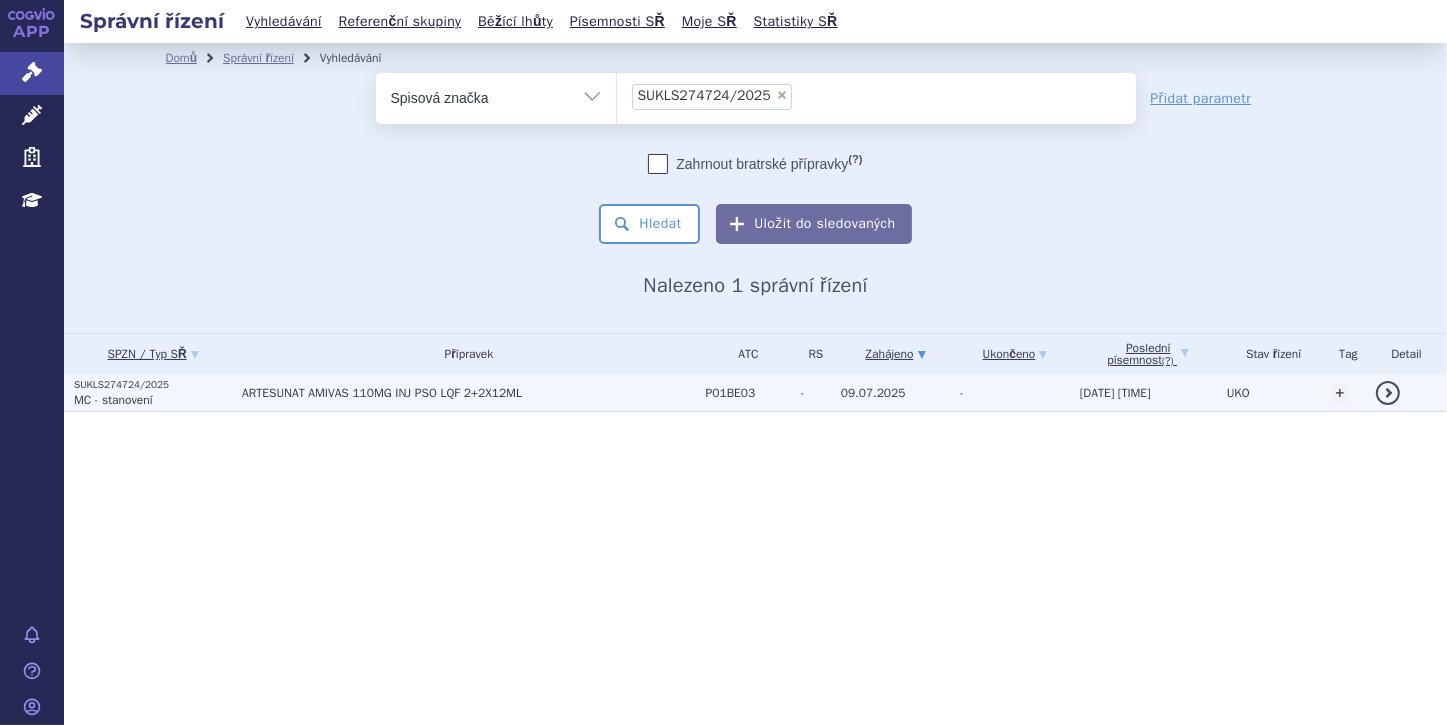 click on "ARTESUNAT AMIVAS 110MG INJ PSO LQF 2+2X12ML" at bounding box center (469, 393) 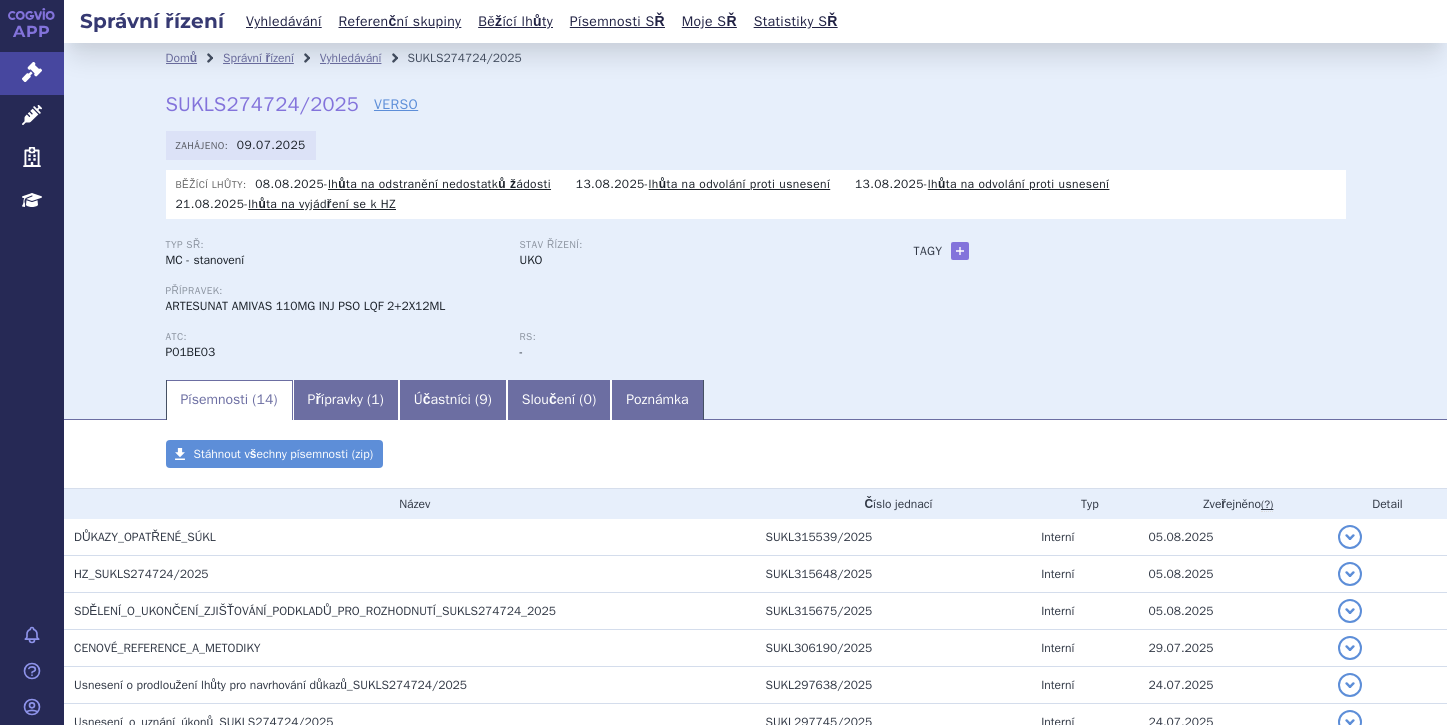 scroll, scrollTop: 0, scrollLeft: 0, axis: both 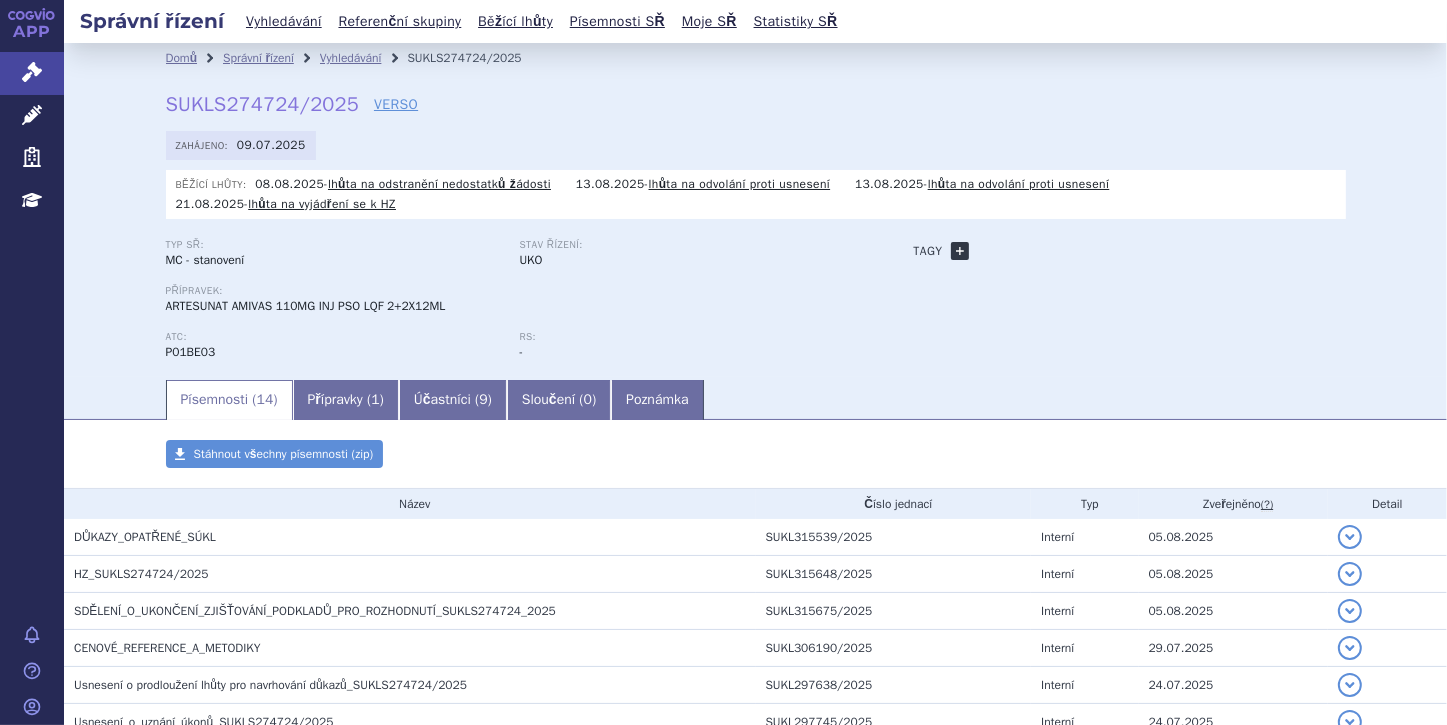 click on "+" at bounding box center [960, 251] 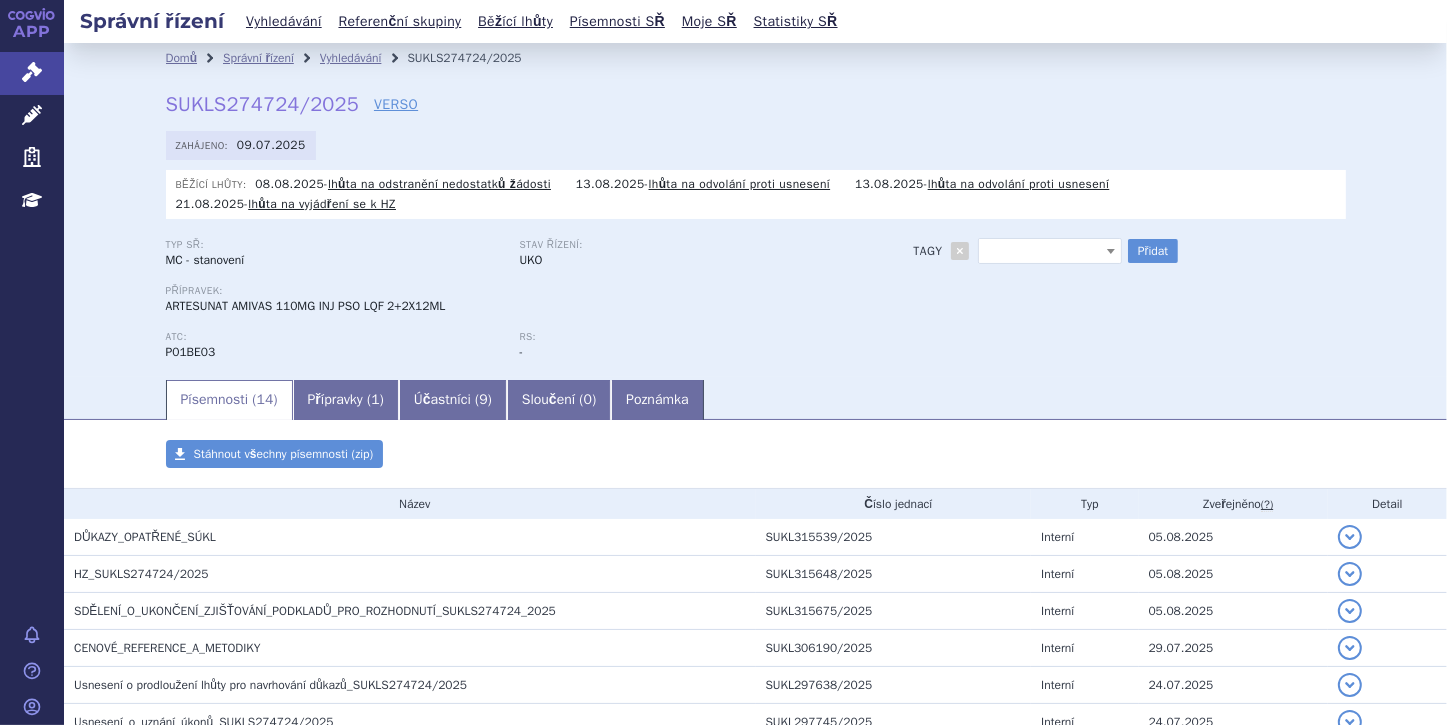 click at bounding box center [1111, 251] 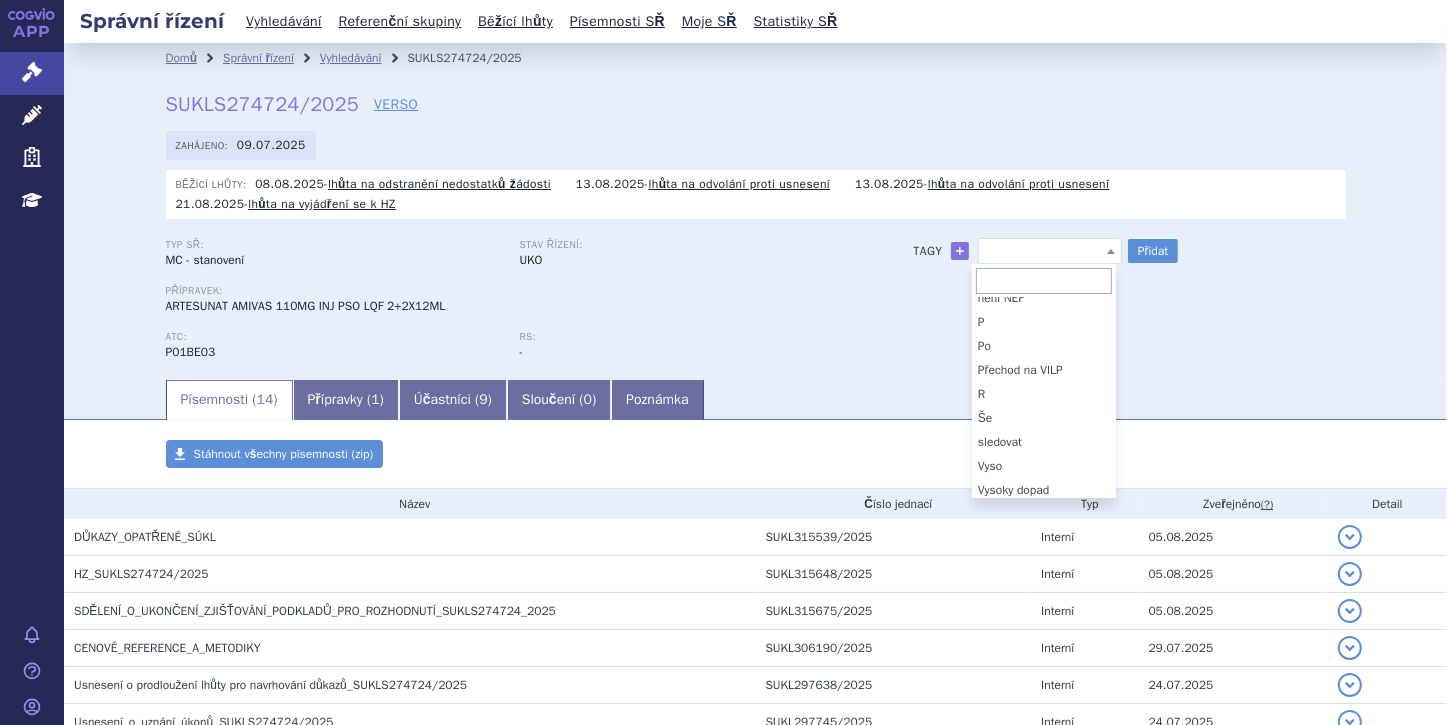 scroll, scrollTop: 72, scrollLeft: 0, axis: vertical 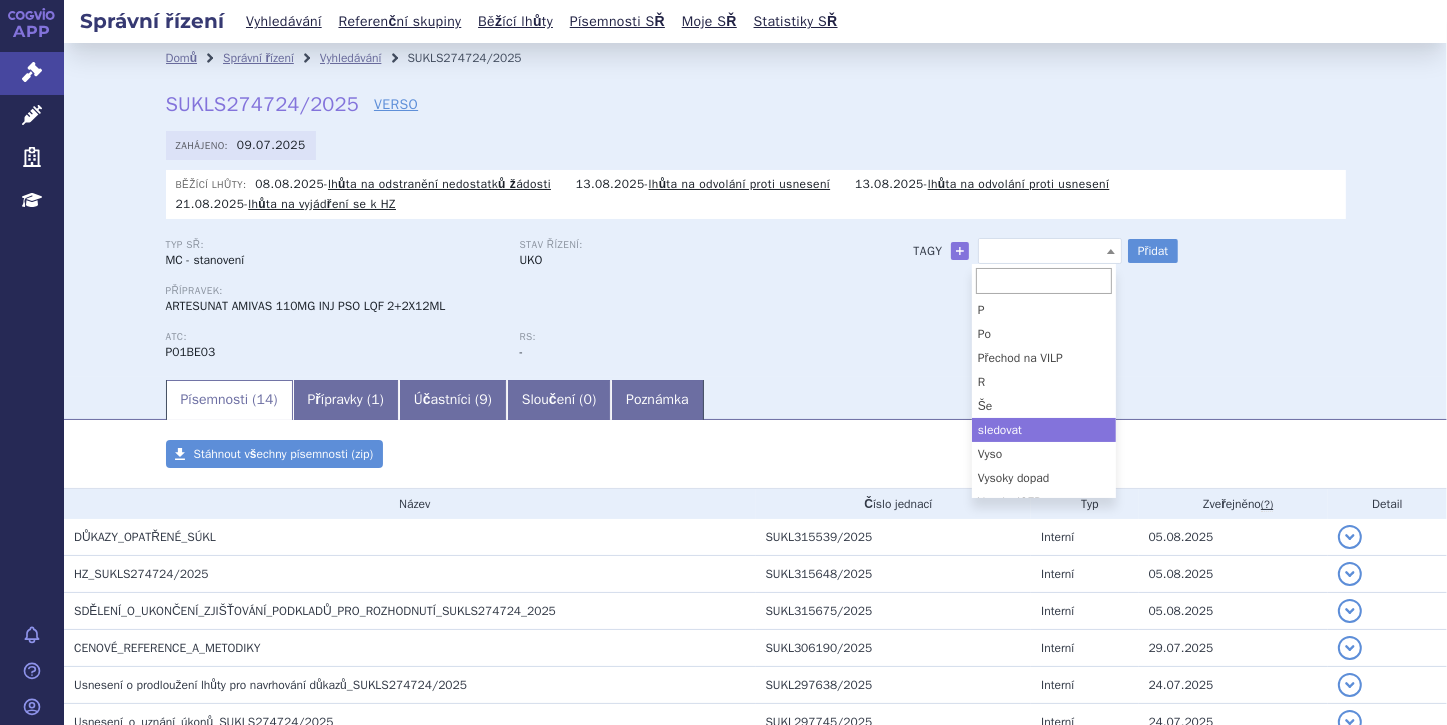 select on "sledovat" 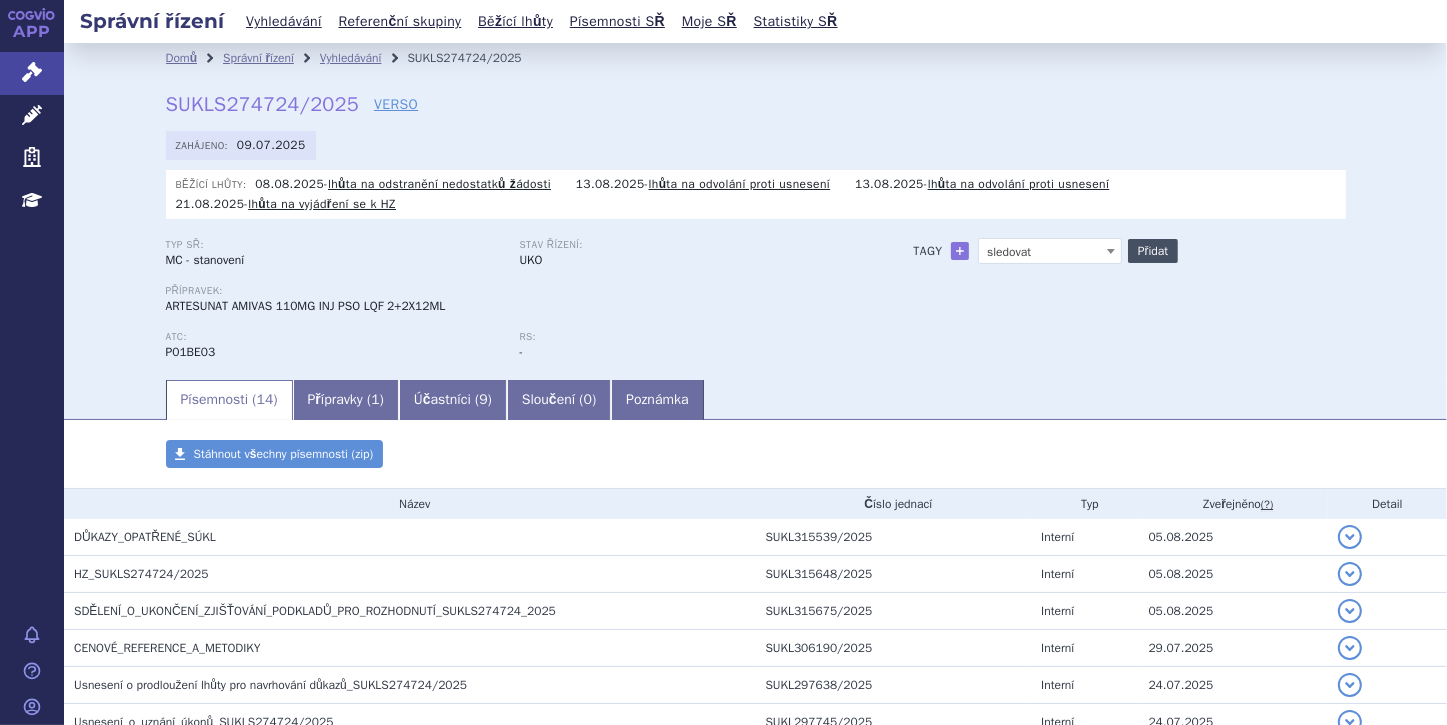 click on "Přidat" at bounding box center [1153, 251] 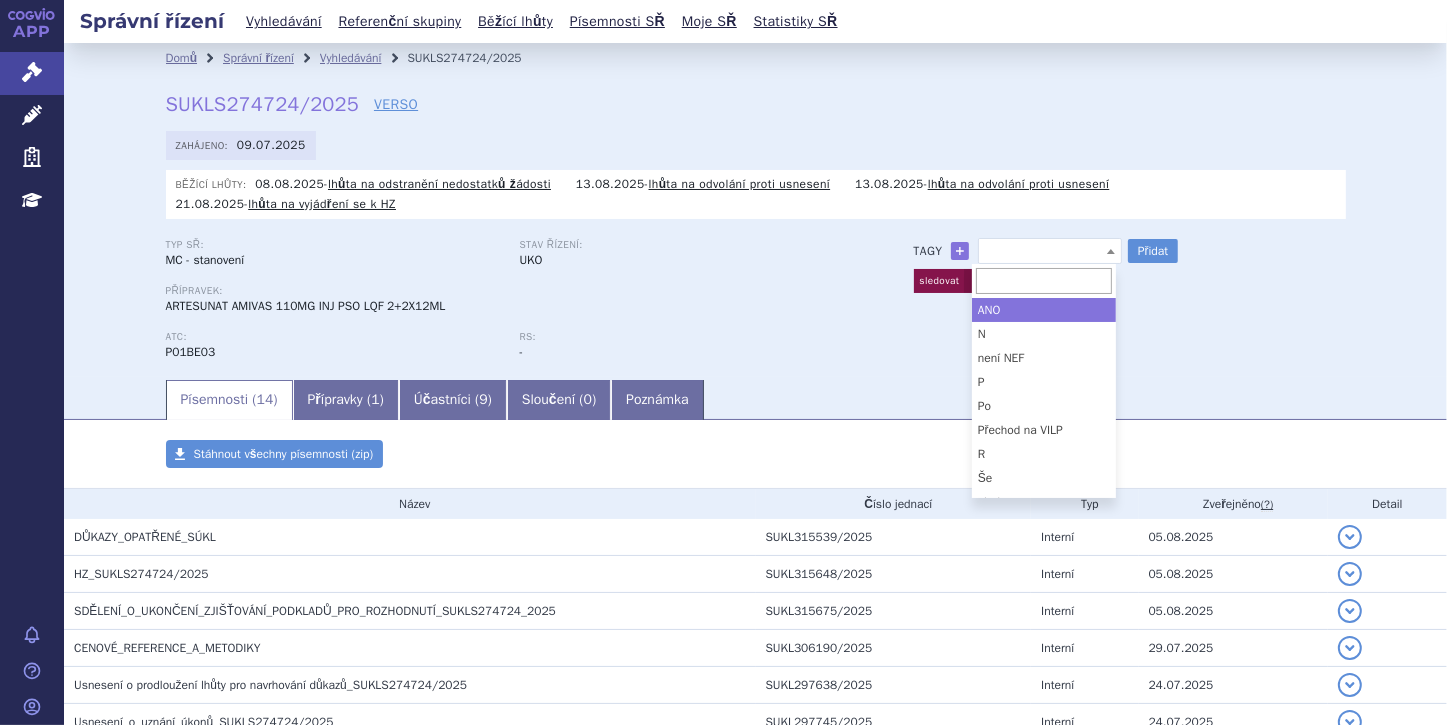click at bounding box center [1111, 251] 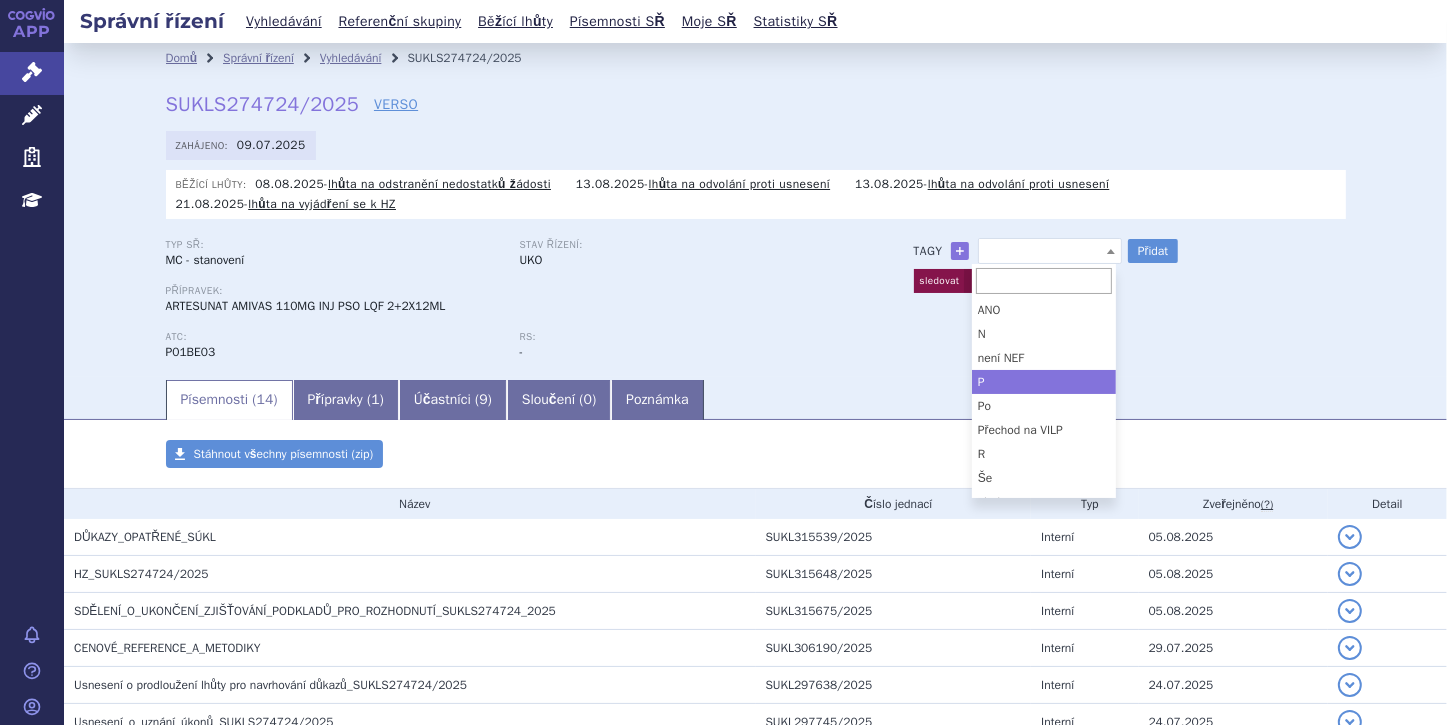 select on "P" 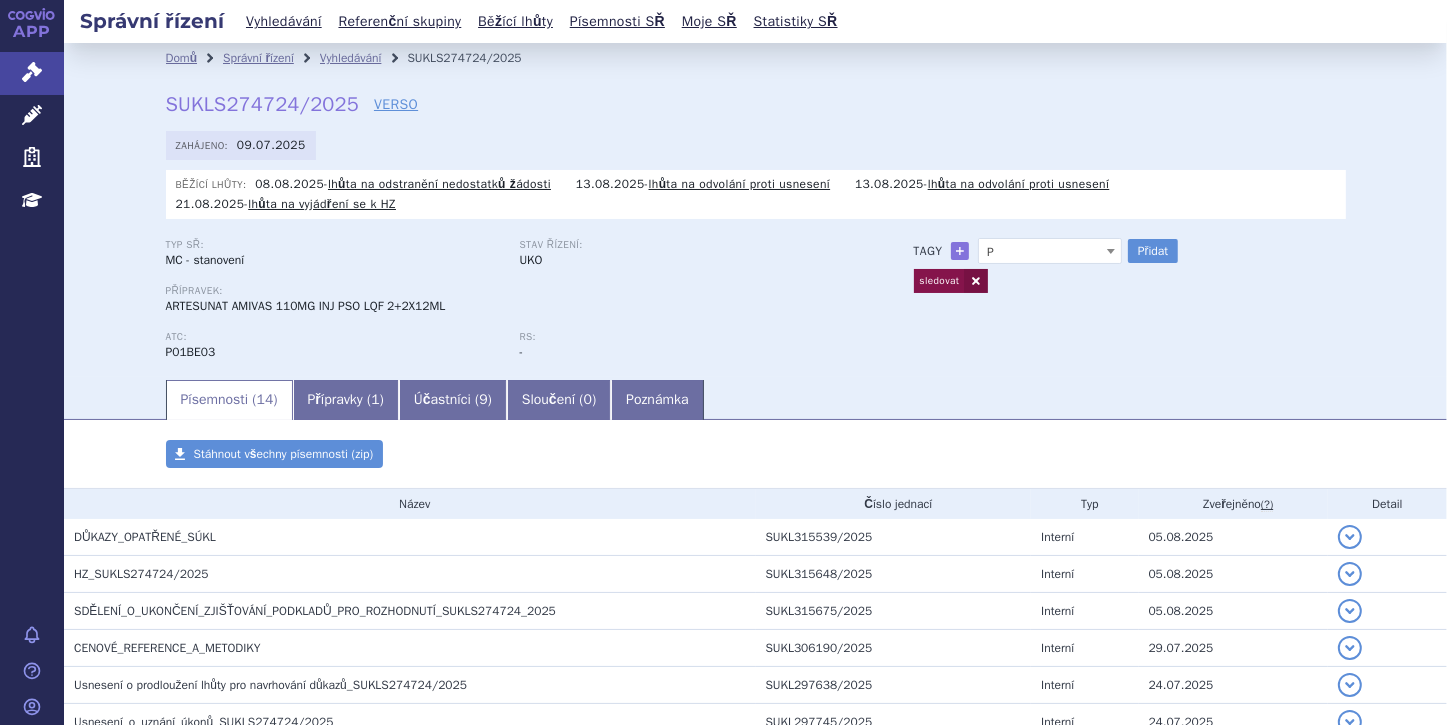 click on "sledovat" at bounding box center (1130, 278) 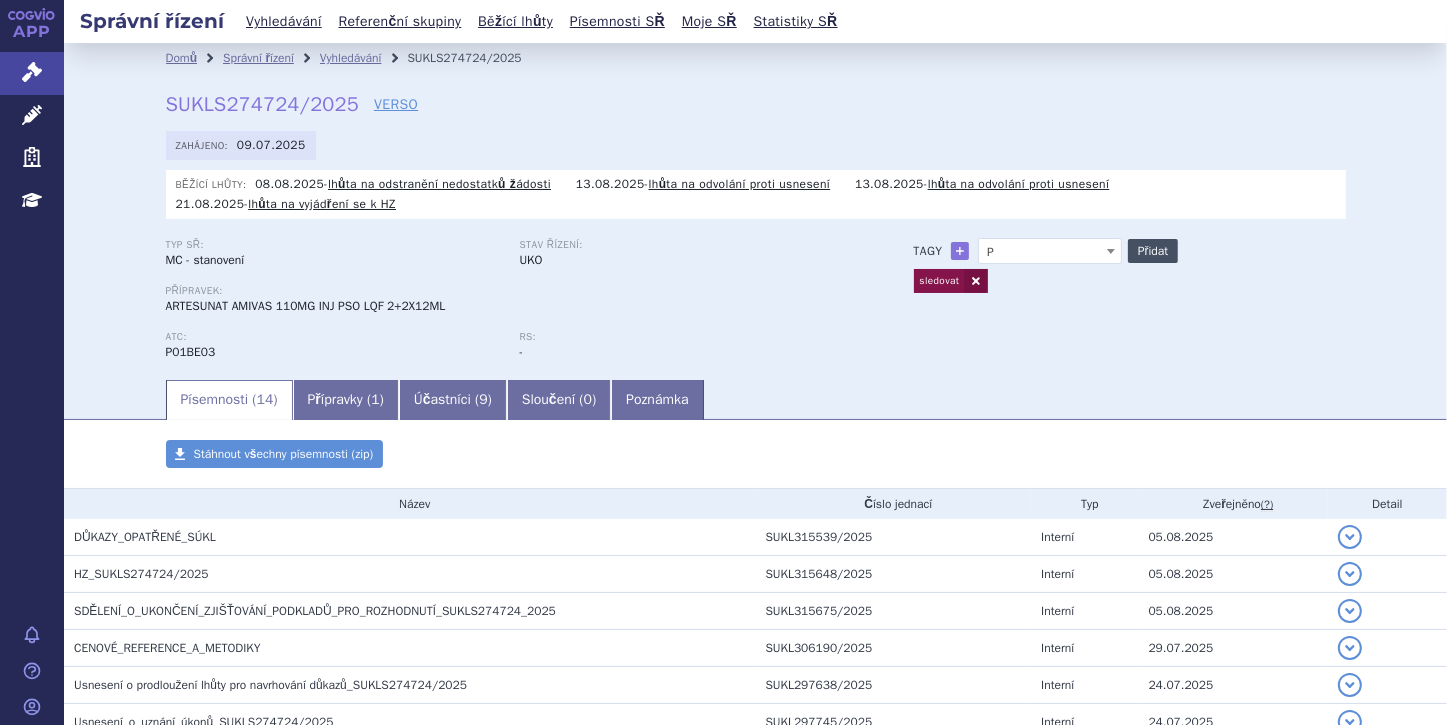 click on "Přidat" at bounding box center [1153, 251] 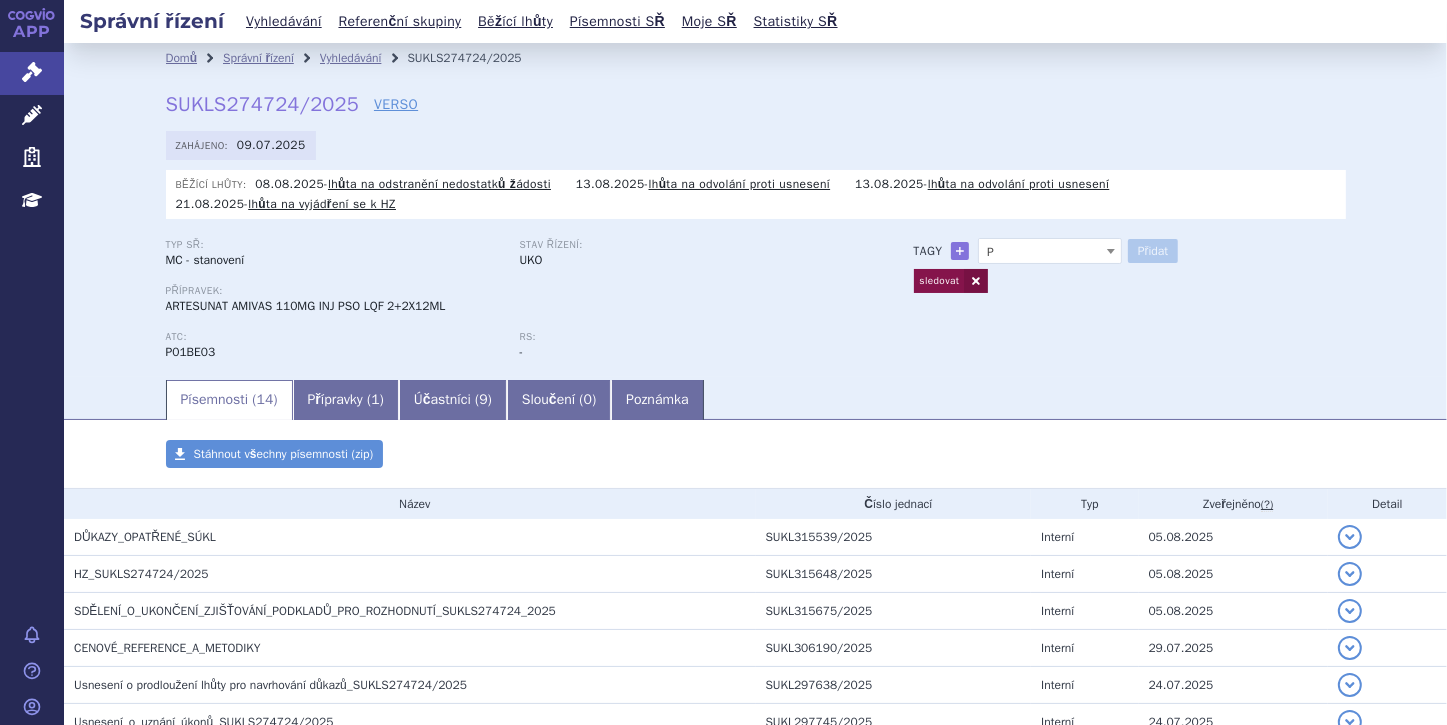 select 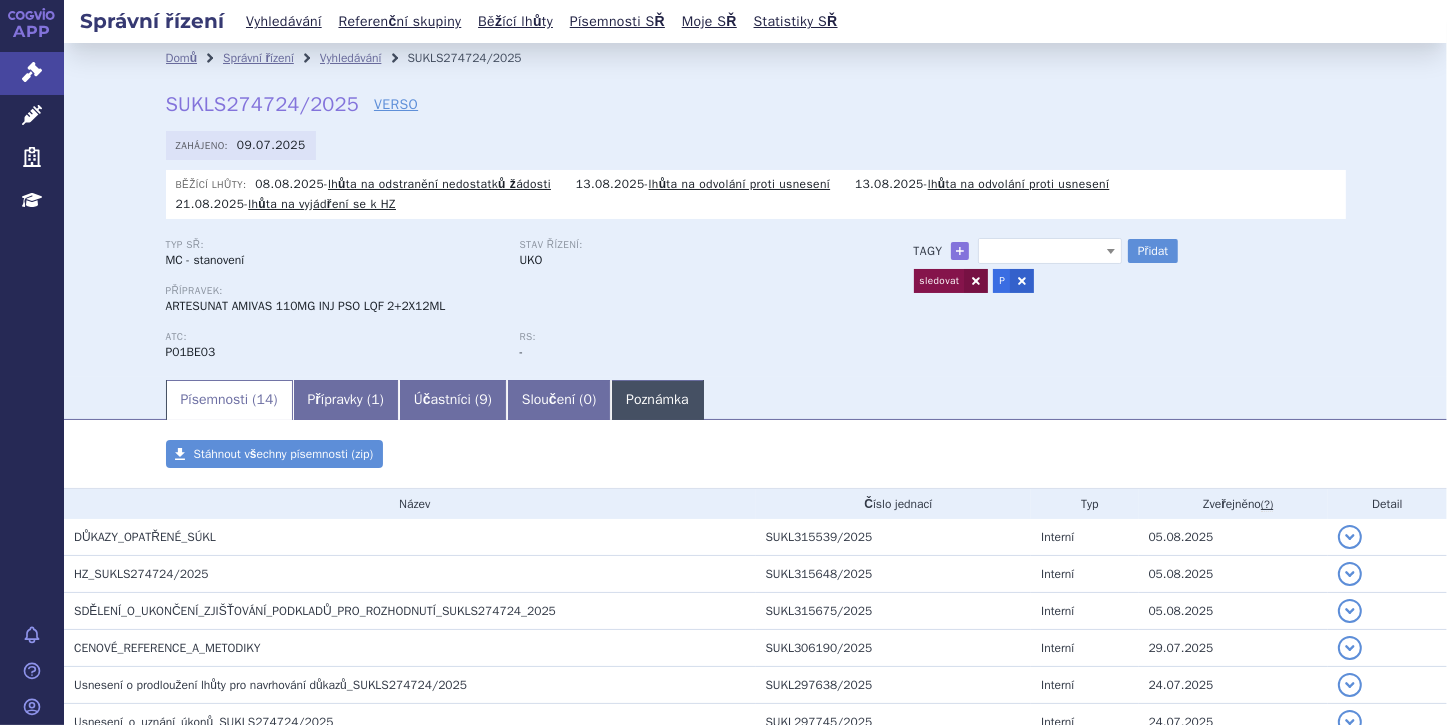 click on "Poznámka" at bounding box center (657, 400) 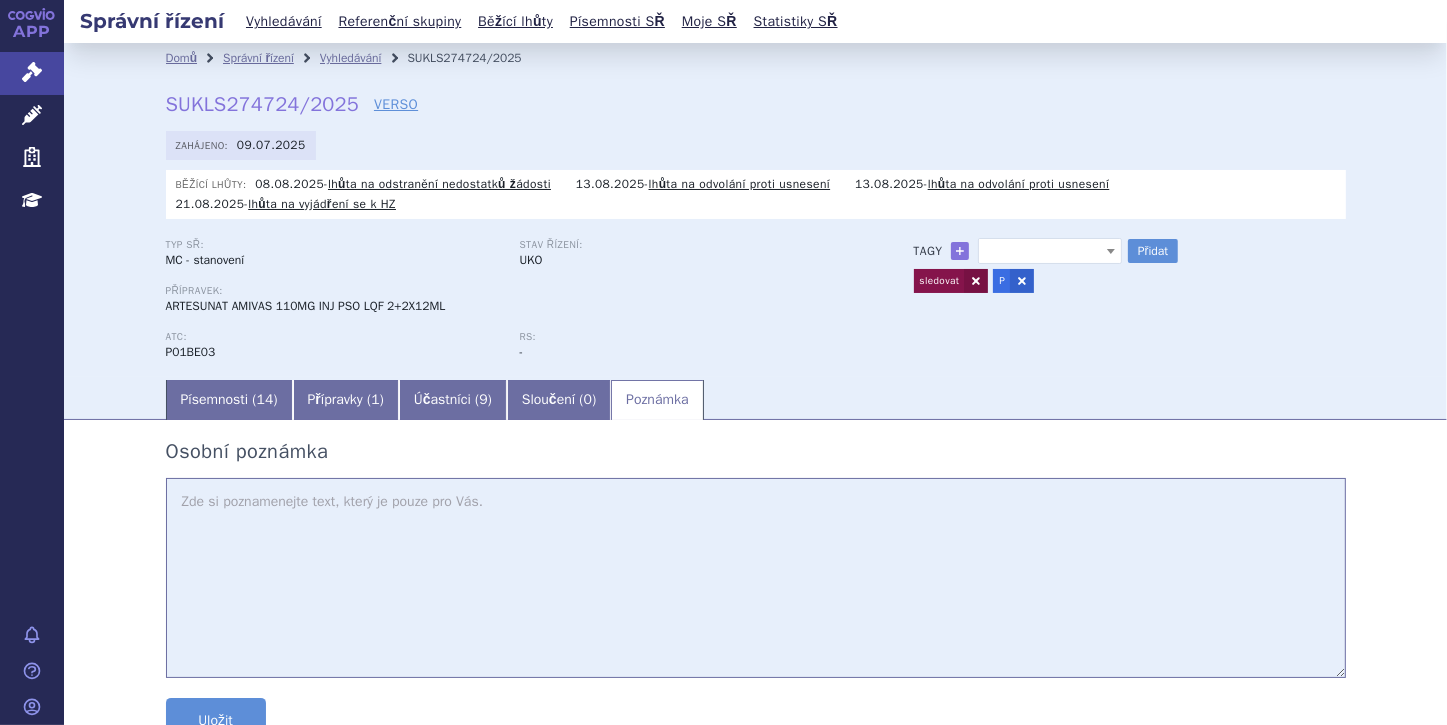 click at bounding box center [756, 578] 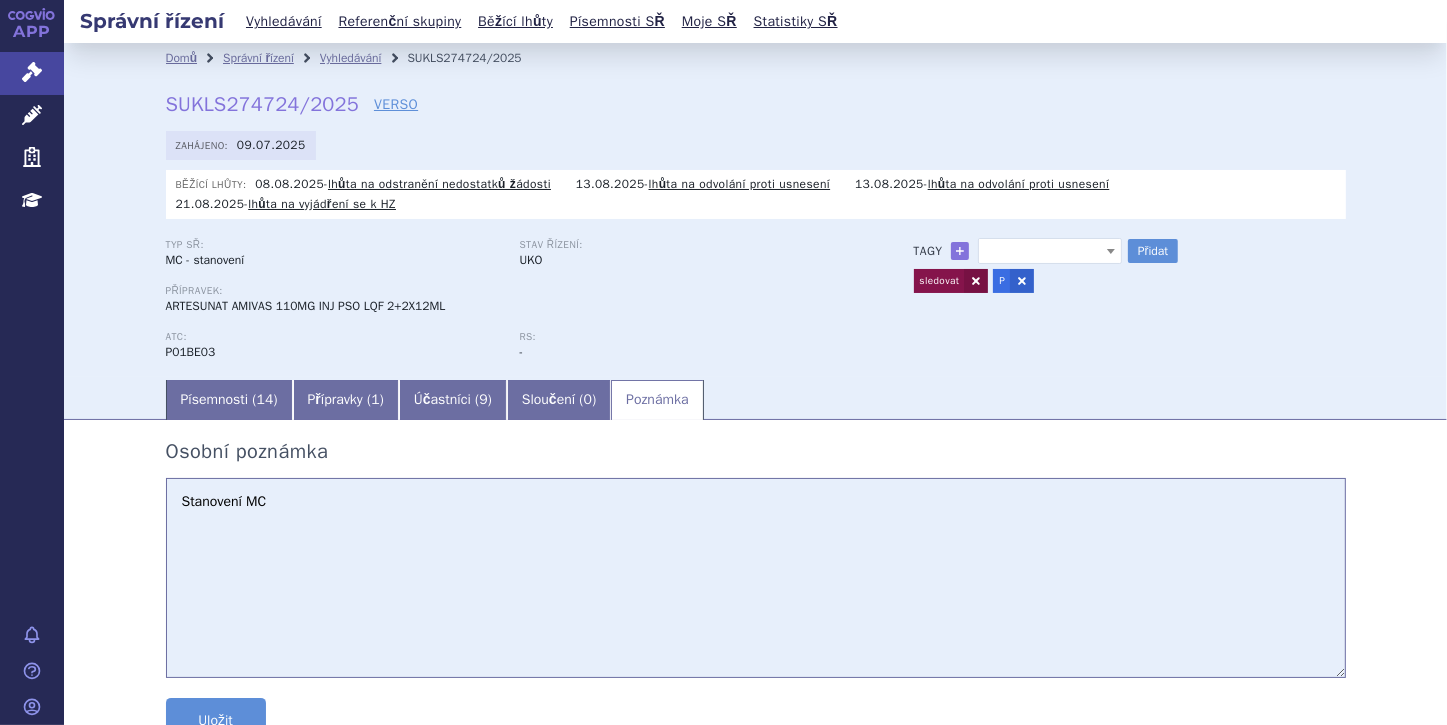 paste on "obsahuje léčivou látku artesunat a dle platného SPC je indikován k iniciální léčbě těžké malárie u dospělých, dospívajících a dětí. Doporučuje se, aby přípravek ARTESUNAT AMIVAS byl používán k léčbě pacientů s těžkou malárií pouze po konzultaci s lékařem, který má odpovídající zkušenosti s léčbou malárie.1" 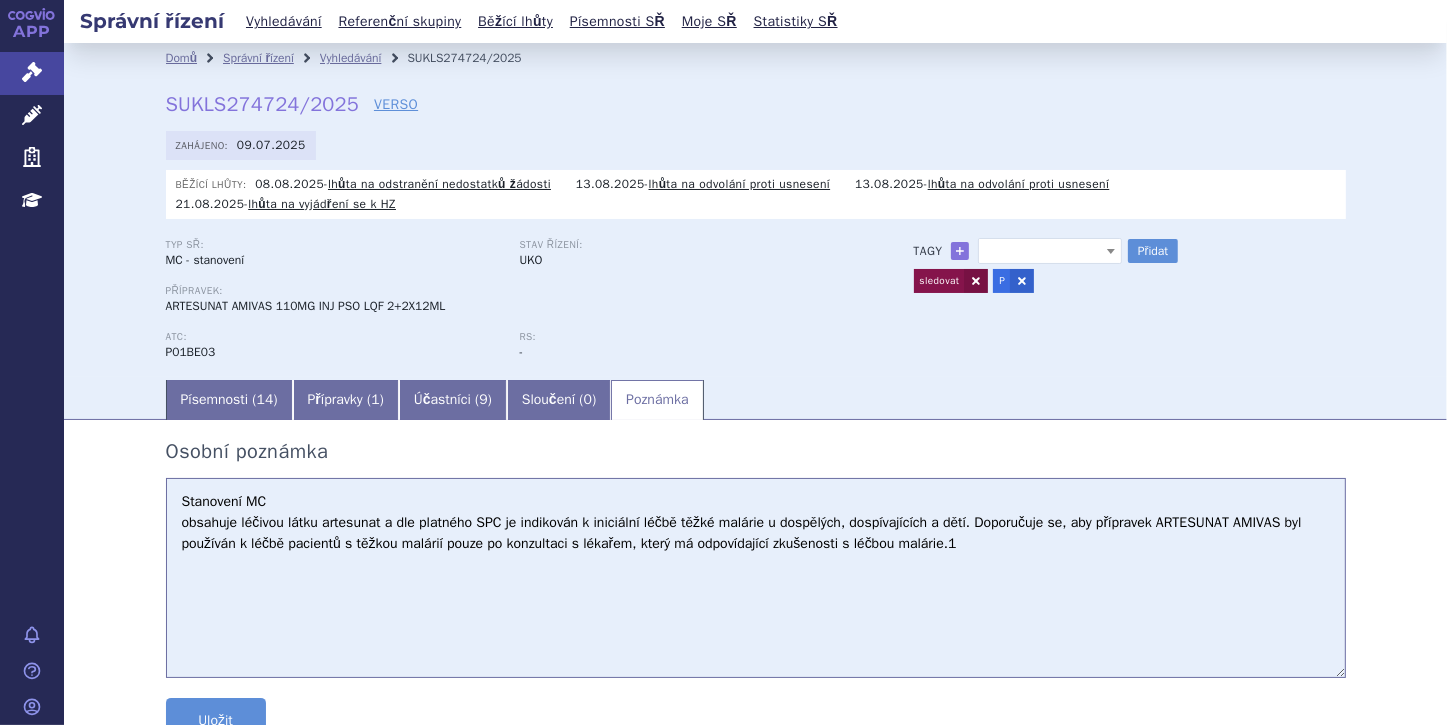 click on "Stanovení MC
obsahuje léčivou látku artesunat a dle platného SPC je indikován k iniciální léčbě těžké malárie u dospělých, dospívajících a dětí. Doporučuje se, aby přípravek ARTESUNAT AMIVAS byl používán k léčbě pacientů s těžkou malárií pouze po konzultaci s lékařem, který má odpovídající zkušenosti s léčbou malárie.1" at bounding box center (756, 578) 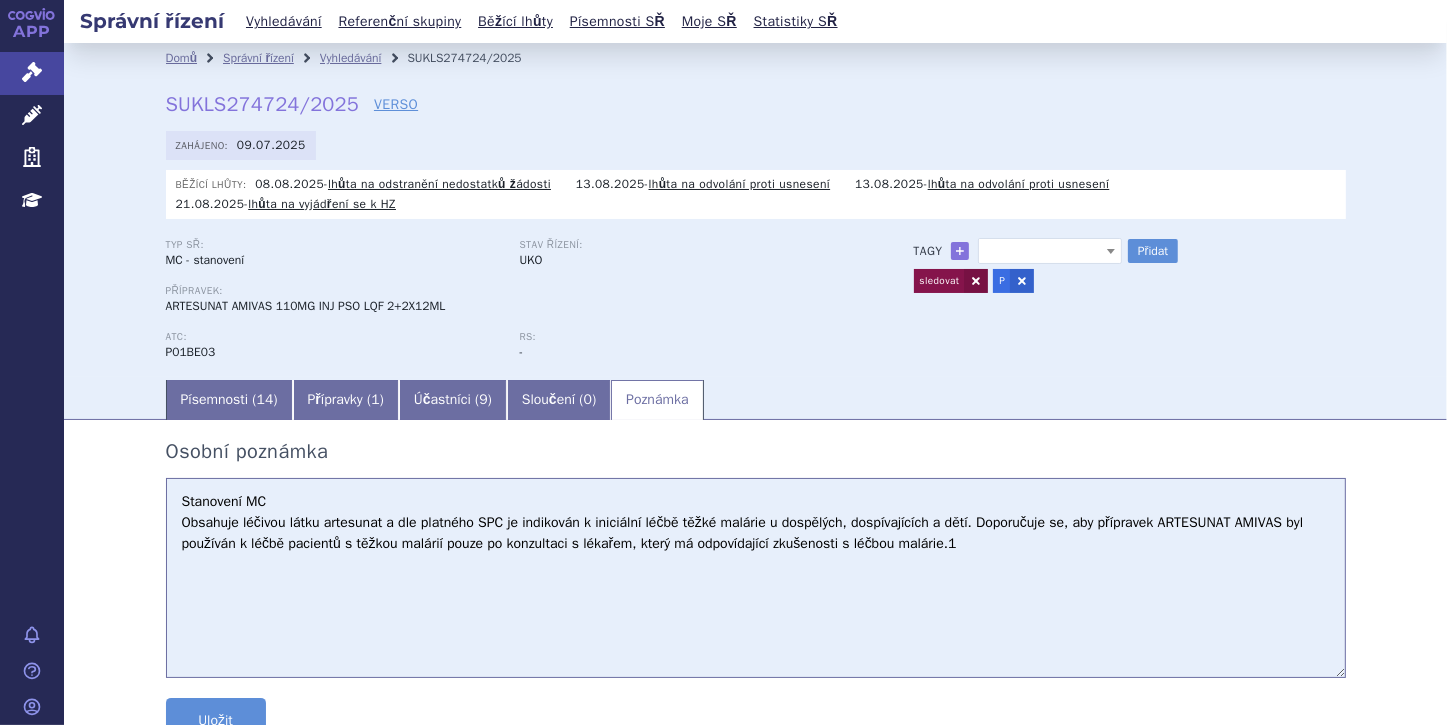 click on "Stanovení MC
Obsahuje léčivou látku artesunat a dle platného SPC je indikován k iniciální léčbě těžké malárie u dospělých, dospívajících a dětí. Doporučuje se, aby přípravek ARTESUNAT AMIVAS byl používán k léčbě pacientů s těžkou malárií pouze po konzultaci s lékařem, který má odpovídající zkušenosti s léčbou malárie.1" at bounding box center [756, 578] 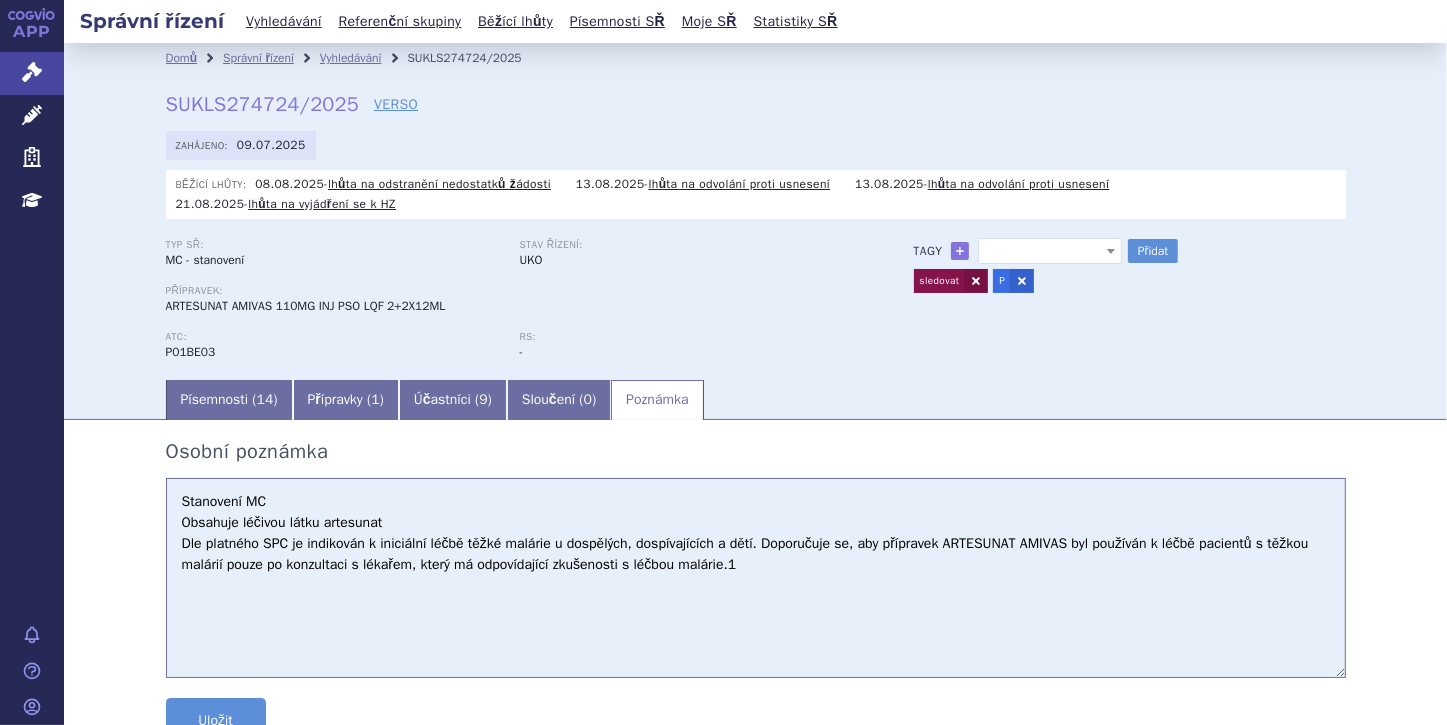 click on "Stanovení MC
Obsahuje léčivou látku artesunat
Dle platného SPC je indikován k iniciální léčbě těžké malárie u dospělých, dospívajících a dětí. Doporučuje se, aby přípravek ARTESUNAT AMIVAS byl používán k léčbě pacientů s těžkou malárií pouze po konzultaci s lékařem, který má odpovídající zkušenosti s léčbou malárie.1" at bounding box center [756, 578] 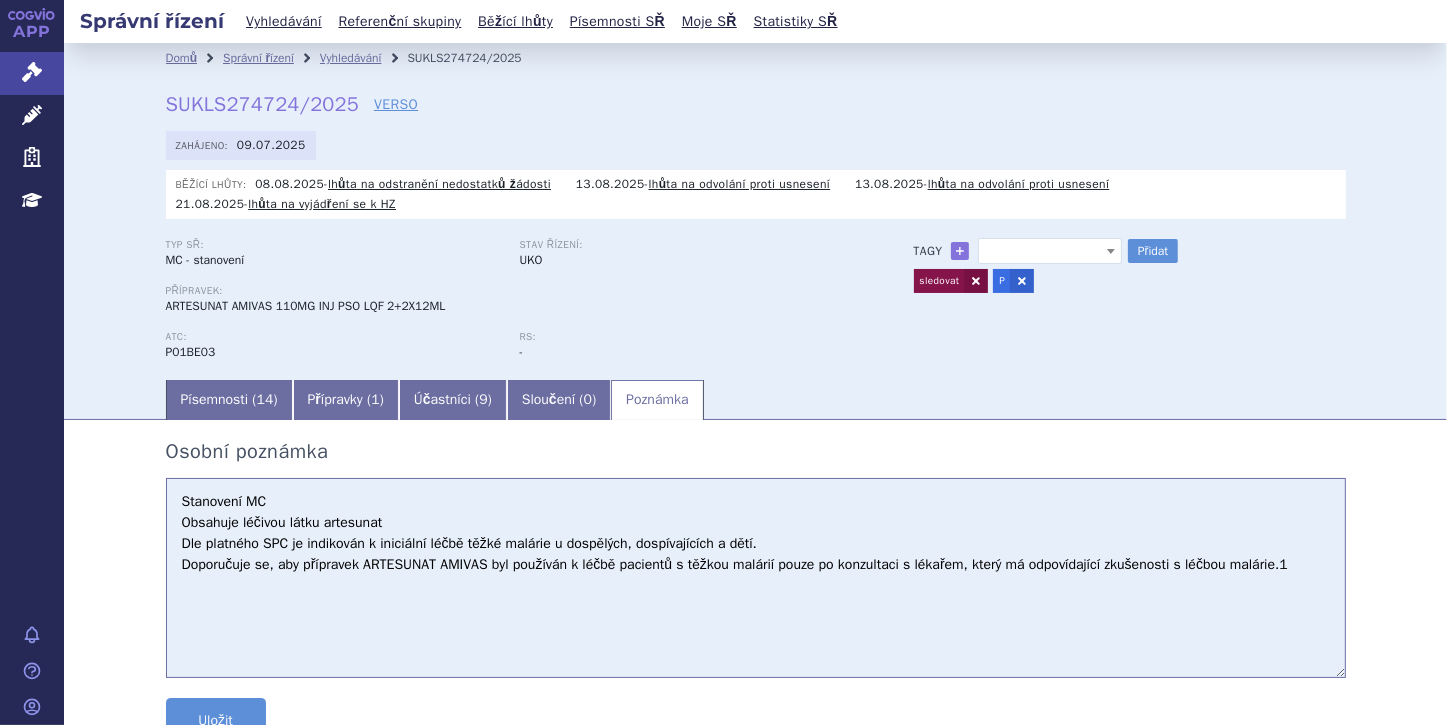 click on "Stanovení MC
Obsahuje léčivou látku artesunat
Dle platného SPC je indikován k iniciální léčbě těžké malárie u dospělých, dospívajících a dětí.
Doporučuje se, aby přípravek ARTESUNAT AMIVAS byl používán k léčbě pacientů s těžkou malárií pouze po konzultaci s lékařem, který má odpovídající zkušenosti s léčbou malárie.1" at bounding box center [756, 578] 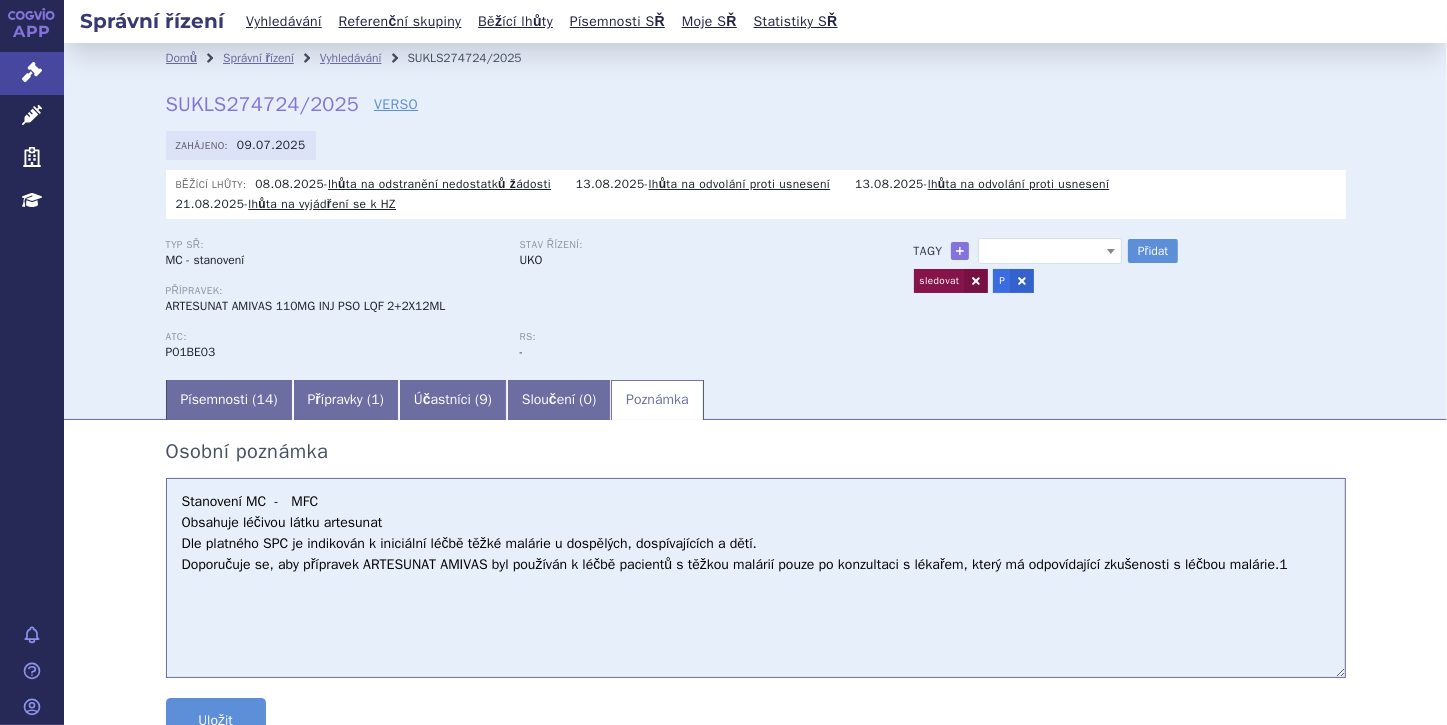 paste on "80 591,02 Kč" 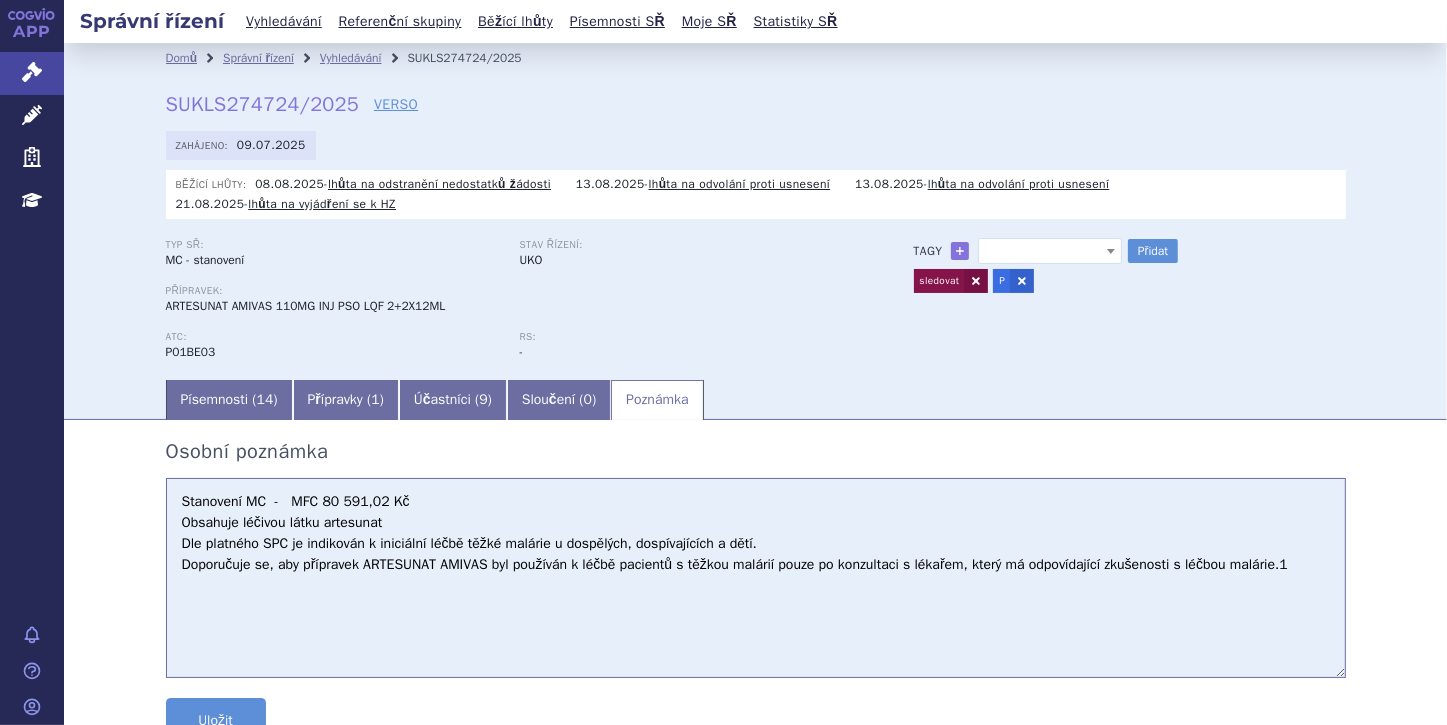 click on "Stanovení MC  -   MFC 80 591,02 Kč
Obsahuje léčivou látku artesunat
Dle platného SPC je indikován k iniciální léčbě těžké malárie u dospělých, dospívajících a dětí.
Doporučuje se, aby přípravek ARTESUNAT AMIVAS byl používán k léčbě pacientů s těžkou malárií pouze po konzultaci s lékařem, který má odpovídající zkušenosti s léčbou malárie.1" at bounding box center [756, 578] 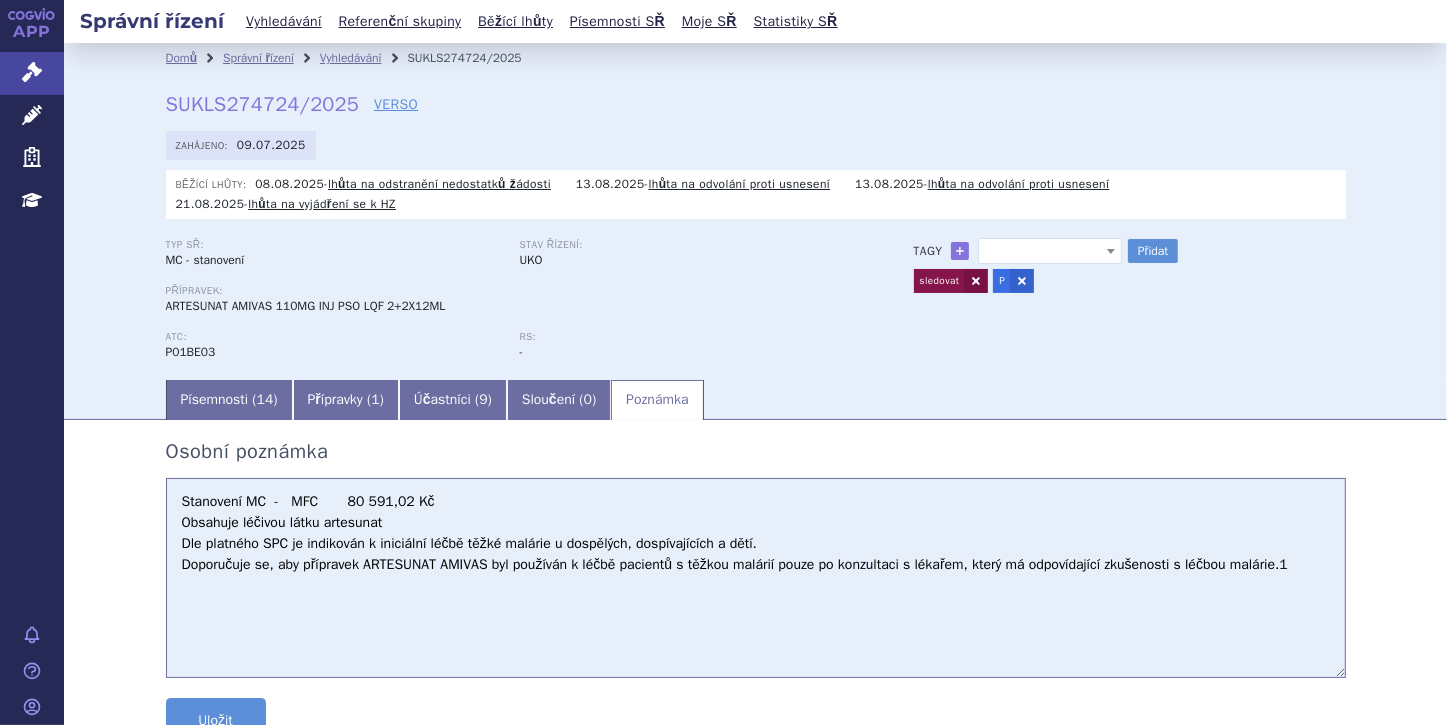 click on "Stanovení MC  -   MFC       80 591,02 Kč
Obsahuje léčivou látku artesunat
Dle platného SPC je indikován k iniciální léčbě těžké malárie u dospělých, dospívajících a dětí.
Doporučuje se, aby přípravek ARTESUNAT AMIVAS byl používán k léčbě pacientů s těžkou malárií pouze po konzultaci s lékařem, který má odpovídající zkušenosti s léčbou malárie.1" at bounding box center [756, 578] 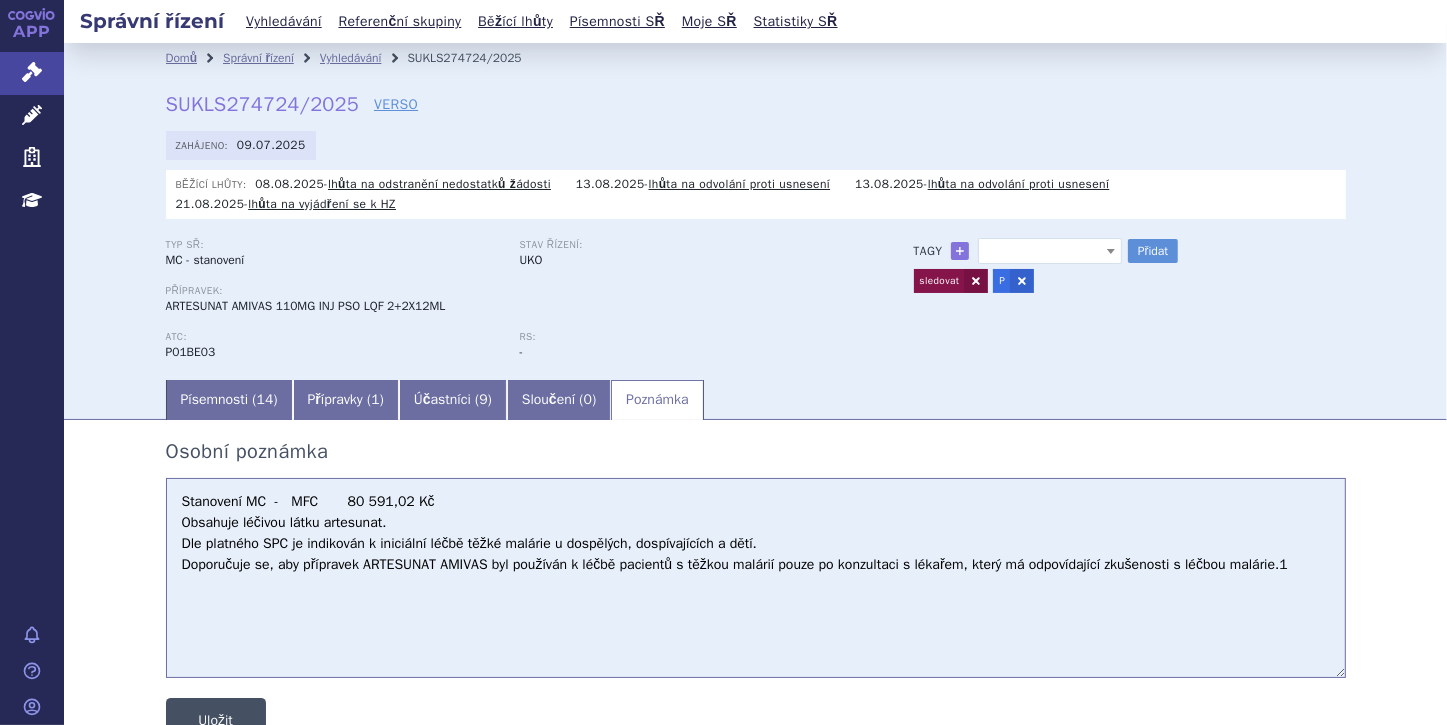 type on "Stanovení MC  -   MFC       80 591,02 Kč
Obsahuje léčivou látku artesunat.
Dle platného SPC je indikován k iniciální léčbě těžké malárie u dospělých, dospívajících a dětí.
Doporučuje se, aby přípravek ARTESUNAT AMIVAS byl používán k léčbě pacientů s těžkou malárií pouze po konzultaci s lékařem, který má odpovídající zkušenosti s léčbou malárie.1" 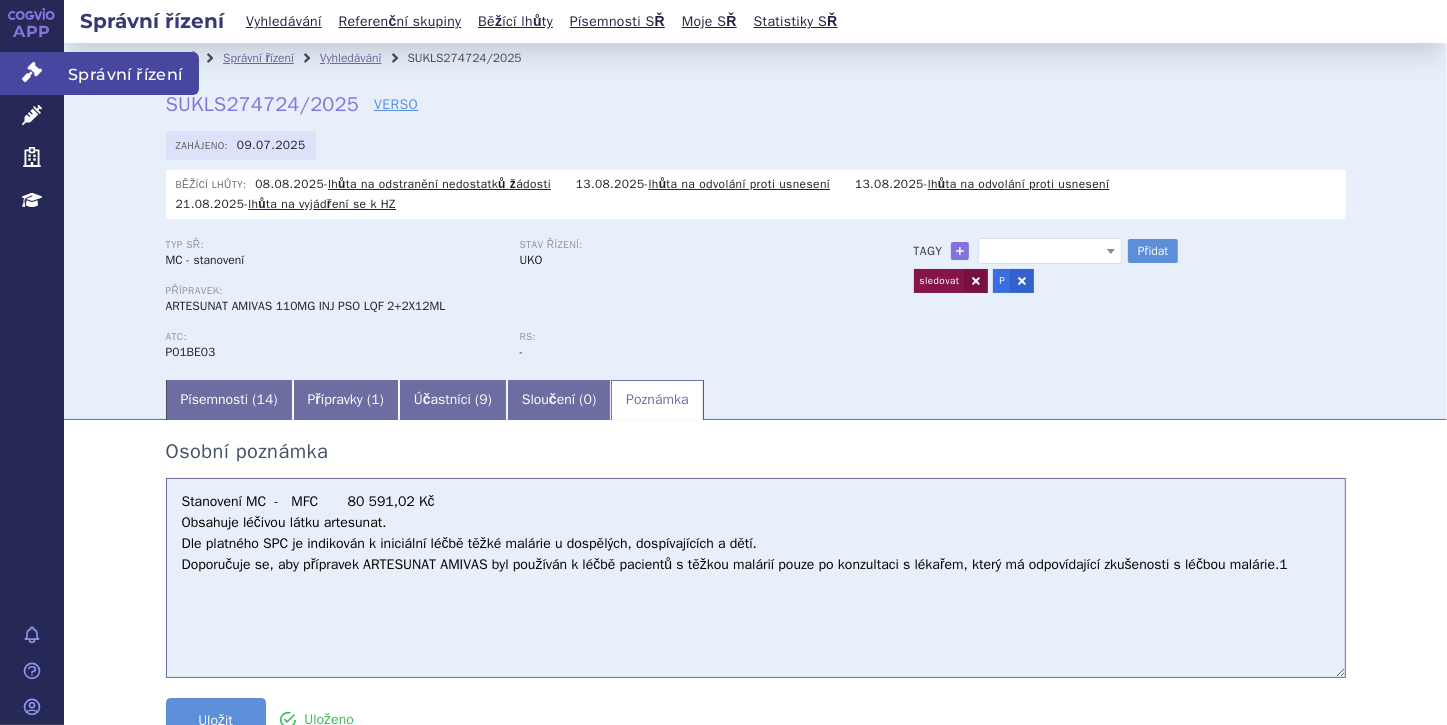 click 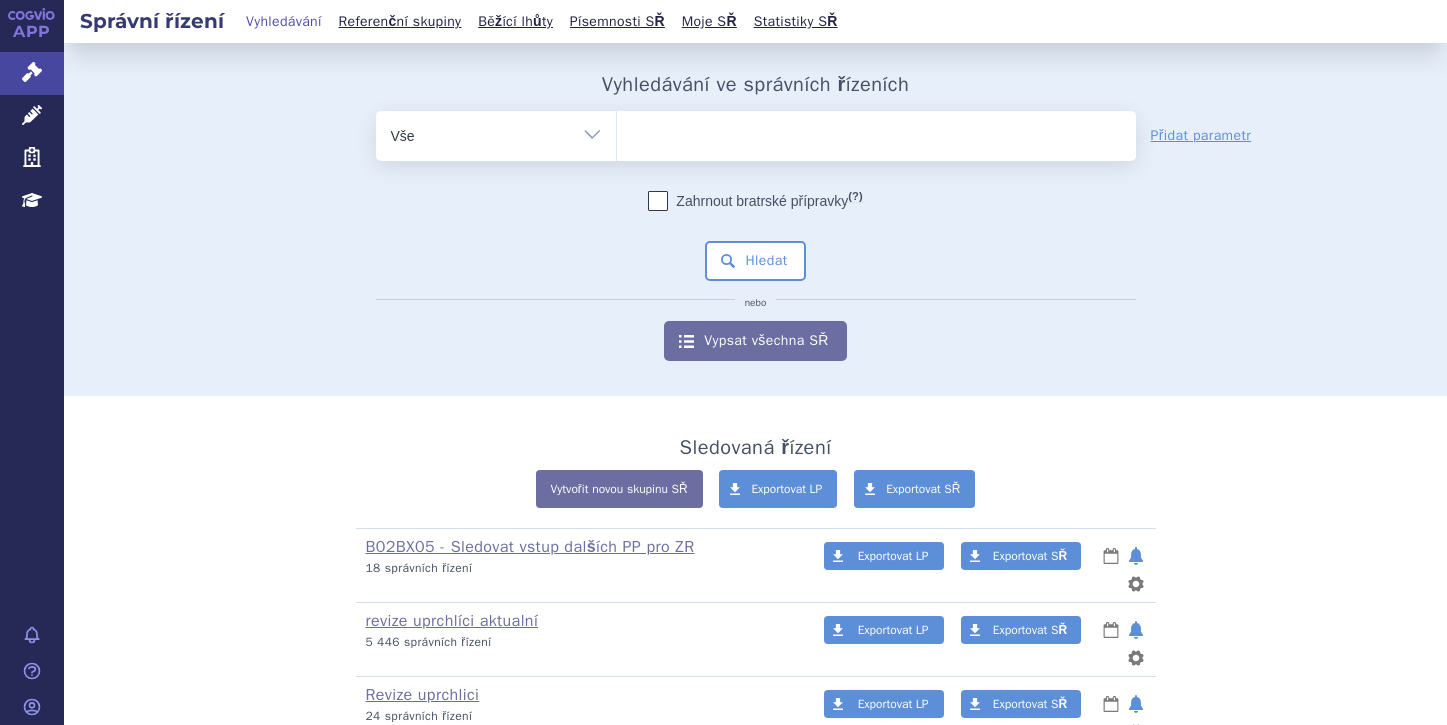 scroll, scrollTop: 0, scrollLeft: 0, axis: both 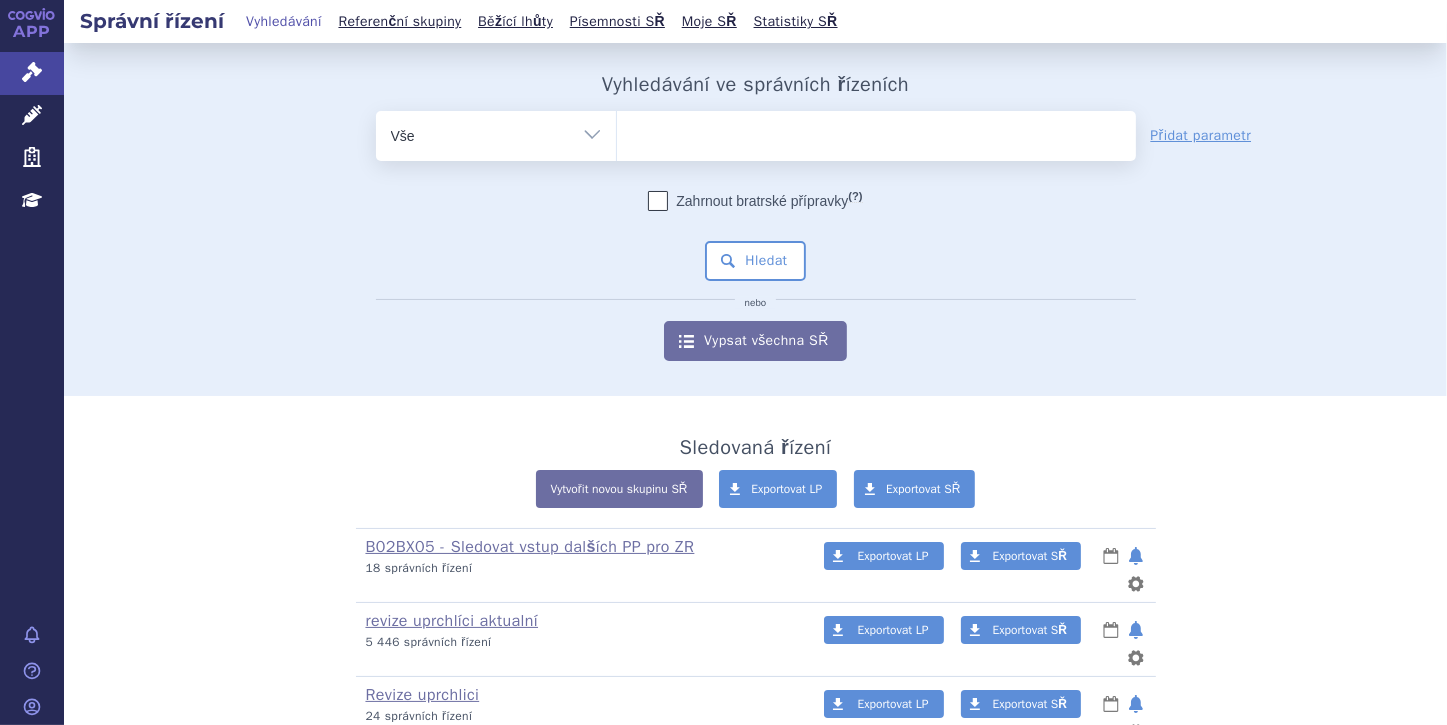 click on "Vše
Spisová značka
Typ SŘ
Přípravek/SUKL kód
Účastník/Držitel" at bounding box center [496, 133] 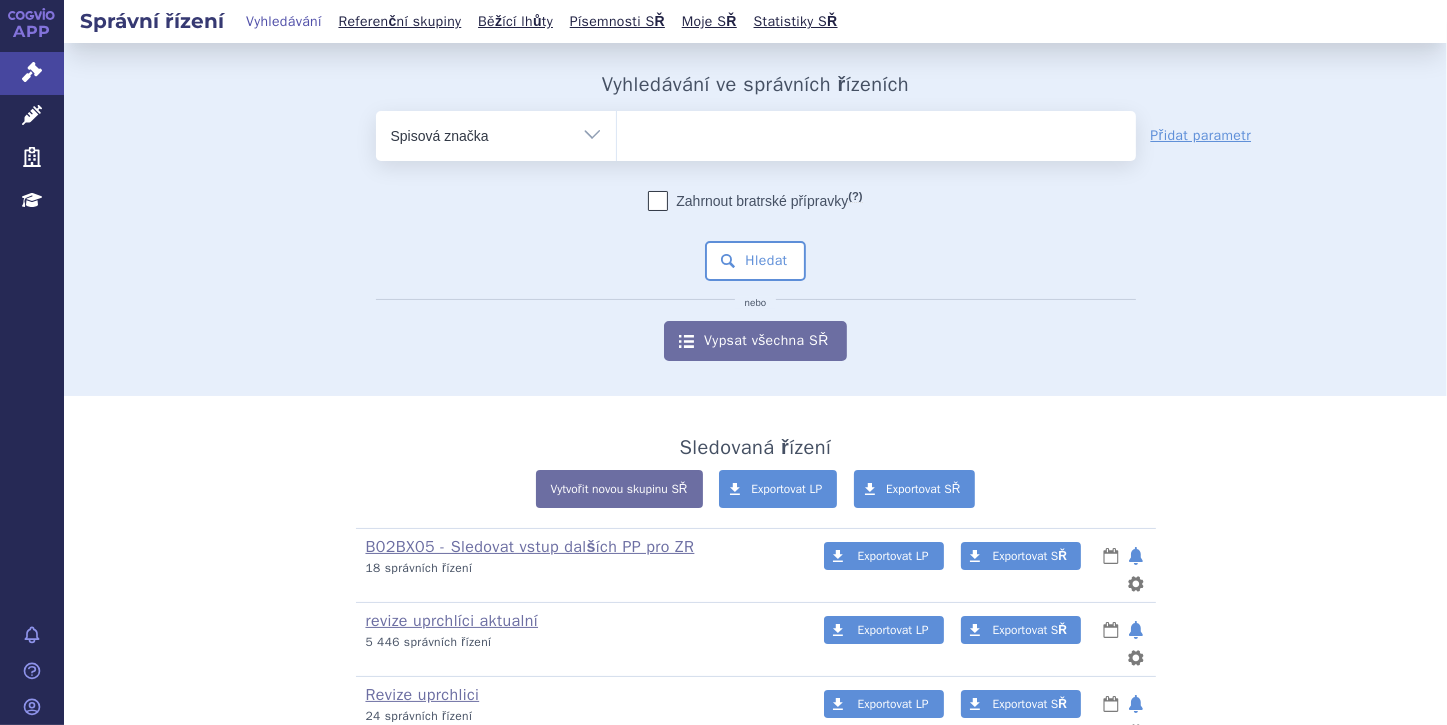 click on "Vše
Spisová značka
Typ SŘ
Přípravek/SUKL kód
Účastník/Držitel" at bounding box center (496, 133) 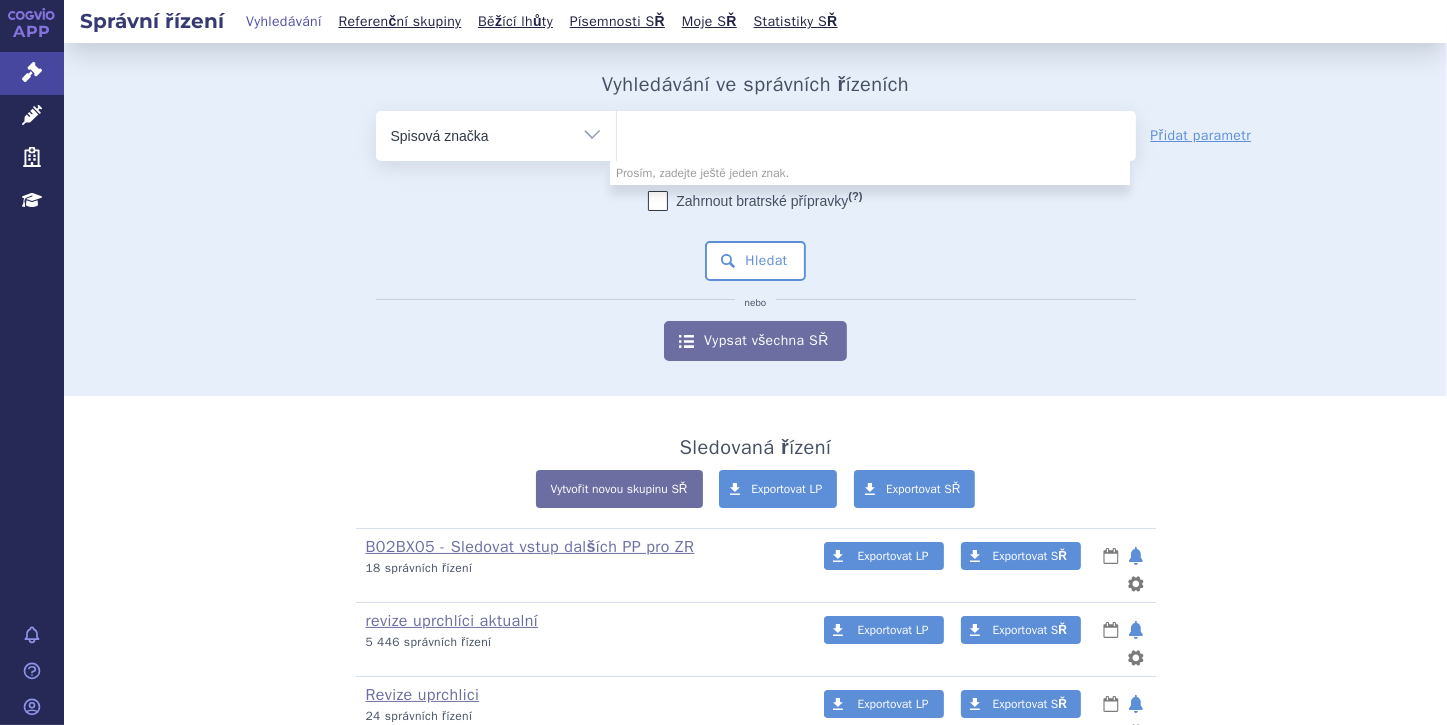 paste on "SUKLS78294/2025" 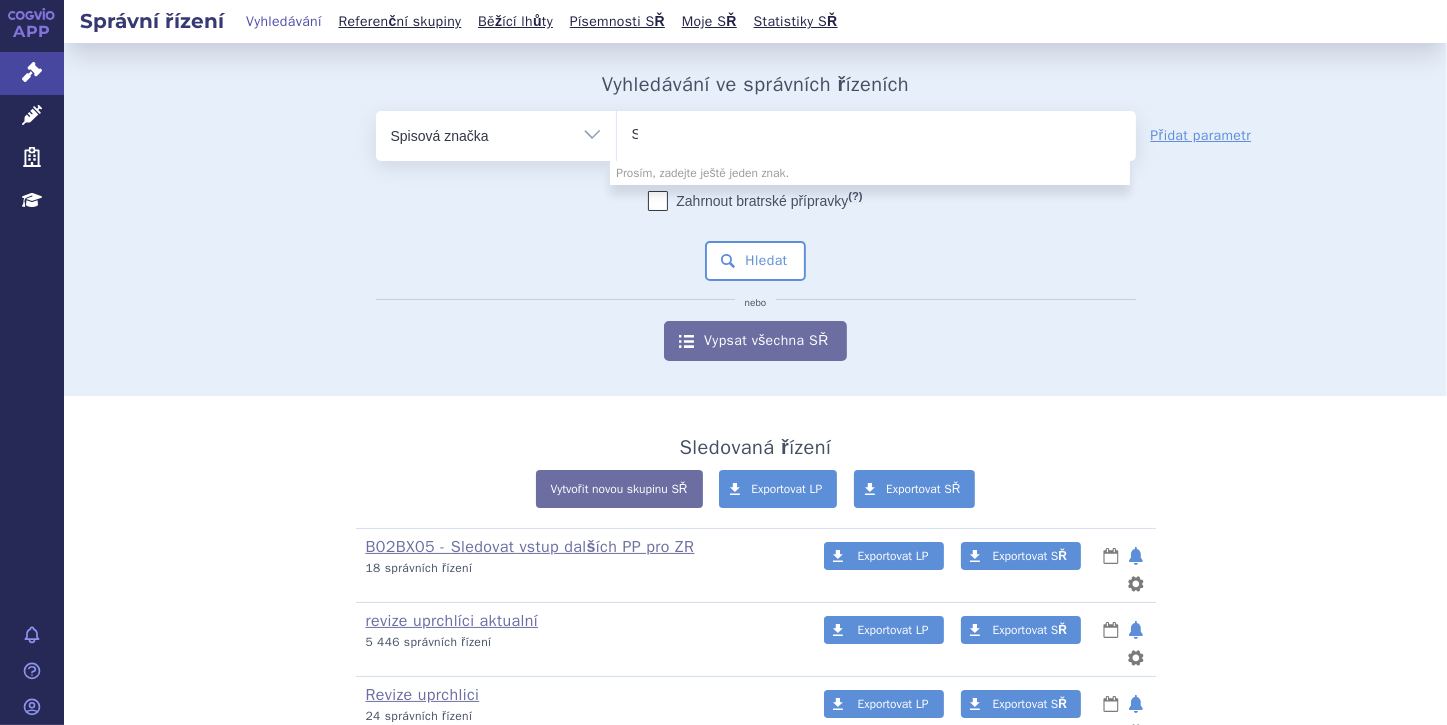 type 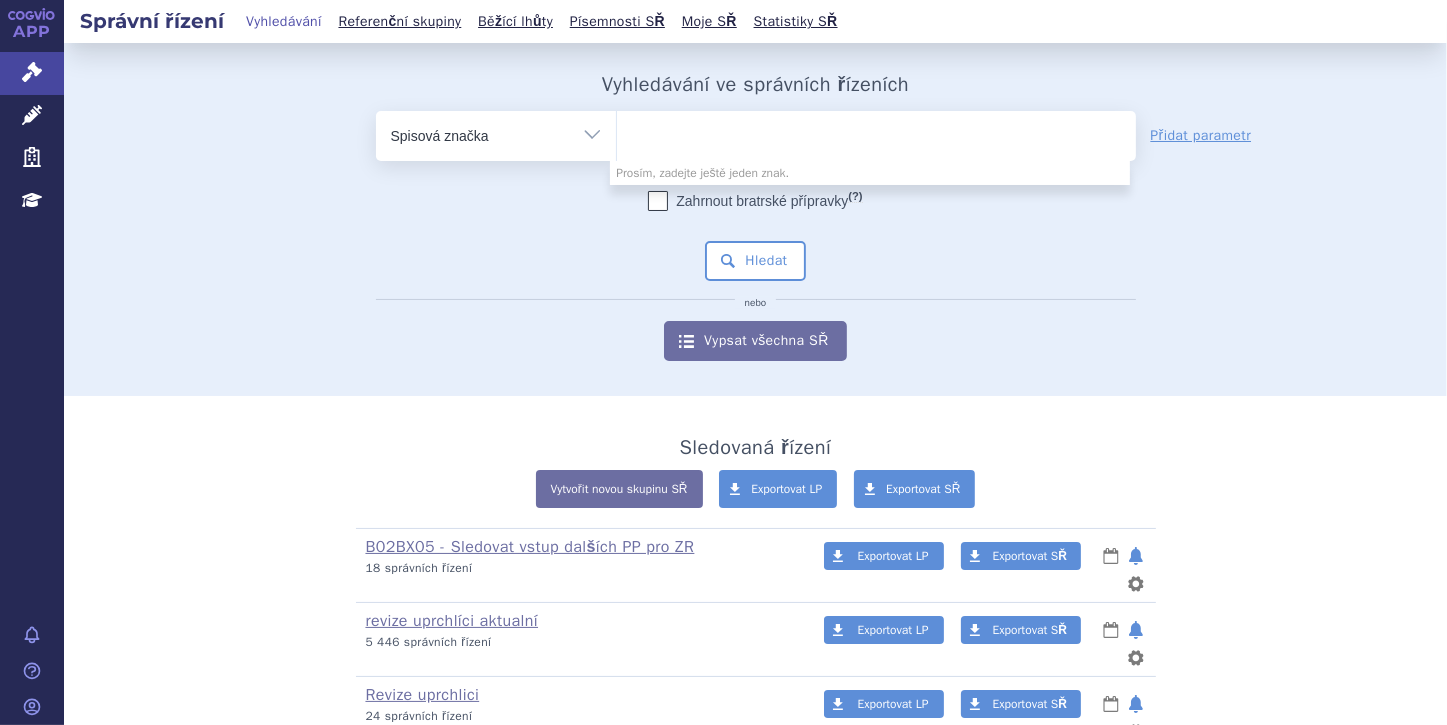 select on "SUKLS78294/2025" 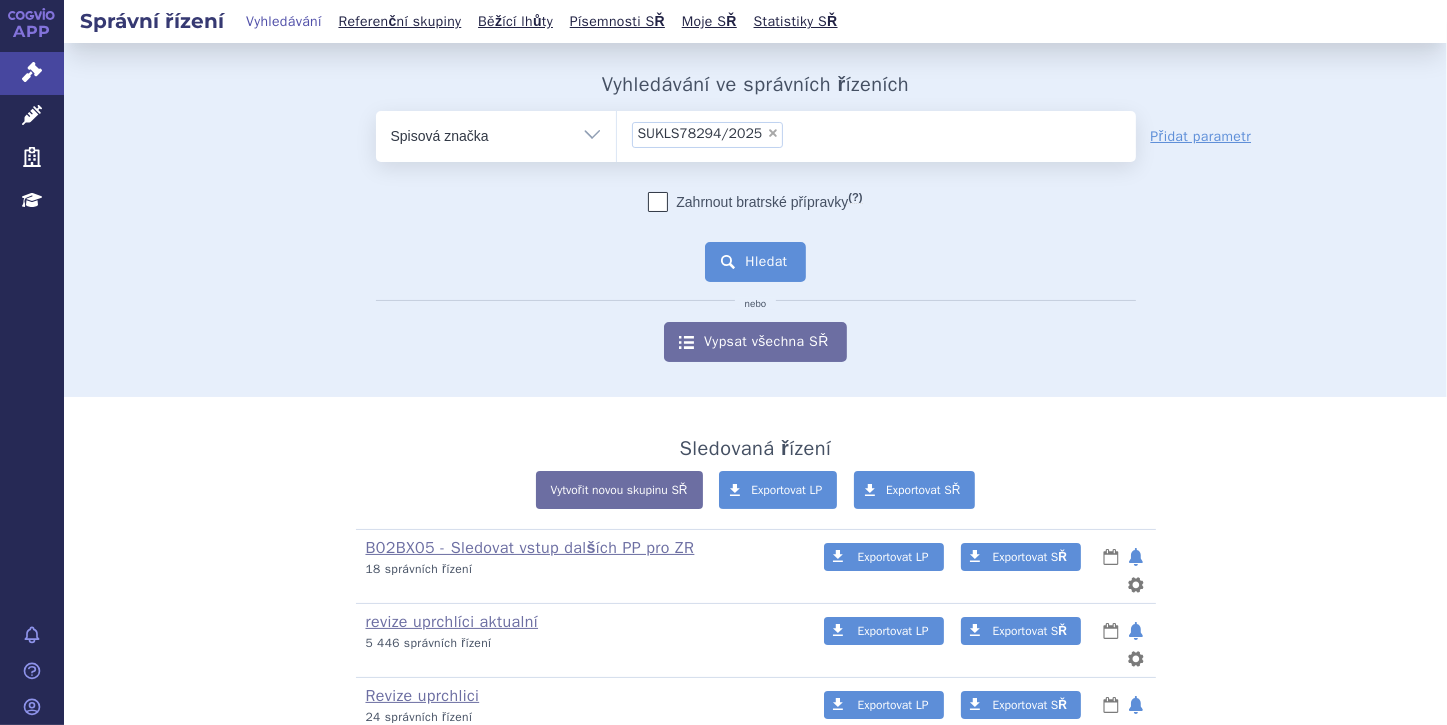 click on "Hledat" at bounding box center [755, 262] 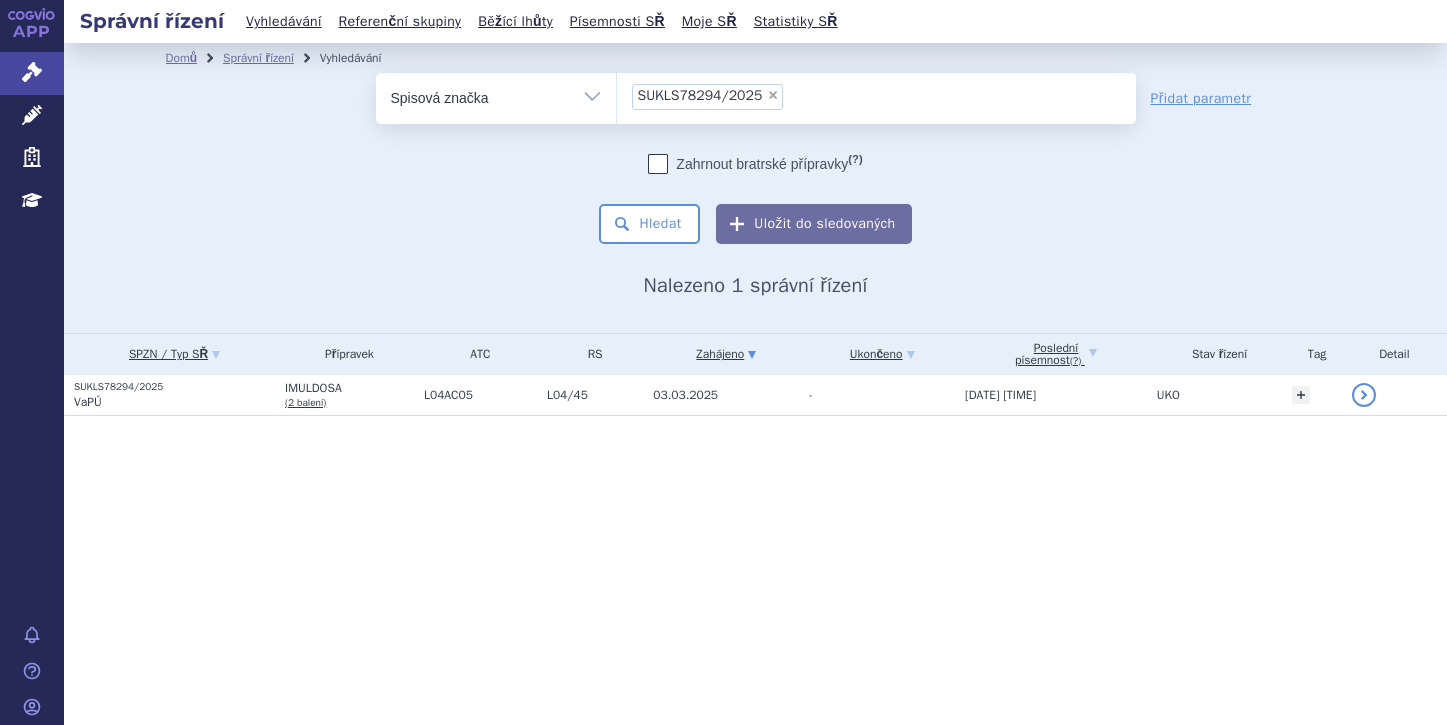 scroll, scrollTop: 0, scrollLeft: 0, axis: both 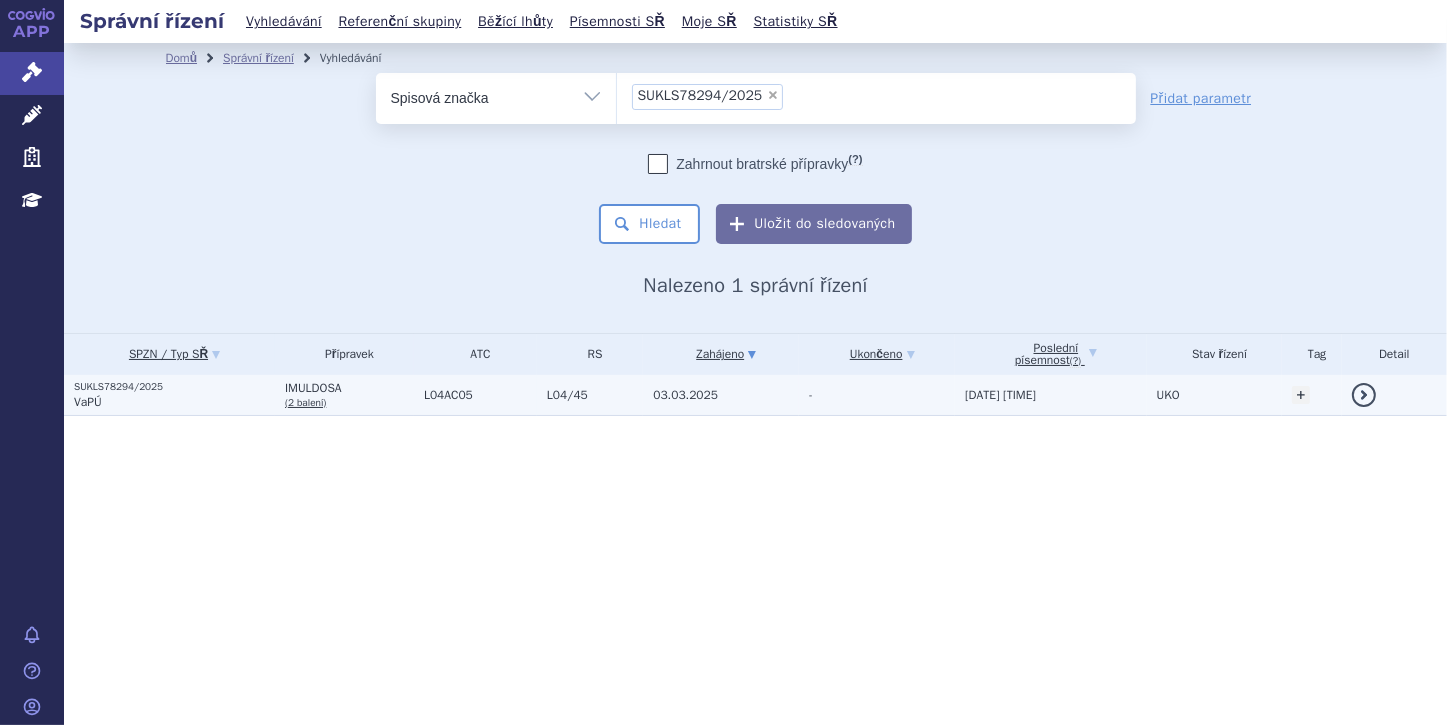 click on "VaPÚ" at bounding box center (174, 402) 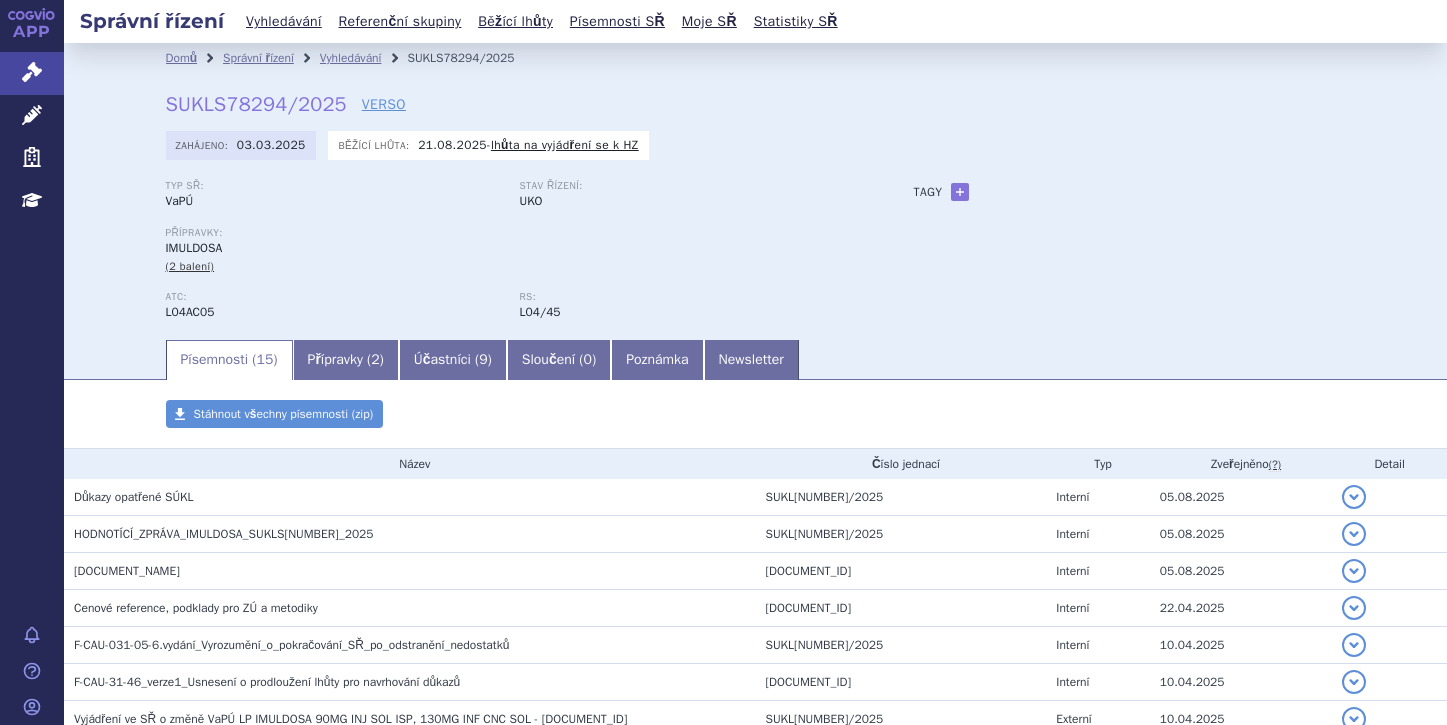 scroll, scrollTop: 0, scrollLeft: 0, axis: both 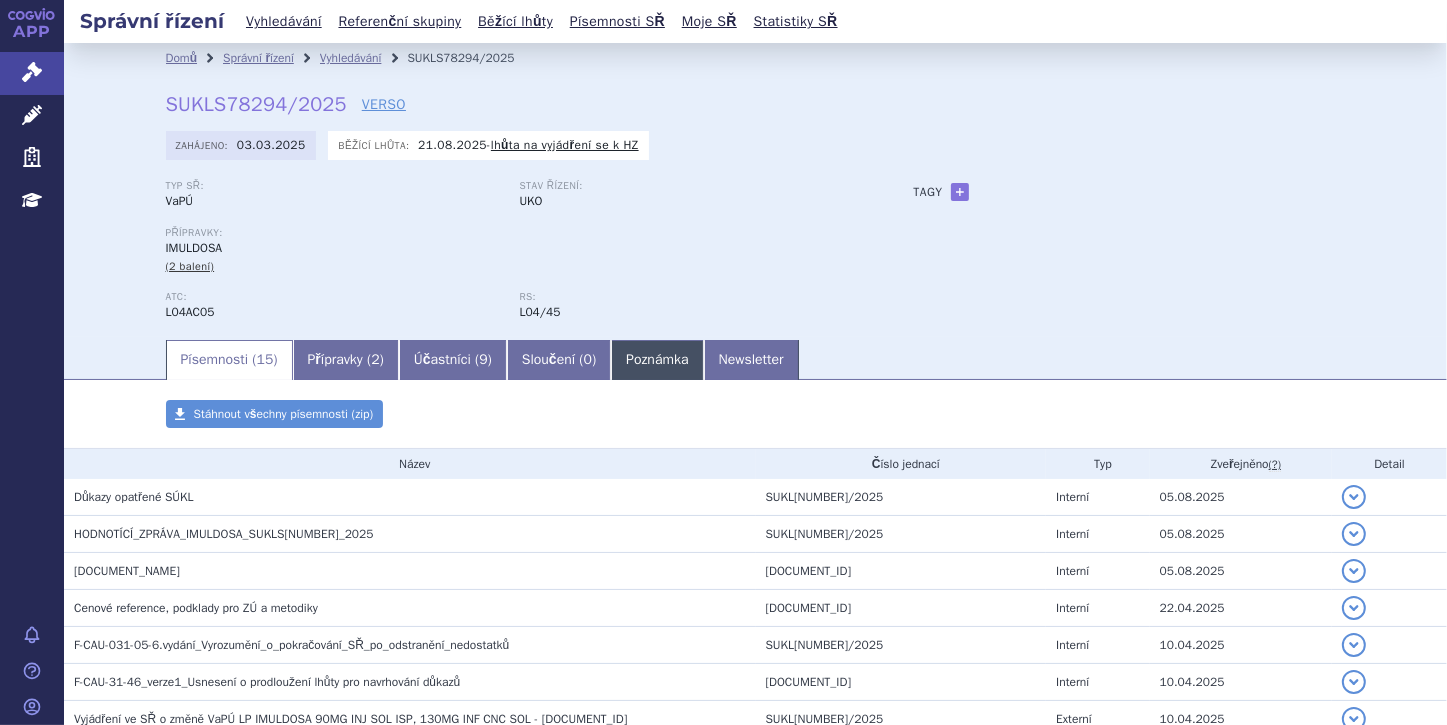 click on "Poznámka" at bounding box center (657, 360) 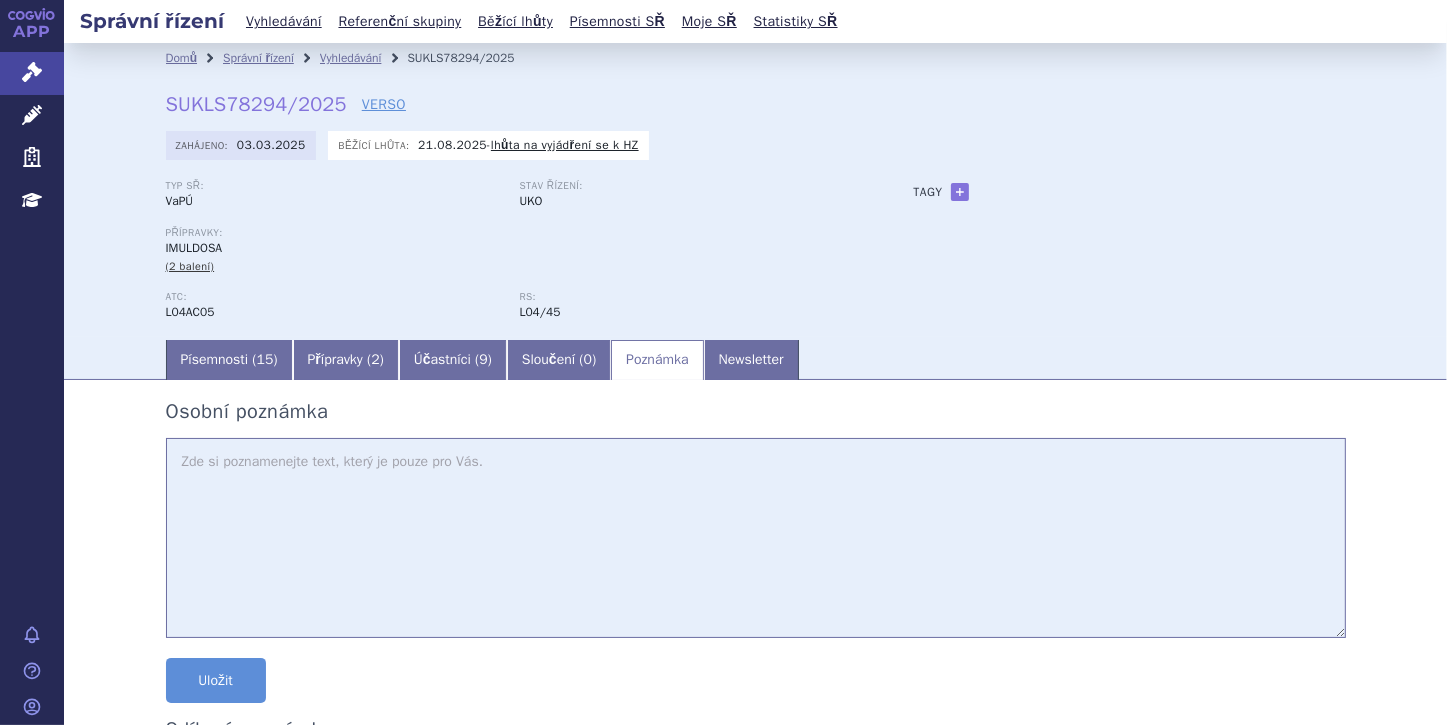 click at bounding box center [756, 538] 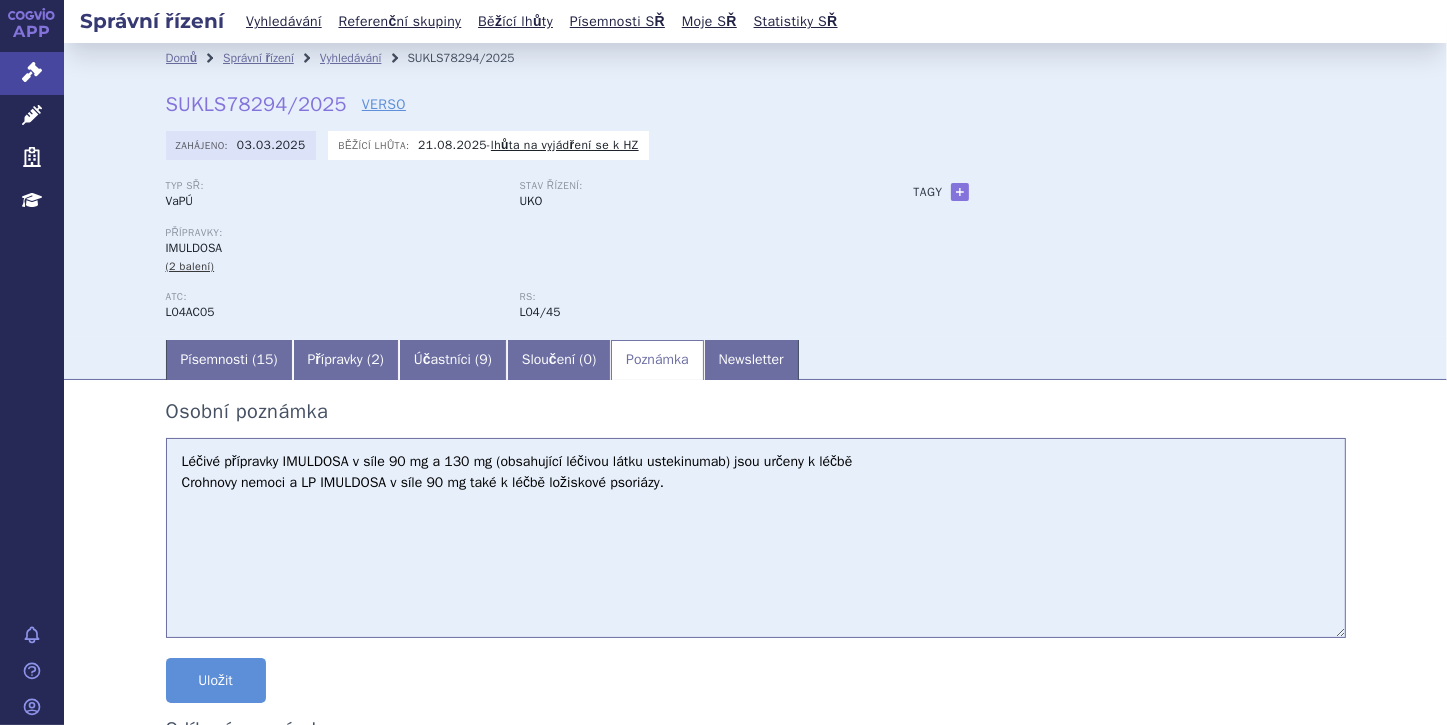 click on "Léčivé přípravky IMULDOSA v síle 90 mg a 130 mg (obsahující léčivou látku ustekinumab) jsou určeny k léčbě
Crohnovy nemoci a LP IMULDOSA v síle 90 mg také k léčbě ložiskové psoriázy." at bounding box center [756, 538] 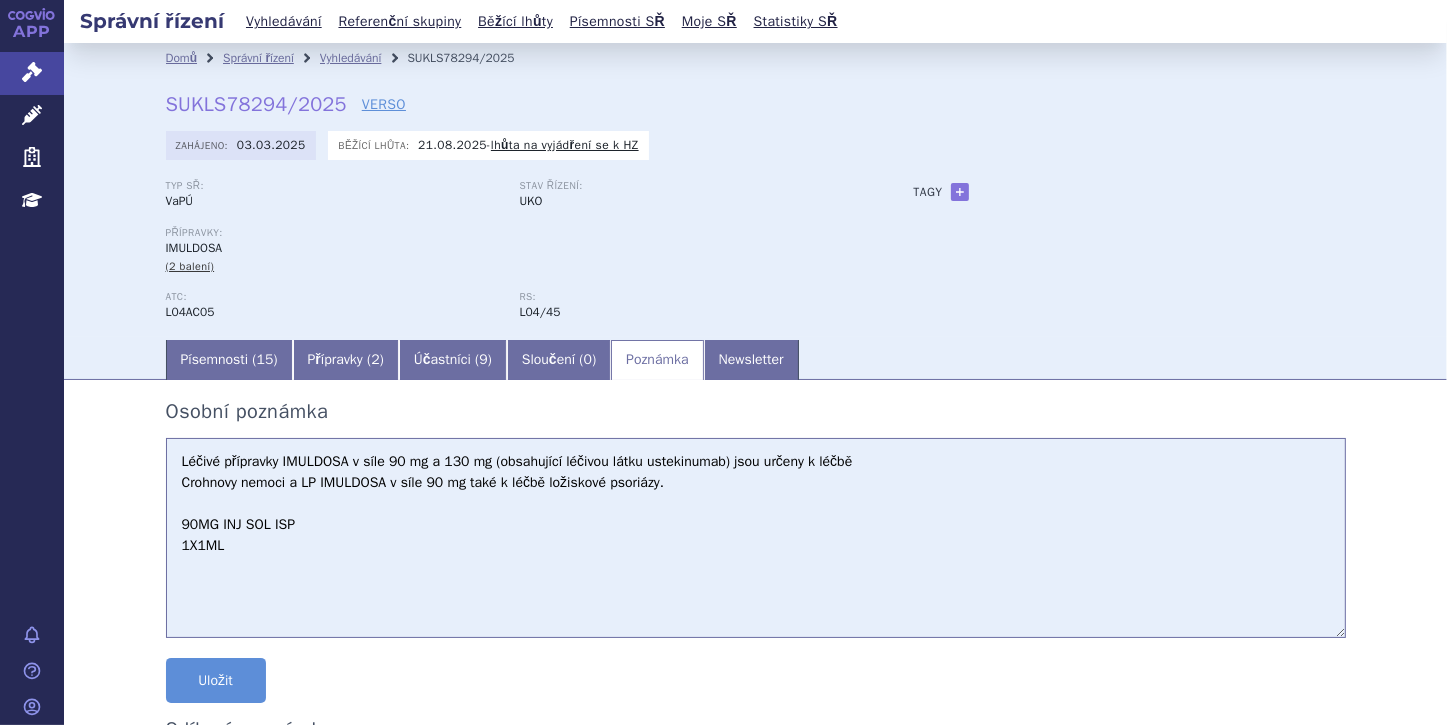 click on "Léčivé přípravky IMULDOSA v síle 90 mg a 130 mg (obsahující léčivou látku ustekinumab) jsou určeny k léčbě
Crohnovy nemoci a LP IMULDOSA v síle 90 mg také k léčbě ložiskové psoriázy.
90MG INJ SOL ISP
1X1ML" at bounding box center [756, 538] 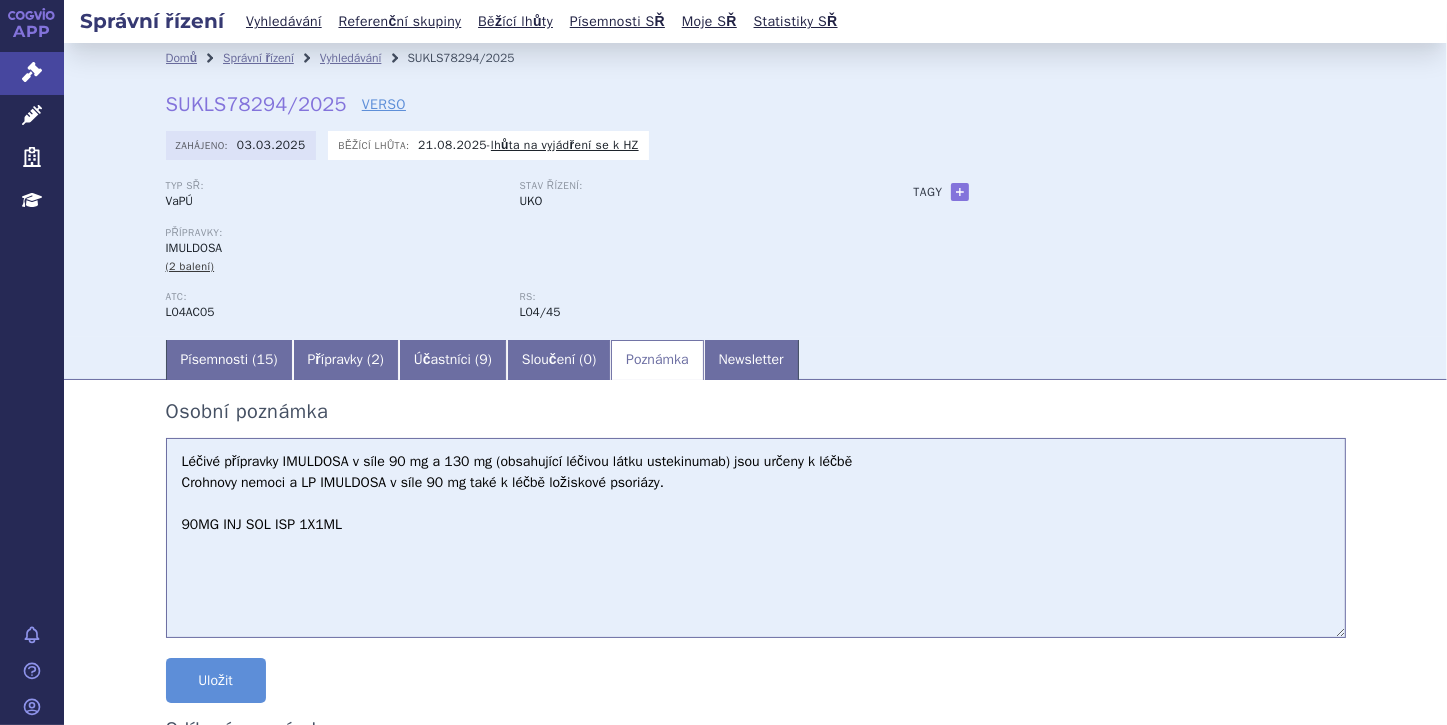 click on "Léčivé přípravky IMULDOSA v síle 90 mg a 130 mg (obsahující léčivou látku ustekinumab) jsou určeny k léčbě
Crohnovy nemoci a LP IMULDOSA v síle 90 mg také k léčbě ložiskové psoriázy.
90MG INJ SOL ISP 1X1ML" at bounding box center (756, 538) 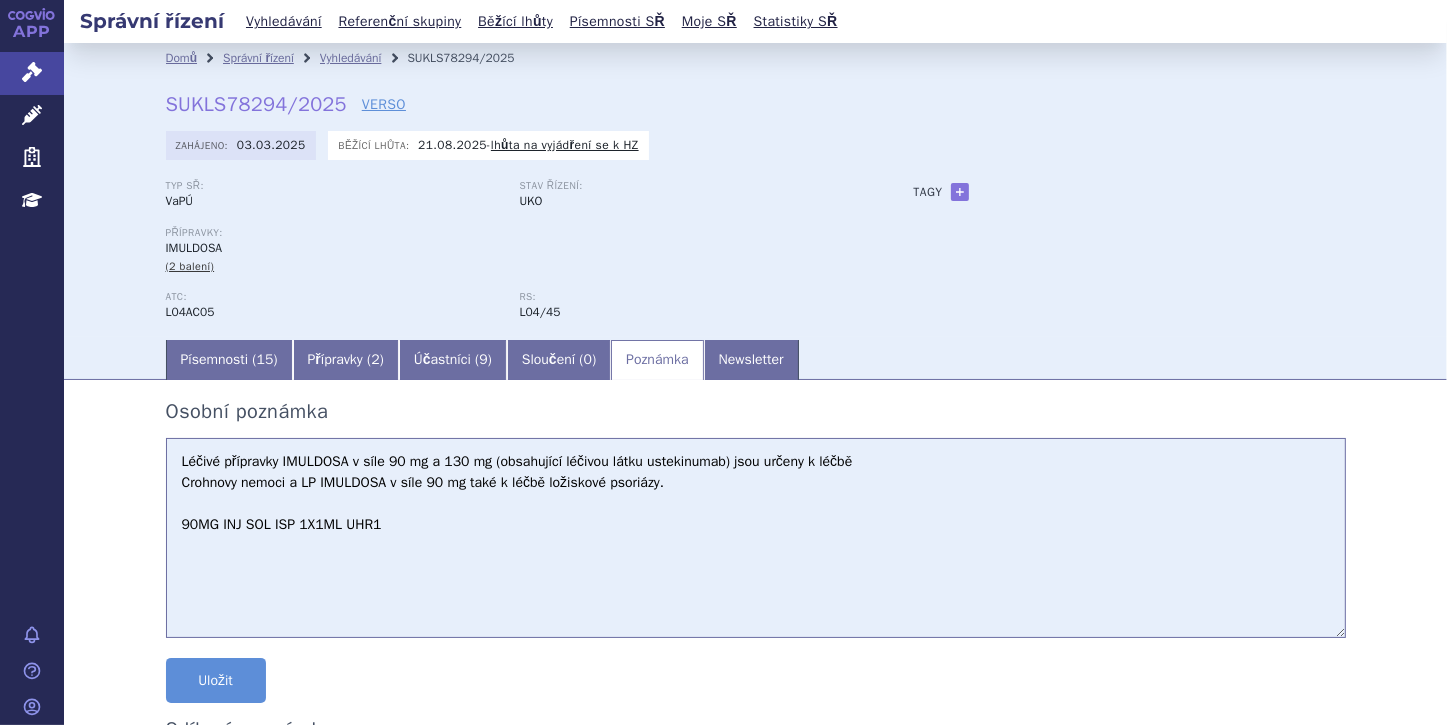 click on "Léčivé přípravky IMULDOSA v síle 90 mg a 130 mg (obsahující léčivou látku ustekinumab) jsou určeny k léčbě
Crohnovy nemoci a LP IMULDOSA v síle 90 mg také k léčbě ložiskové psoriázy.
90MG INJ SOL ISP 1X1ML UHR1" at bounding box center [756, 538] 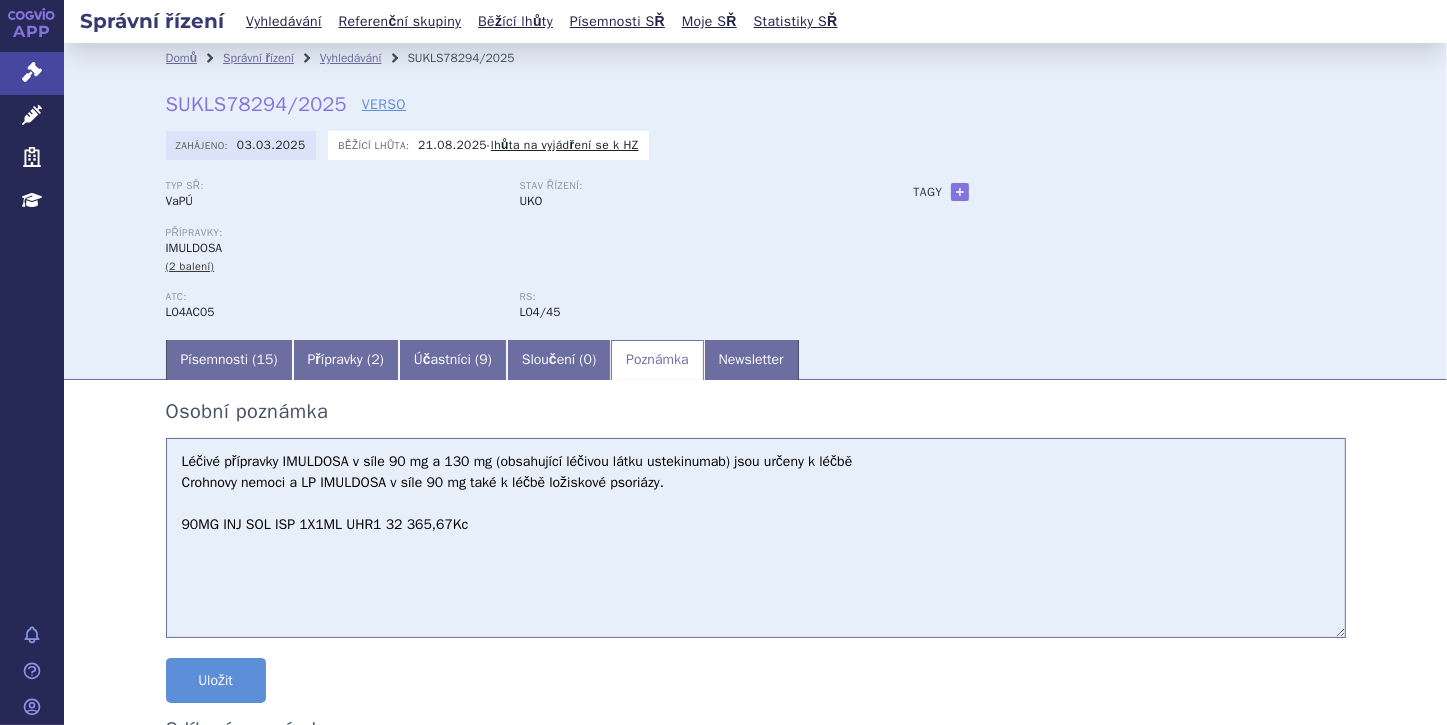 paste on "130MG INF CNC SOL
1X26ML" 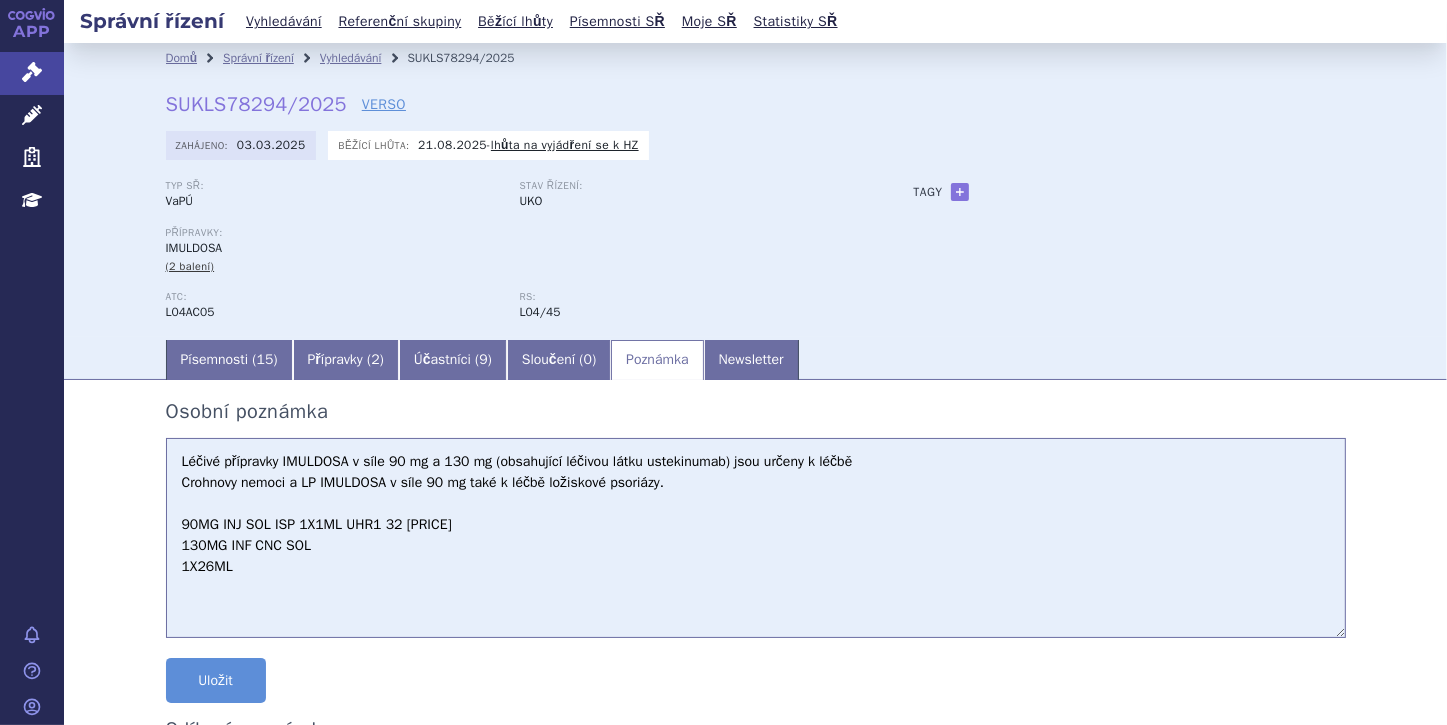 click on "Léčivé přípravky IMULDOSA v síle 90 mg a 130 mg (obsahující léčivou látku ustekinumab) jsou určeny k léčbě
Crohnovy nemoci a LP IMULDOSA v síle 90 mg také k léčbě ložiskové psoriázy.
90MG INJ SOL ISP 1X1ML UHR1 32 365,67Kc
130MG INF CNC SOL
1X26ML" at bounding box center (756, 538) 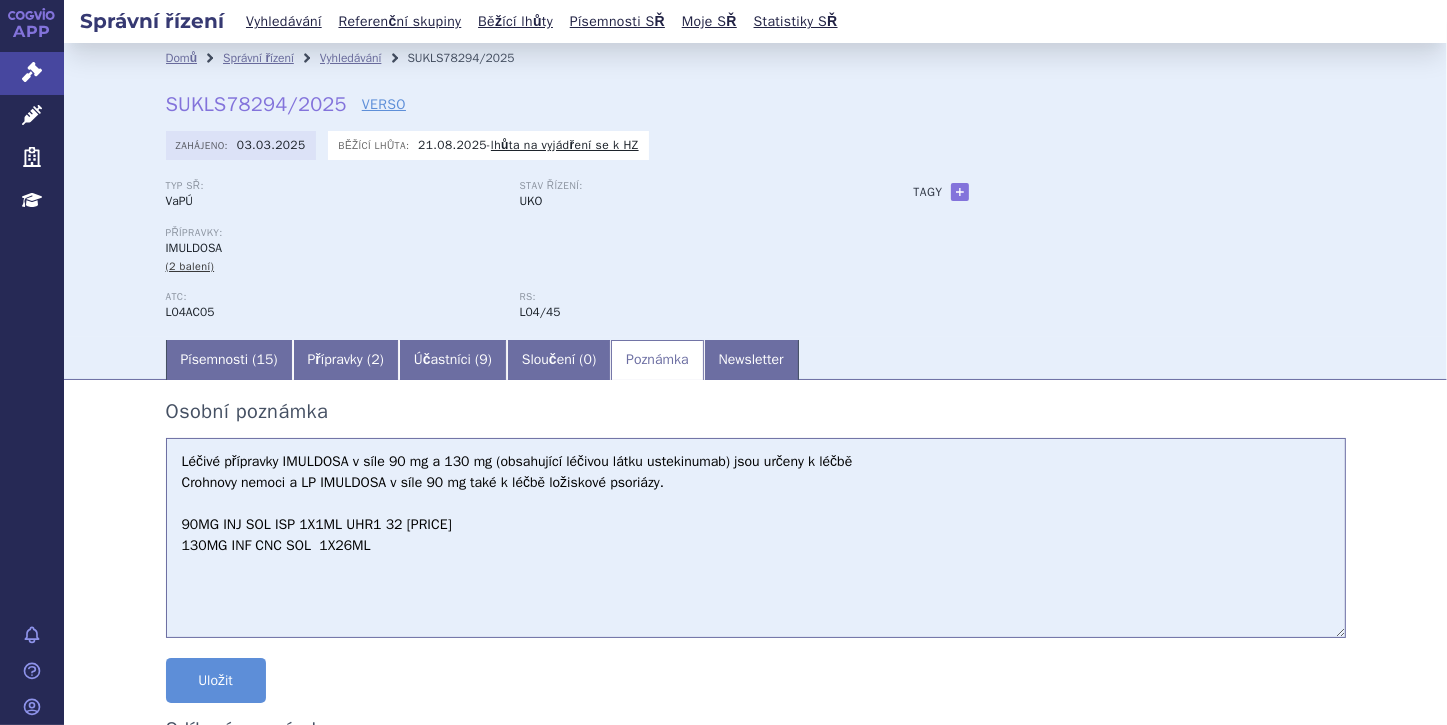 click on "Léčivé přípravky IMULDOSA v síle 90 mg a 130 mg (obsahující léčivou látku ustekinumab) jsou určeny k léčbě
Crohnovy nemoci a LP IMULDOSA v síle 90 mg také k léčbě ložiskové psoriázy.
90MG INJ SOL ISP 1X1ML UHR1 32 365,67Kc
130MG INF CNC SOL  1X26ML" at bounding box center [756, 538] 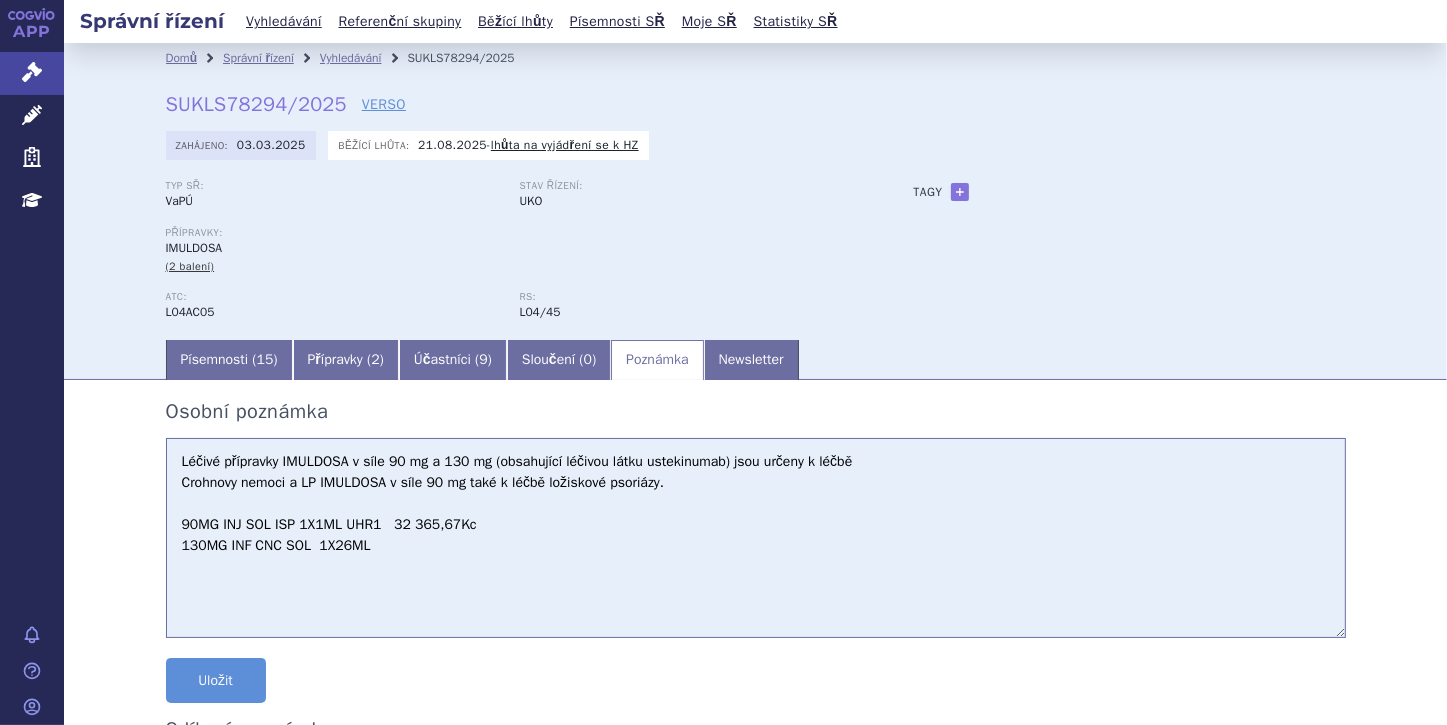 click on "Léčivé přípravky IMULDOSA v síle 90 mg a 130 mg (obsahující léčivou látku ustekinumab) jsou určeny k léčbě
Crohnovy nemoci a LP IMULDOSA v síle 90 mg také k léčbě ložiskové psoriázy.
90MG INJ SOL ISP 1X1ML UHR1   32 365,67Kc
130MG INF CNC SOL  1X26ML" at bounding box center [756, 538] 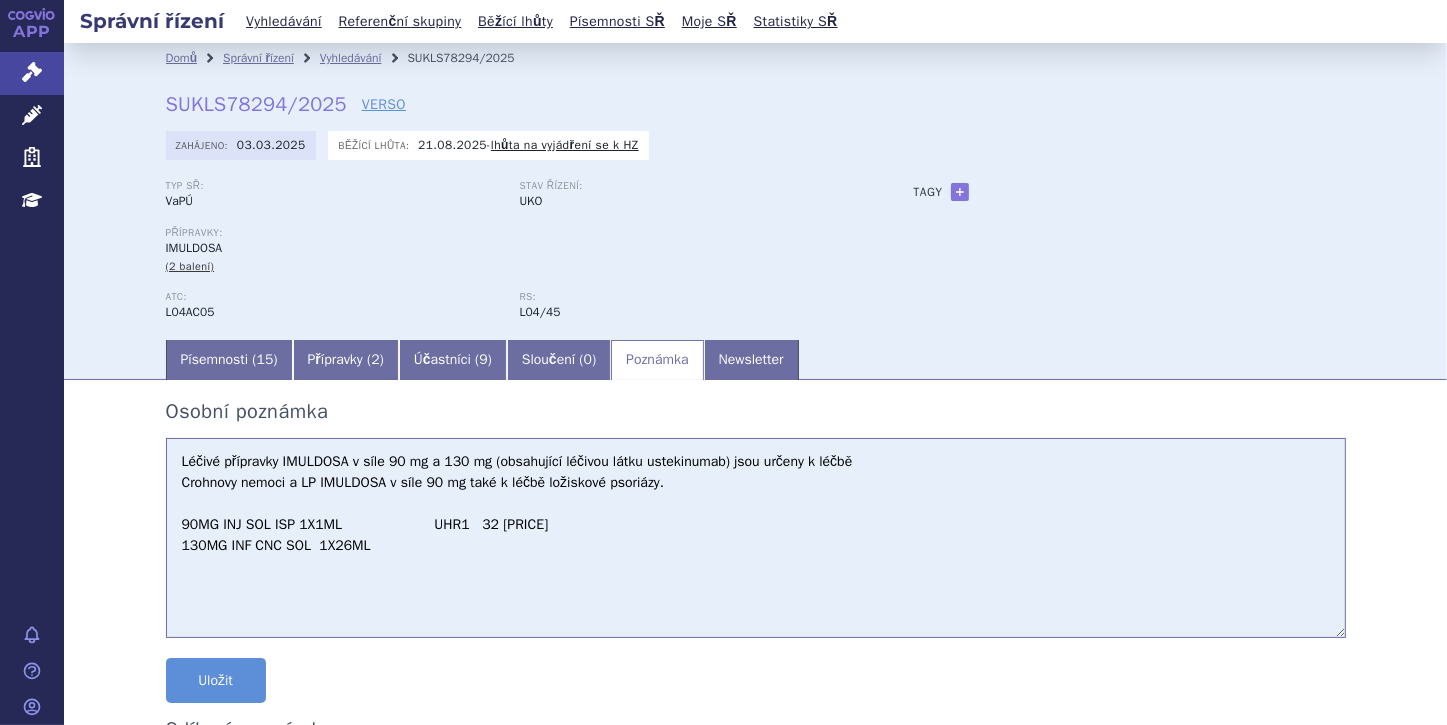 click on "Léčivé přípravky IMULDOSA v síle 90 mg a 130 mg (obsahující léčivou látku ustekinumab) jsou určeny k léčbě
Crohnovy nemoci a LP IMULDOSA v síle 90 mg také k léčbě ložiskové psoriázy.
90MG INJ SOL ISP 1X1ML                      UHR1   32 365,67Kc
130MG INF CNC SOL  1X26ML" at bounding box center [756, 538] 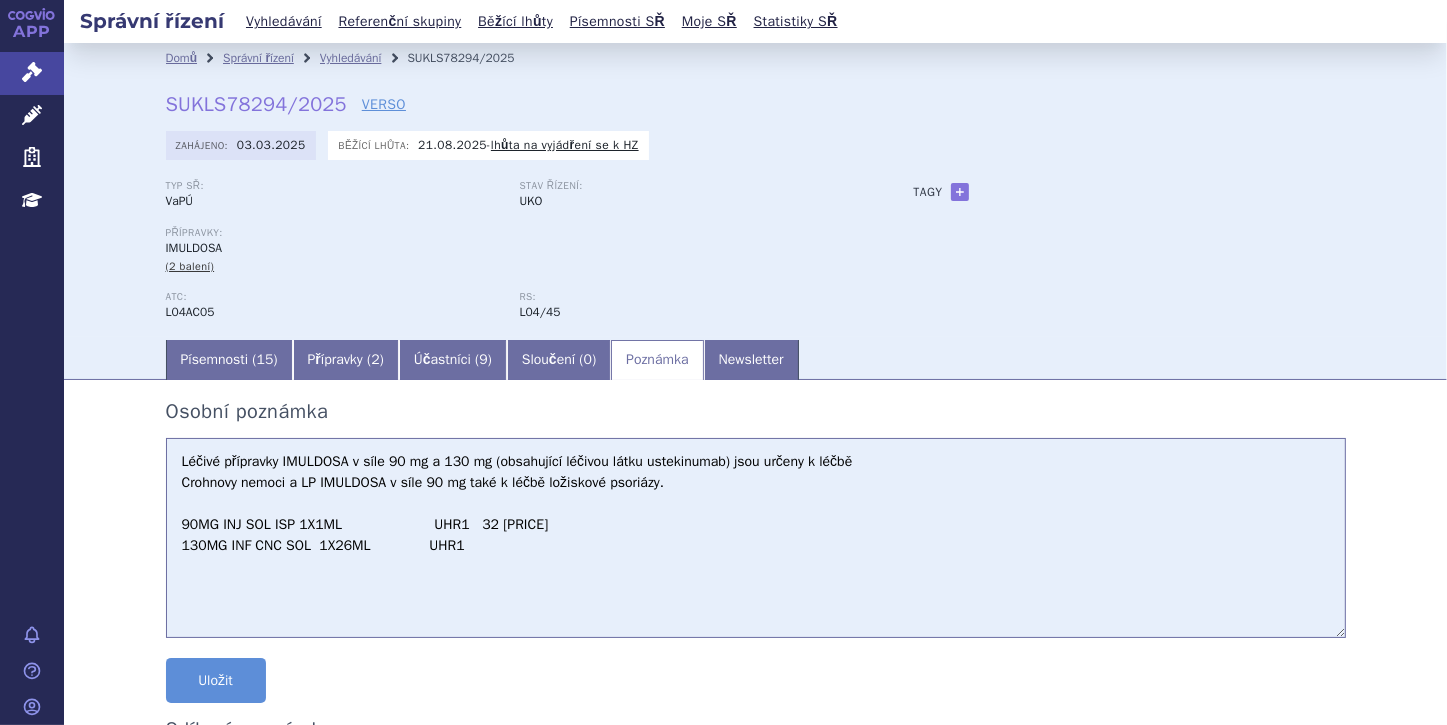 paste on "46 750,41" 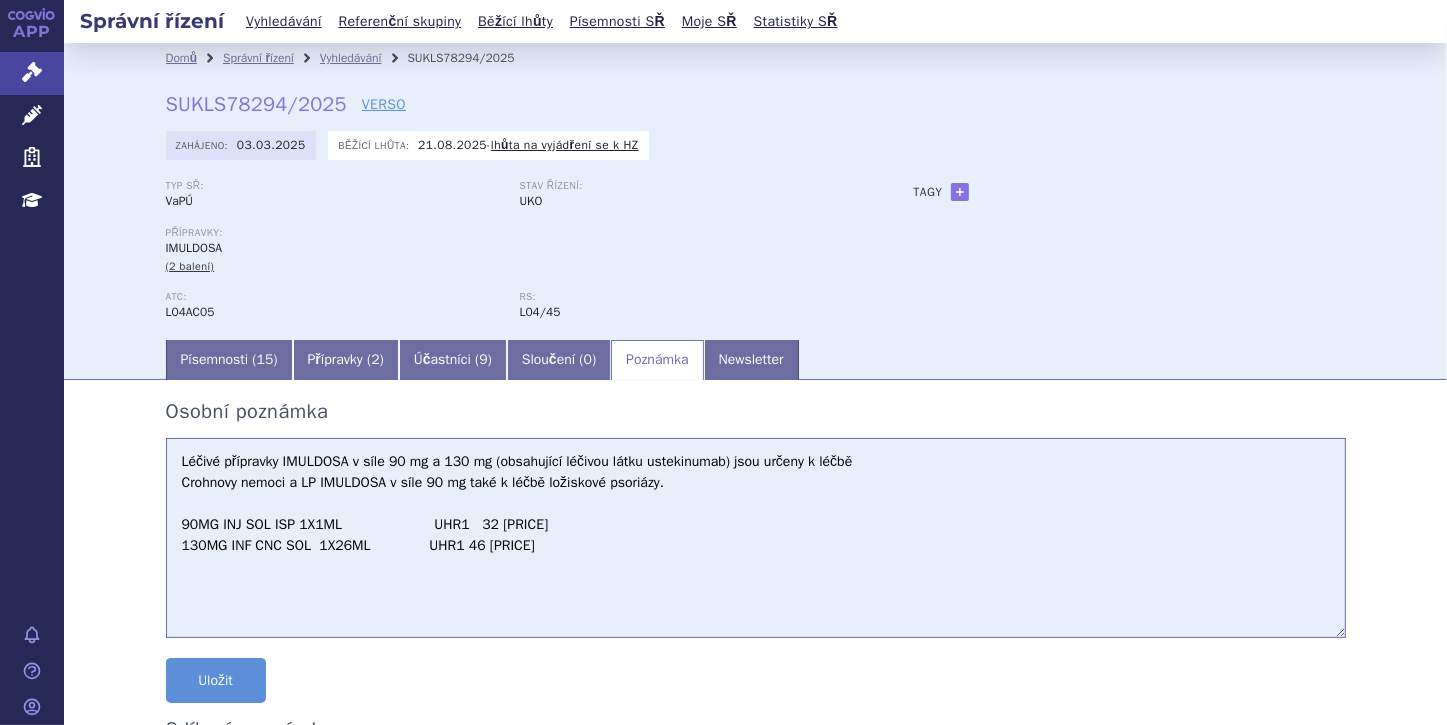 click on "Léčivé přípravky IMULDOSA v síle 90 mg a 130 mg (obsahující léčivou látku ustekinumab) jsou určeny k léčbě
Crohnovy nemoci a LP IMULDOSA v síle 90 mg také k léčbě ložiskové psoriázy.
90MG INJ SOL ISP 1X1ML                      UHR1   32 365,67Kc
130MG INF CNC SOL  1X26ML              UHR1 46 750,41" at bounding box center (756, 538) 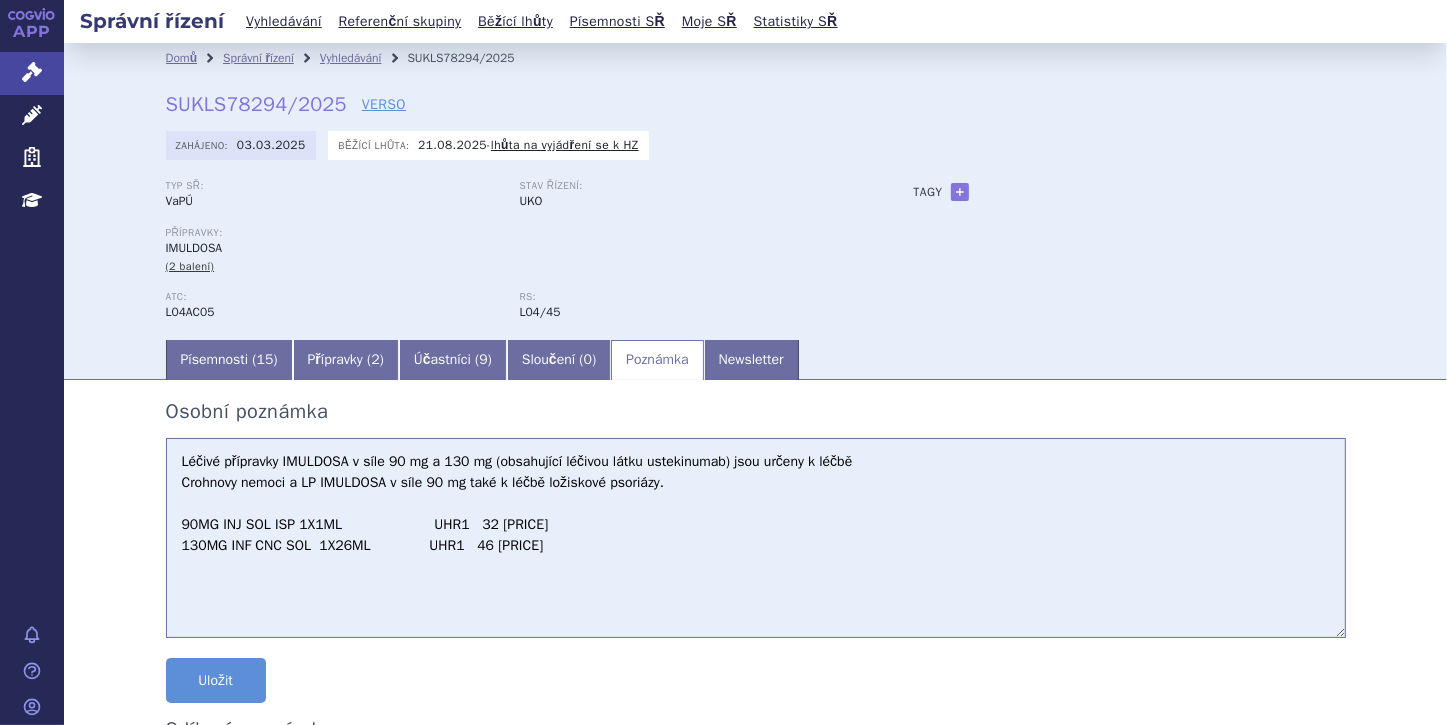 click on "Léčivé přípravky IMULDOSA v síle 90 mg a 130 mg (obsahující léčivou látku ustekinumab) jsou určeny k léčbě
Crohnovy nemoci a LP IMULDOSA v síle 90 mg také k léčbě ložiskové psoriázy.
90MG INJ SOL ISP 1X1ML                      UHR1   32 365,67Kc
130MG INF CNC SOL  1X26ML              UHR1   46 750,41" at bounding box center (756, 538) 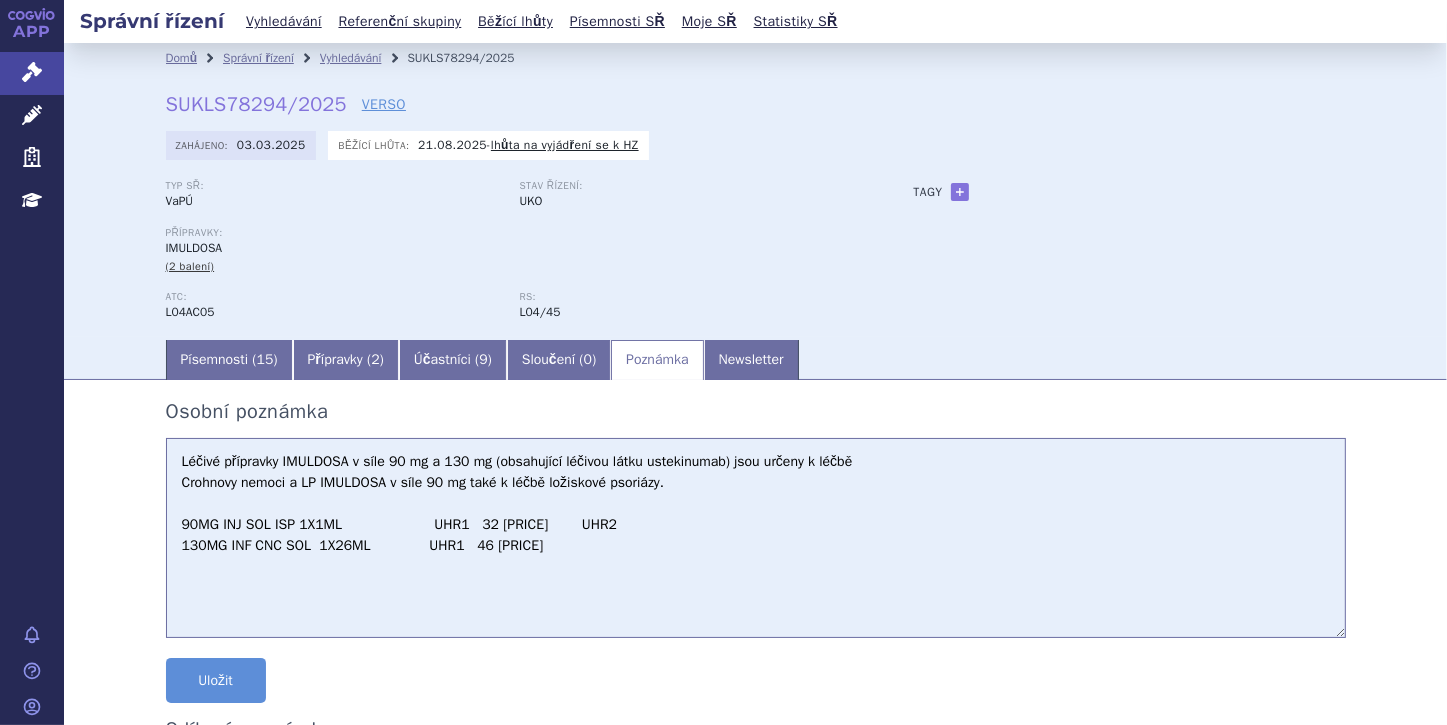 click on "Léčivé přípravky IMULDOSA v síle 90 mg a 130 mg (obsahující léčivou látku ustekinumab) jsou určeny k léčbě
Crohnovy nemoci a LP IMULDOSA v síle 90 mg také k léčbě ložiskové psoriázy.
90MG INJ SOL ISP 1X1ML                      UHR1   32 365,67Kc        UHR2
130MG INF CNC SOL  1X26ML              UHR1   46 750,41Kč" at bounding box center (756, 538) 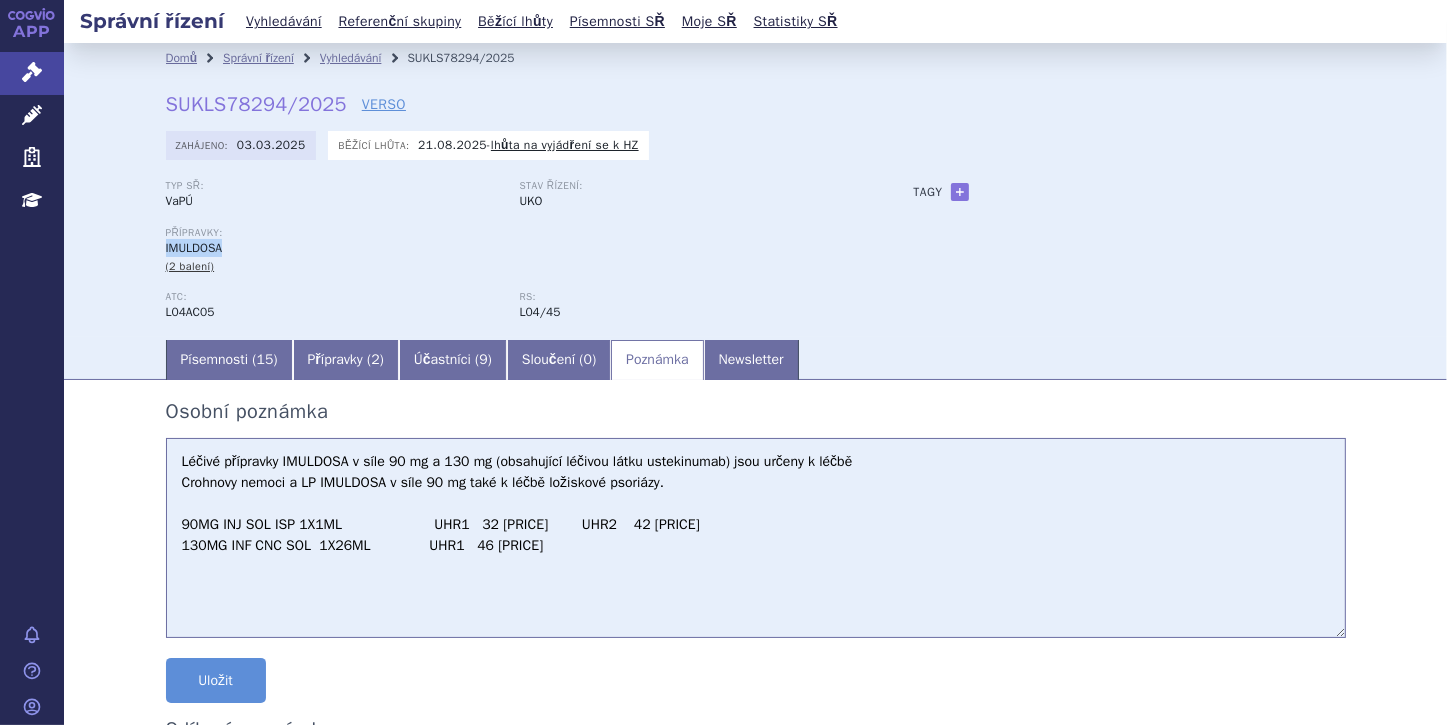 drag, startPoint x: 160, startPoint y: 246, endPoint x: 222, endPoint y: 246, distance: 62 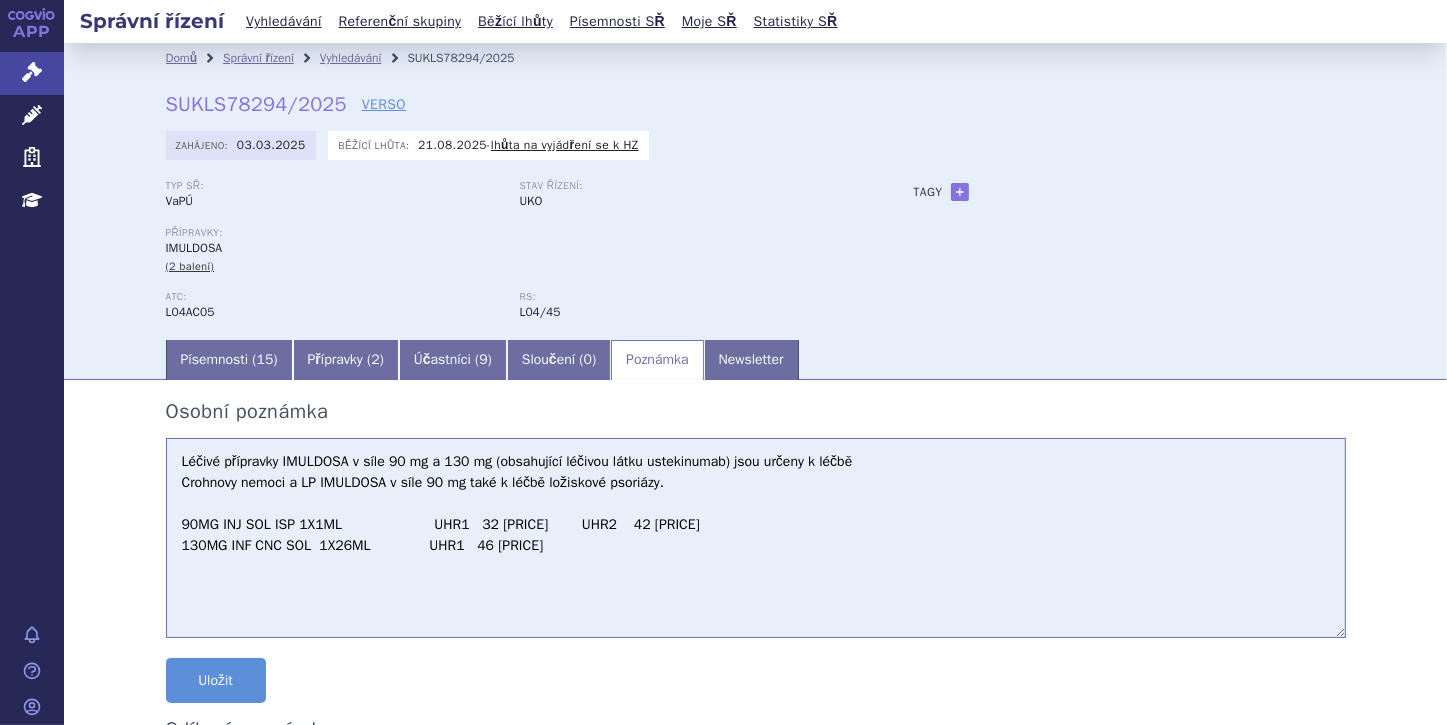 click on "Léčivé přípravky IMULDOSA v síle 90 mg a 130 mg (obsahující léčivou látku ustekinumab) jsou určeny k léčbě
Crohnovy nemoci a LP IMULDOSA v síle 90 mg také k léčbě ložiskové psoriázy.
90MG INJ SOL ISP 1X1ML                      UHR1   32 365,67Kc        UHR2    42 366,55K4
130MG INF CNC SOL  1X26ML              UHR1   46 750,41Kč" at bounding box center [756, 538] 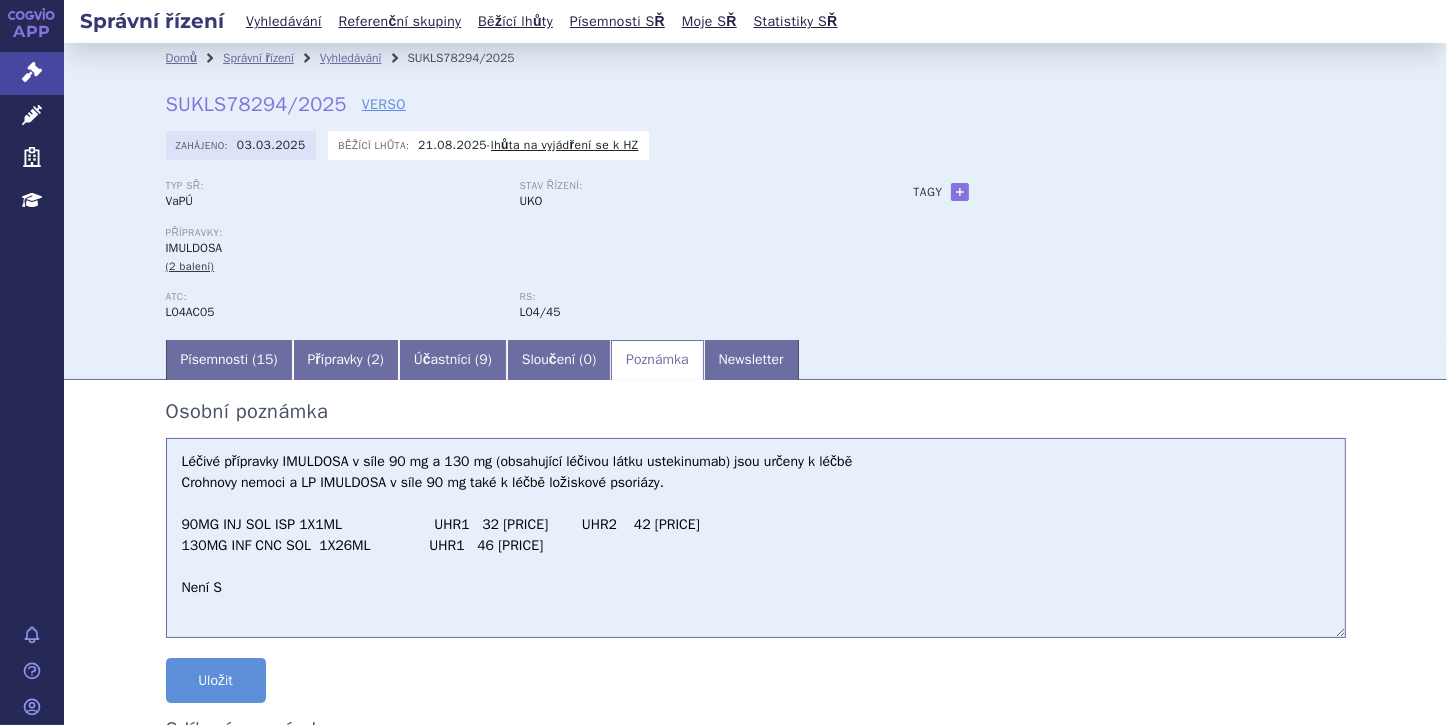 click on "Léčivé přípravky IMULDOSA v síle 90 mg a 130 mg (obsahující léčivou látku ustekinumab) jsou určeny k léčbě
Crohnovy nemoci a LP IMULDOSA v síle 90 mg také k léčbě ložiskové psoriázy.
90MG INJ SOL ISP 1X1ML                      UHR1   32 365,67Kc        UHR2    42 366,55K4
130MG INF CNC SOL  1X26ML              UHR1   46 750,41Kč
Není S" at bounding box center (756, 538) 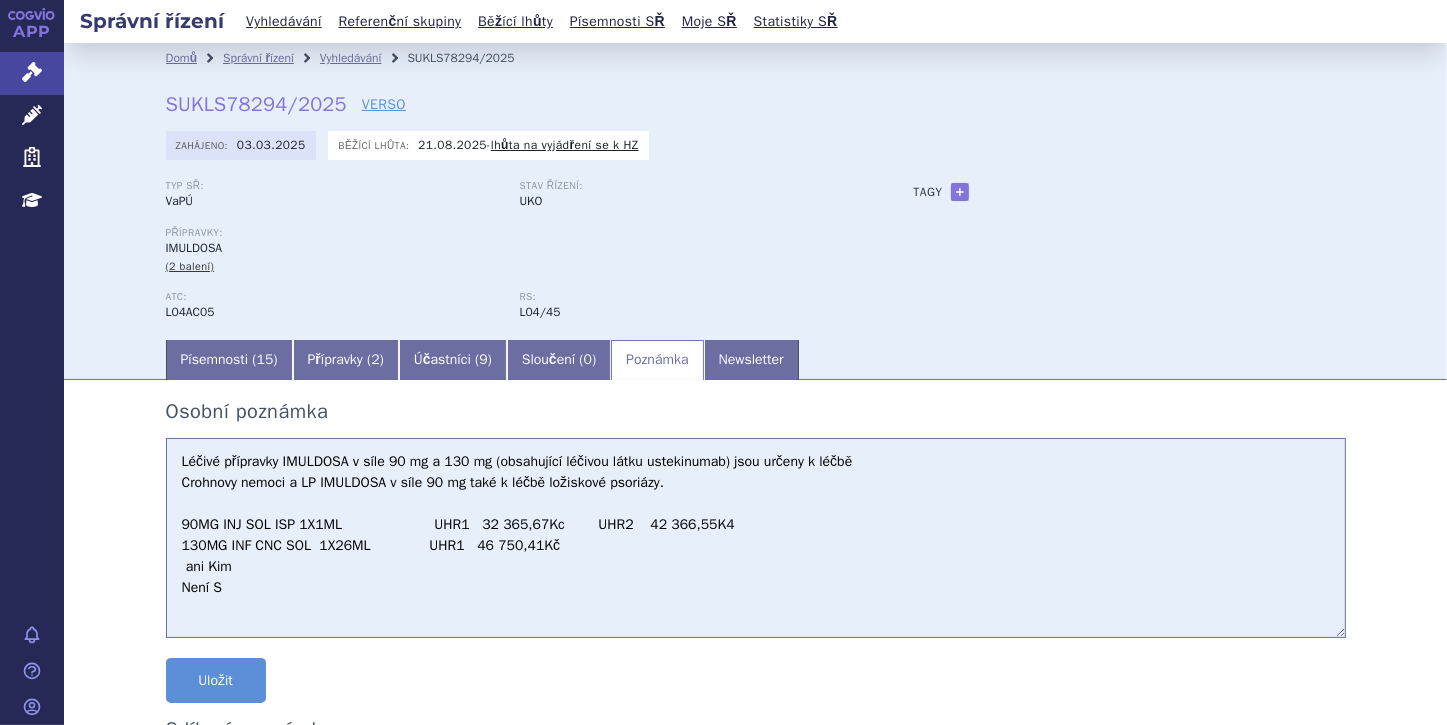 click on "Léčivé přípravky IMULDOSA v síle 90 mg a 130 mg (obsahující léčivou látku ustekinumab) jsou určeny k léčbě
Crohnovy nemoci a LP IMULDOSA v síle 90 mg také k léčbě ložiskové psoriázy.
90MG INJ SOL ISP 1X1ML                      UHR1   32 365,67Kc        UHR2    42 366,55K4
130MG INF CNC SOL  1X26ML              UHR1   46 750,41Kč
ani Kim
Není S" at bounding box center [756, 538] 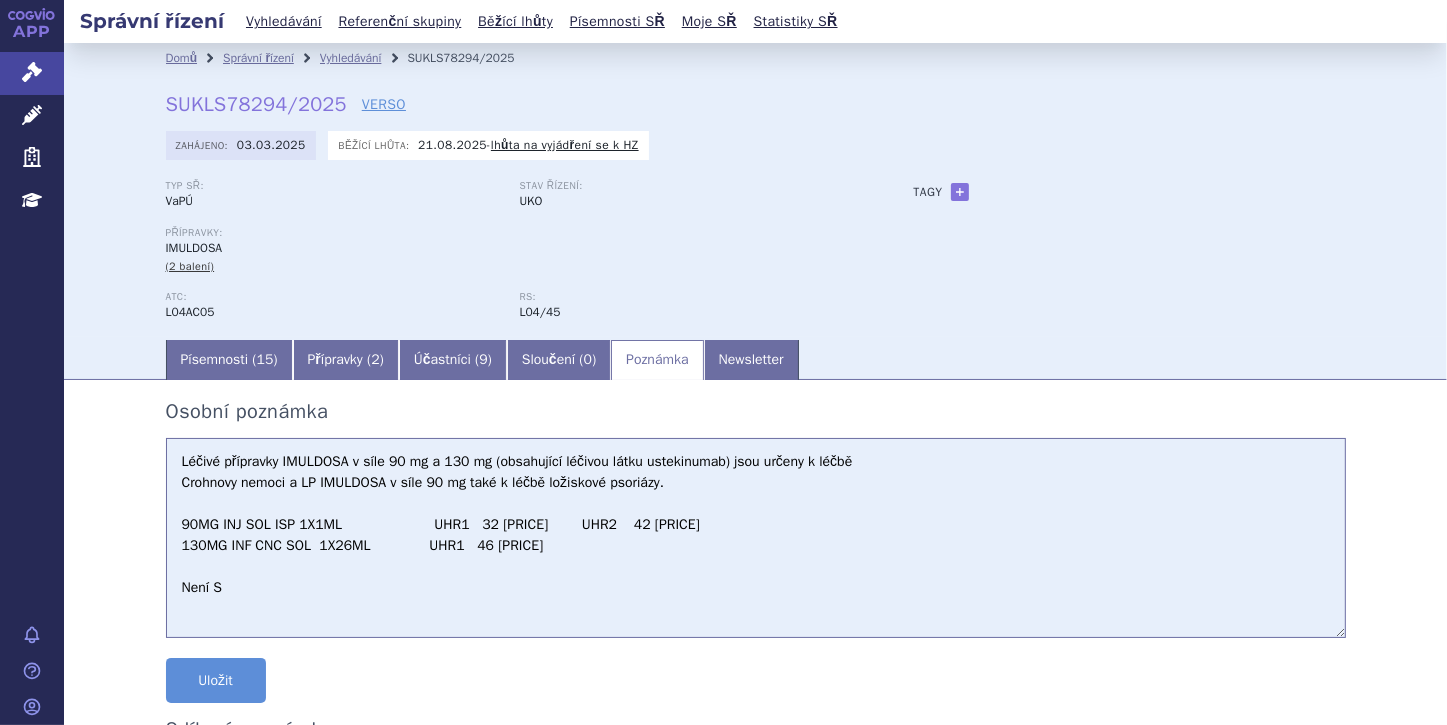 click on "Léčivé přípravky IMULDOSA v síle 90 mg a 130 mg (obsahující léčivou látku ustekinumab) jsou určeny k léčbě
Crohnovy nemoci a LP IMULDOSA v síle 90 mg také k léčbě ložiskové psoriázy.
90MG INJ SOL ISP 1X1ML                      UHR1   32 365,67Kc        UHR2    42 366,55K4
130MG INF CNC SOL  1X26ML              UHR1   46 750,41Kč
Není S" at bounding box center (756, 538) 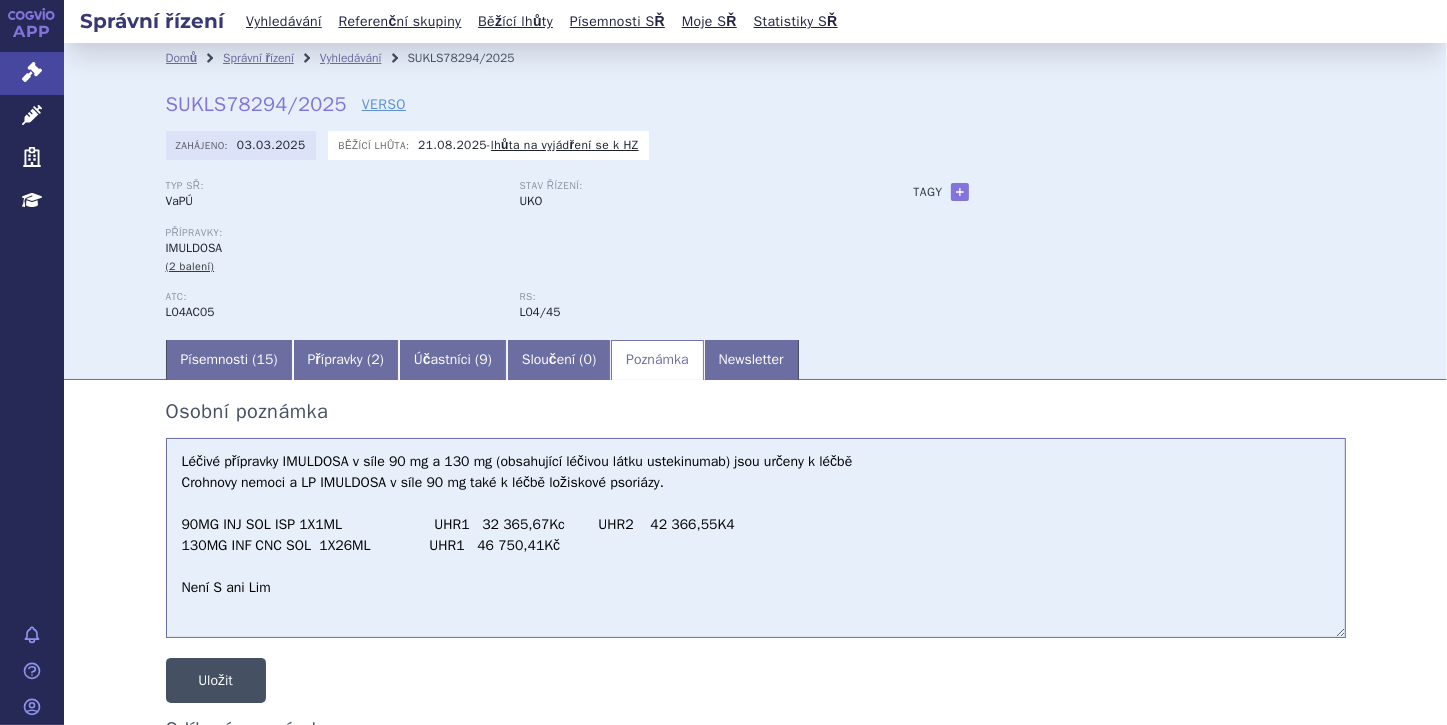 type on "Léčivé přípravky IMULDOSA v síle 90 mg a 130 mg (obsahující léčivou látku ustekinumab) jsou určeny k léčbě
Crohnovy nemoci a LP IMULDOSA v síle 90 mg také k léčbě ložiskové psoriázy.
90MG INJ SOL ISP 1X1ML                      UHR1   32 365,67Kc        UHR2    42 366,55K4
130MG INF CNC SOL  1X26ML              UHR1   46 750,41Kč
Není S ani Lim" 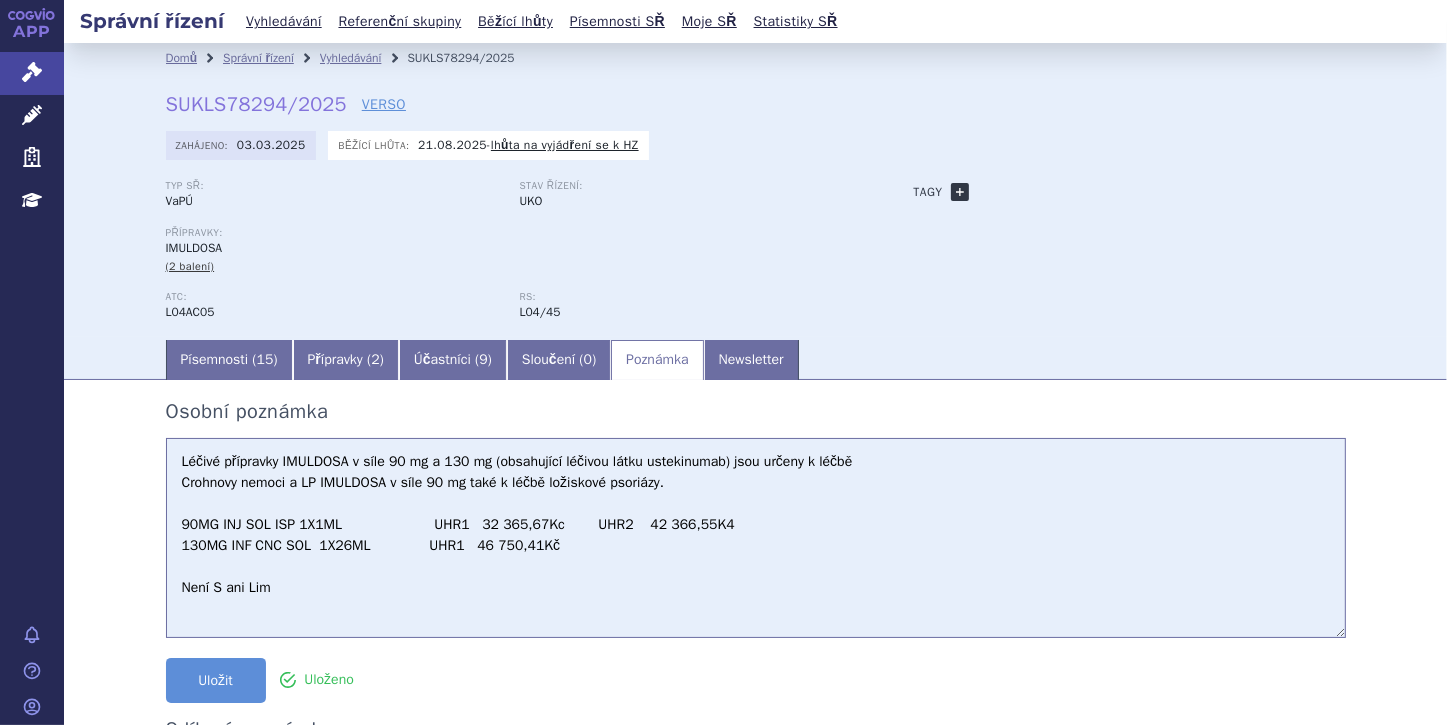 click on "+" at bounding box center [960, 192] 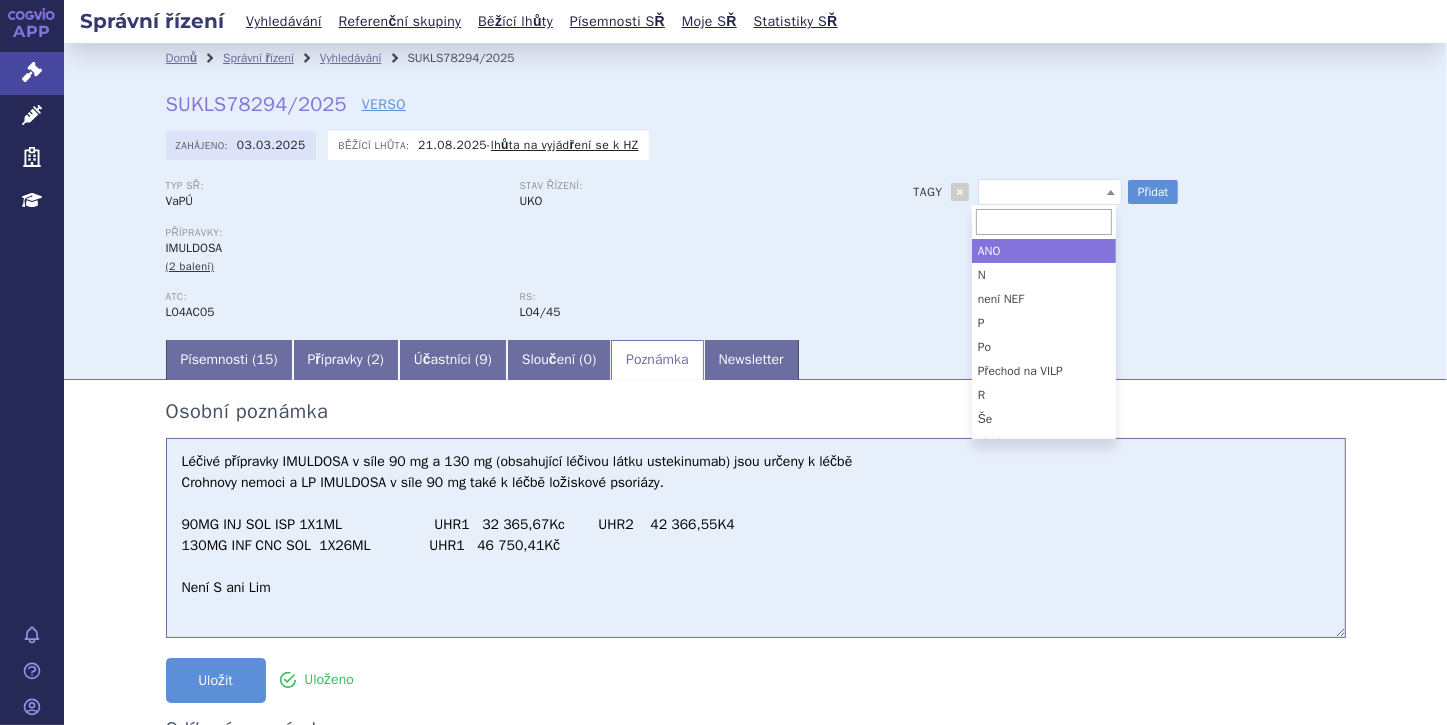 click at bounding box center (1111, 192) 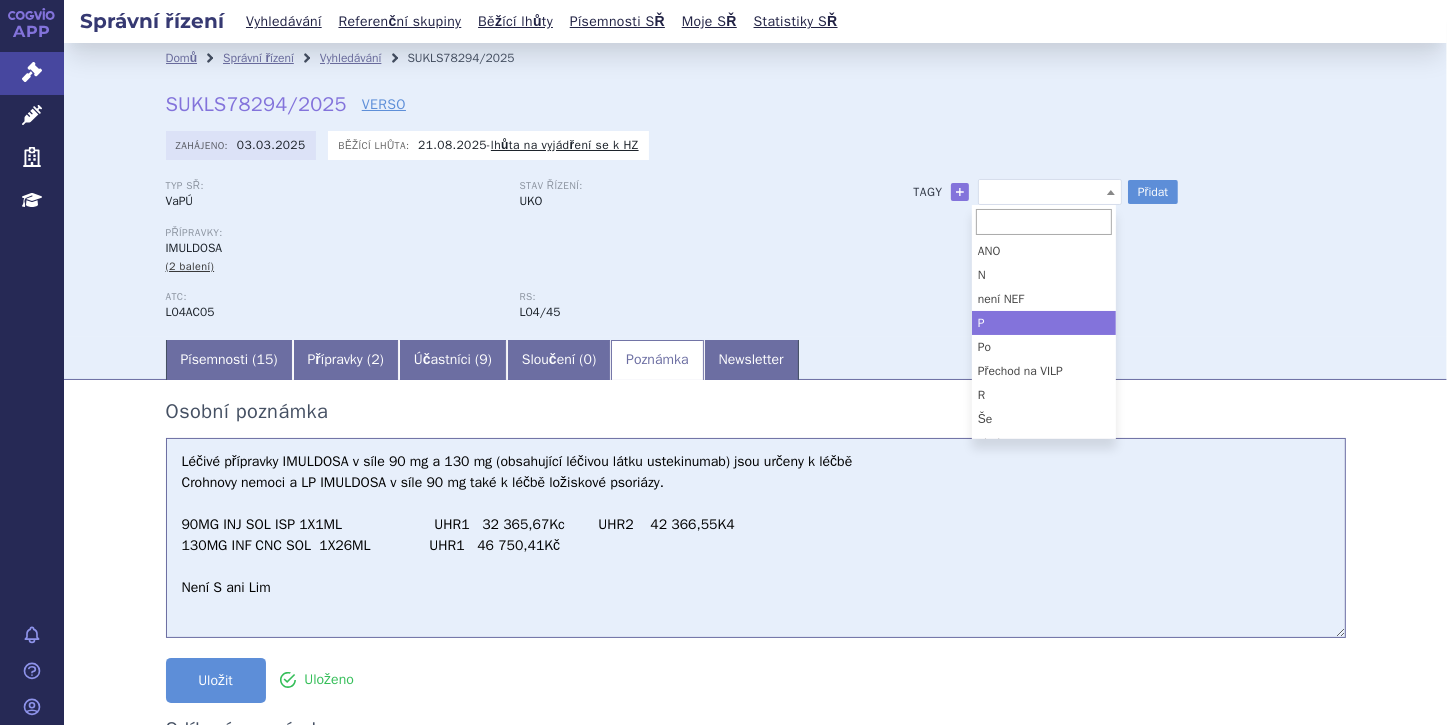 select on "P" 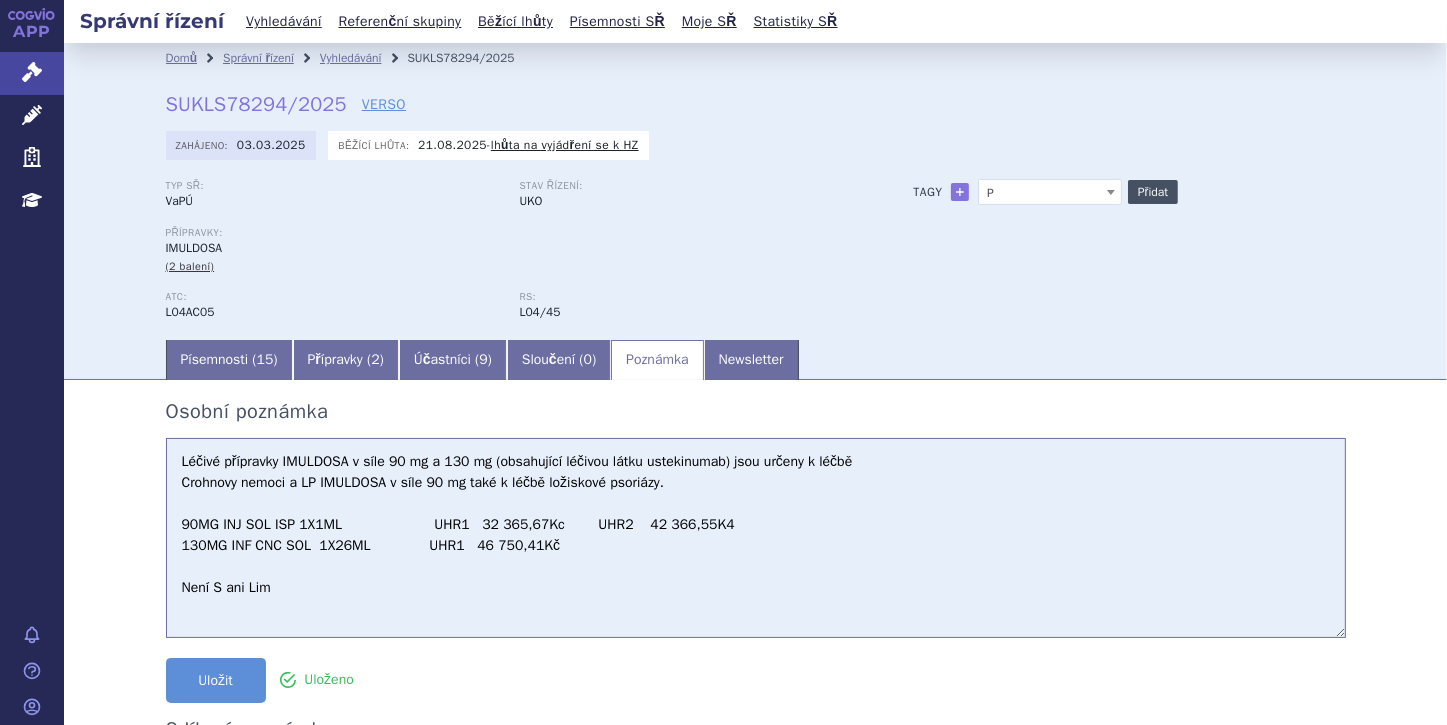 click on "Přidat" at bounding box center [1153, 192] 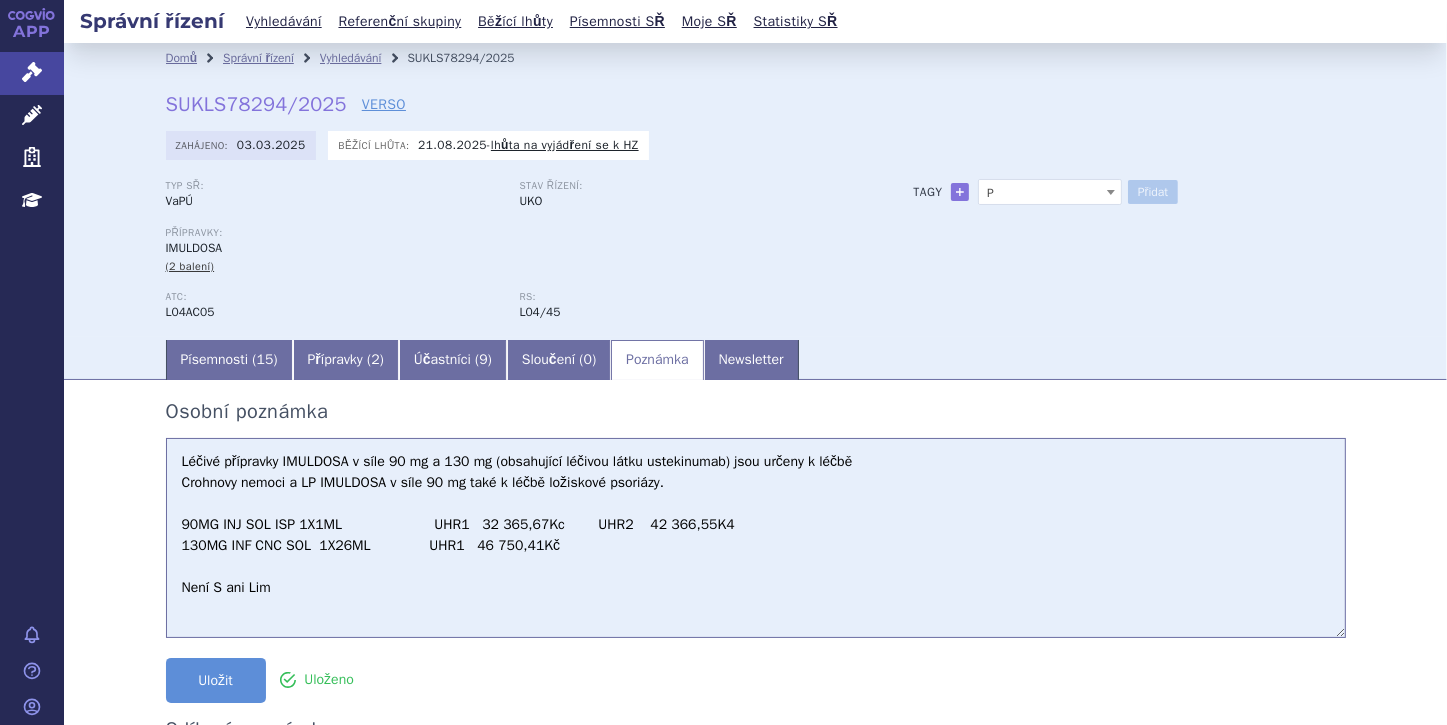select 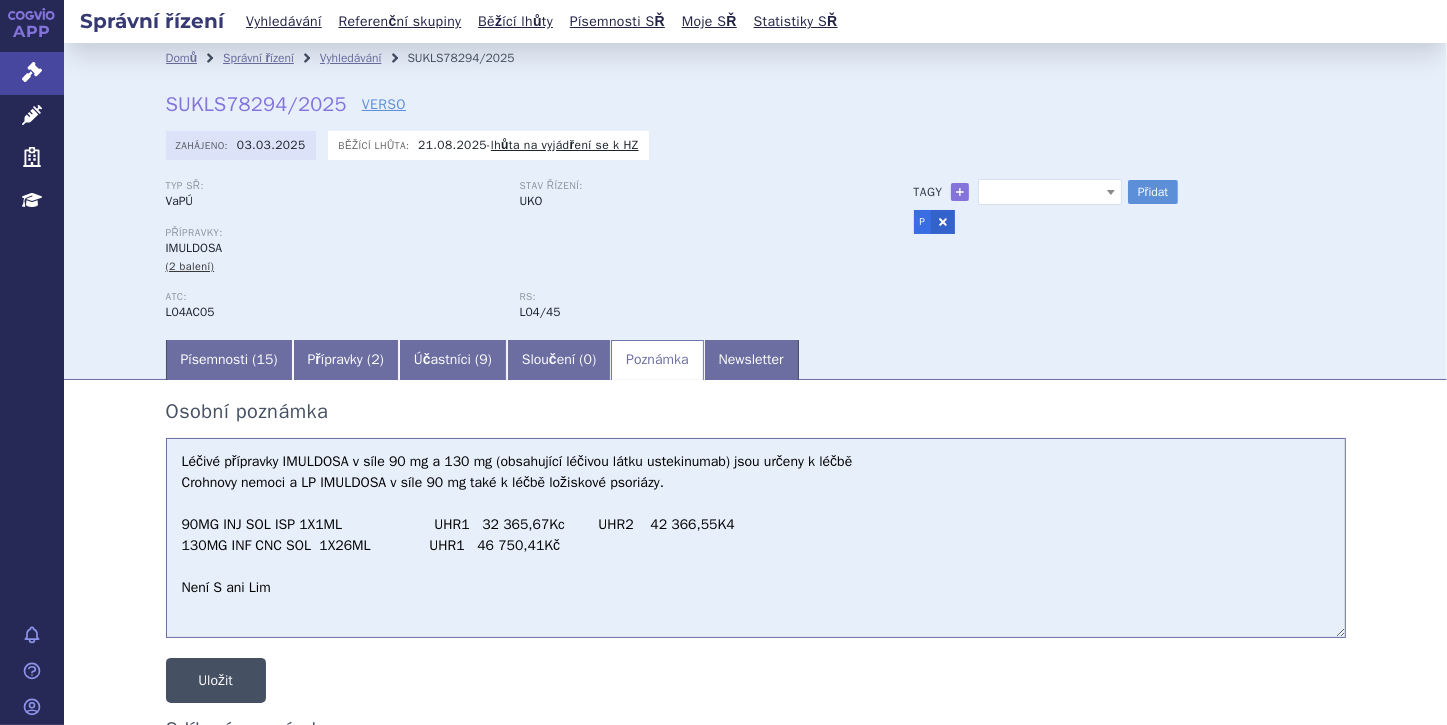click on "Uložit" at bounding box center [216, 680] 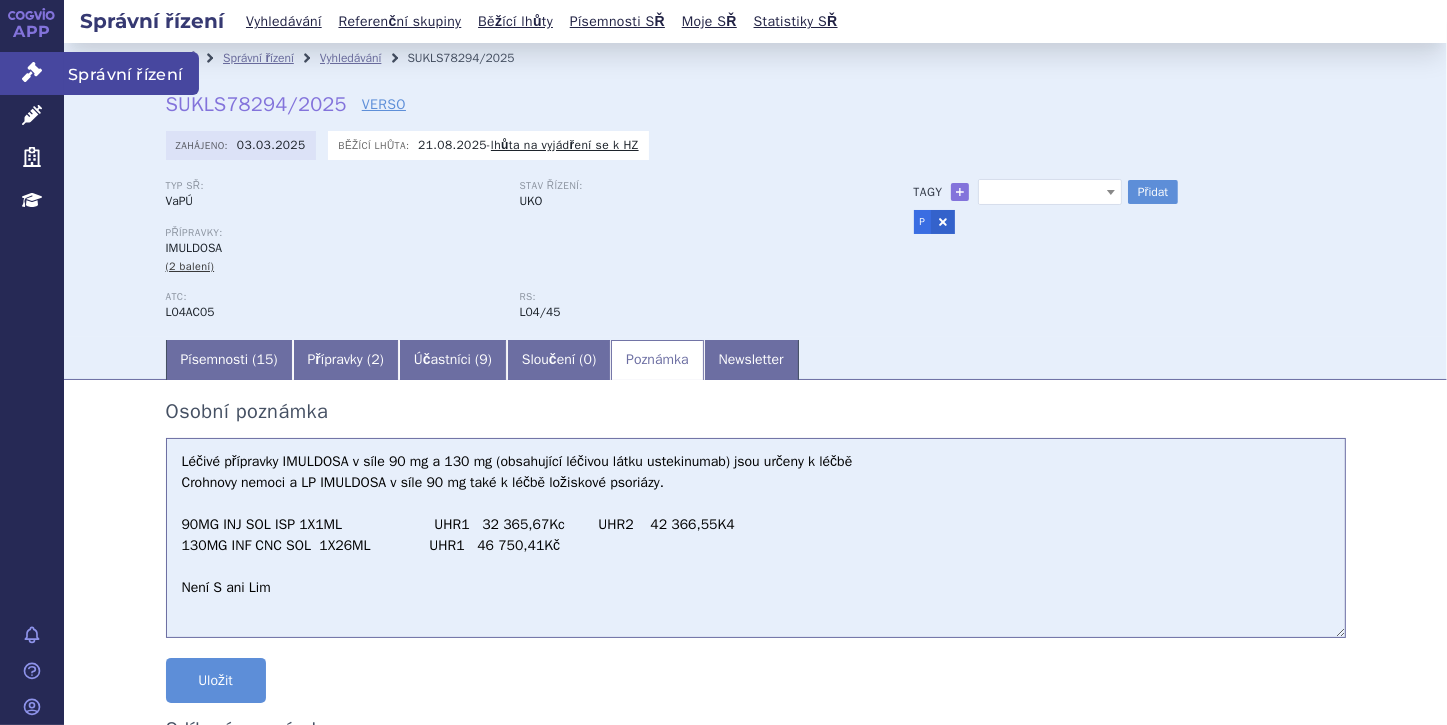 click 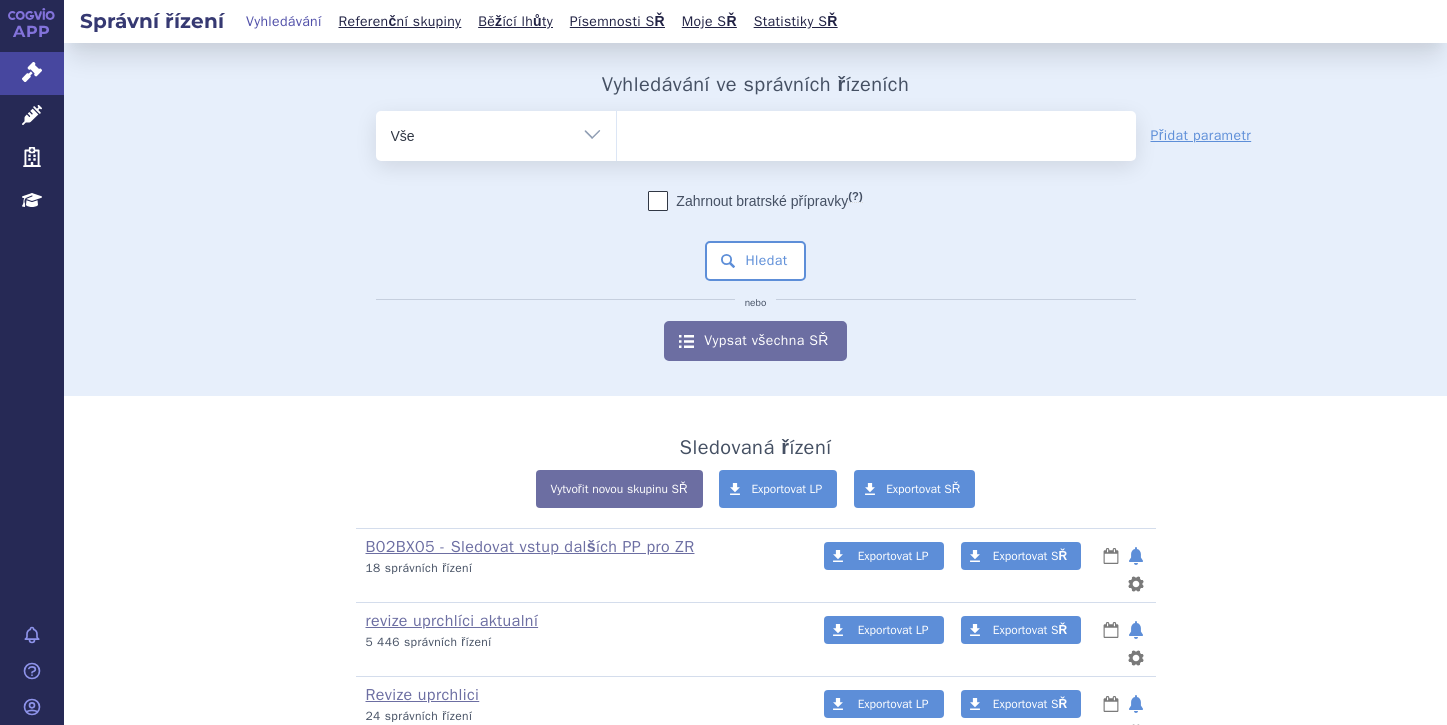 scroll, scrollTop: 0, scrollLeft: 0, axis: both 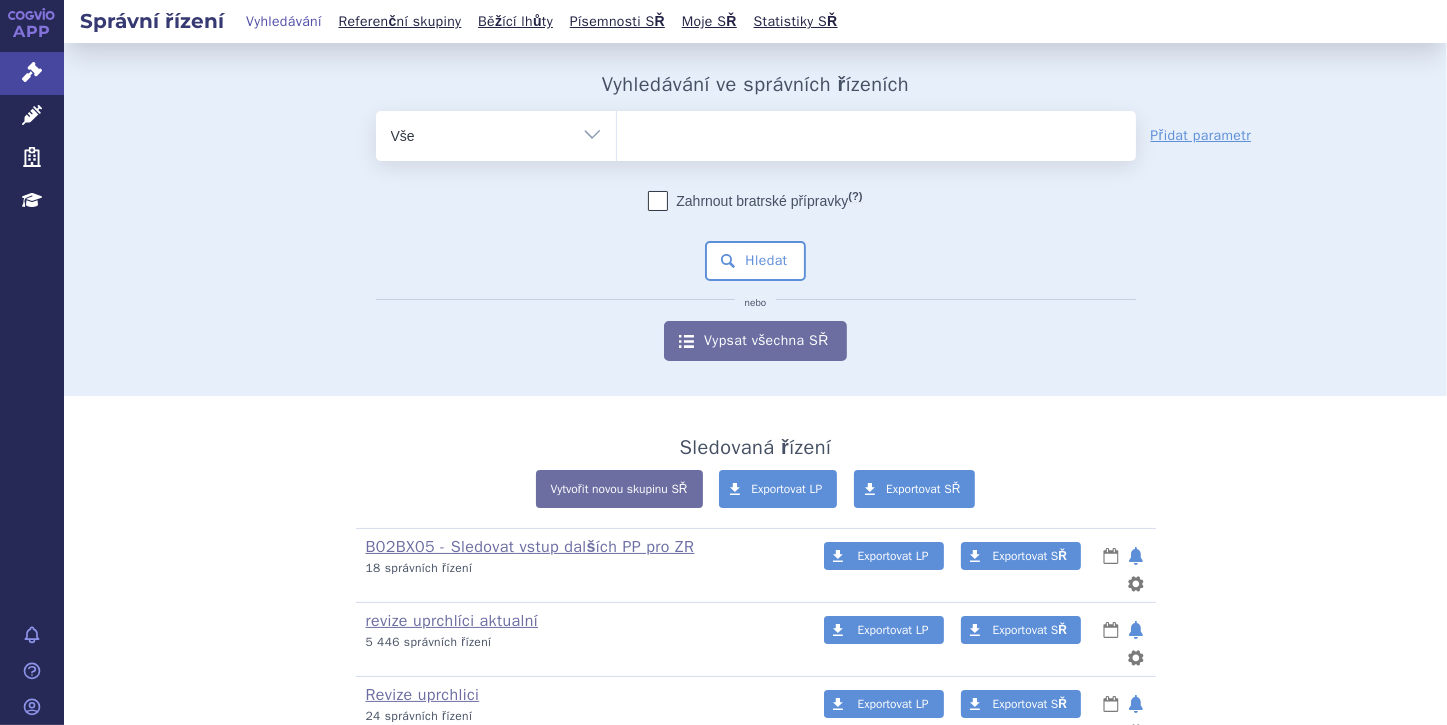 click on "Vše
Spisová značka
Typ SŘ
Přípravek/SUKL kód
Účastník/Držitel" at bounding box center (496, 133) 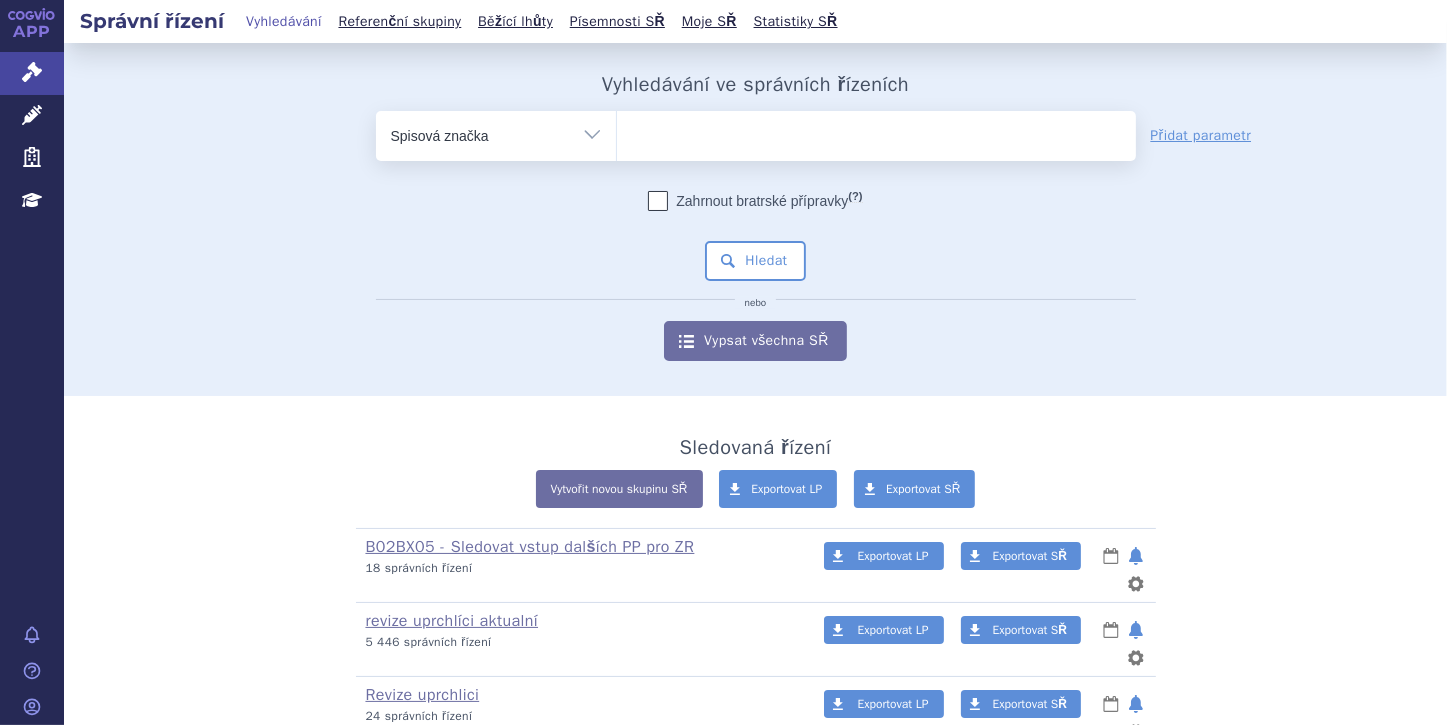 click on "Vše
Spisová značka
Typ SŘ
Přípravek/SUKL kód
Účastník/Držitel" at bounding box center [496, 133] 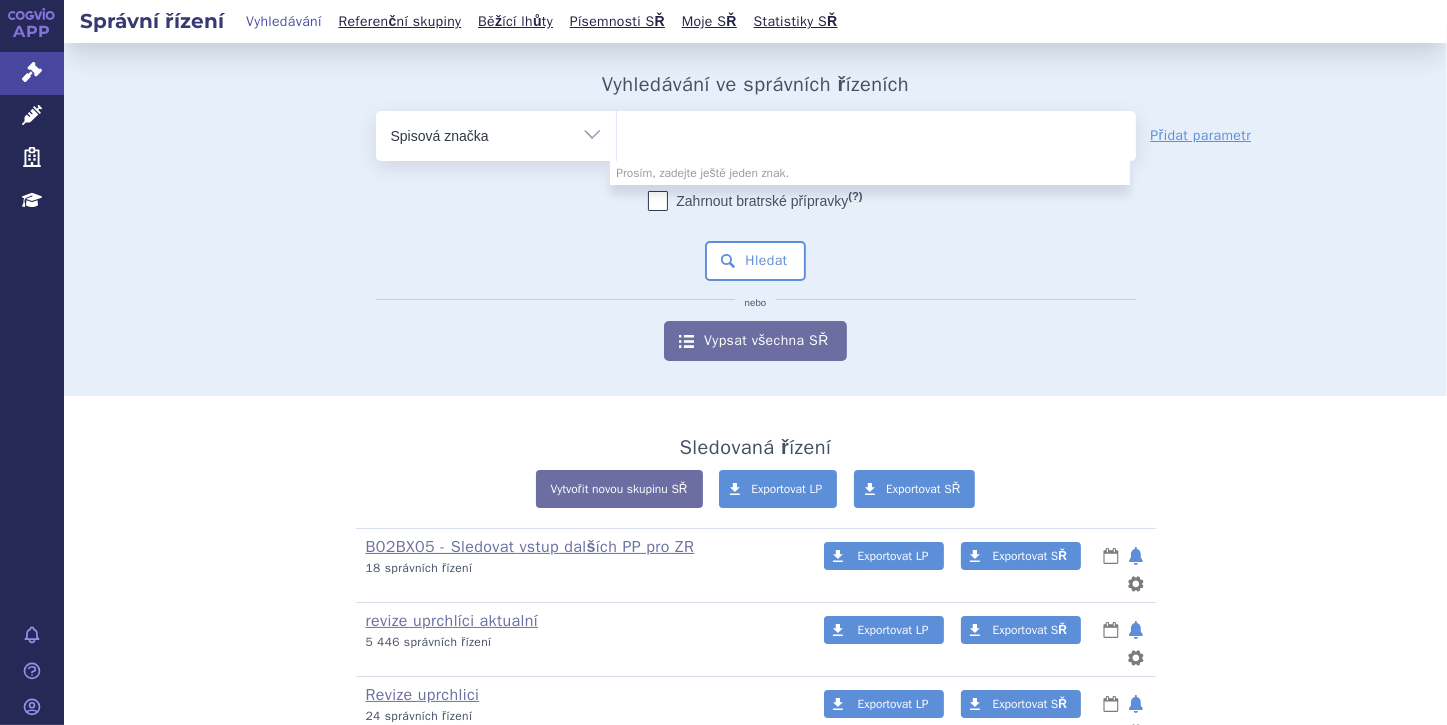 paste on "[PASSPORT]" 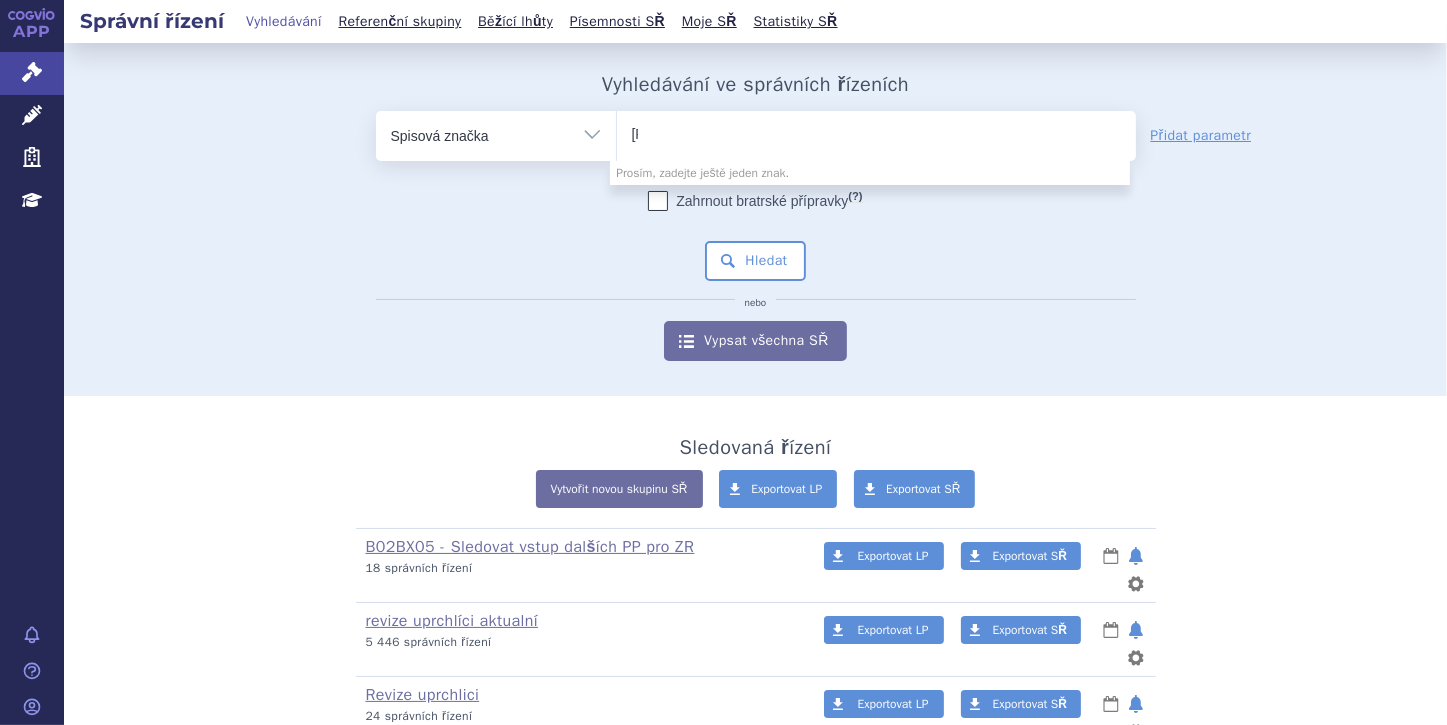 type 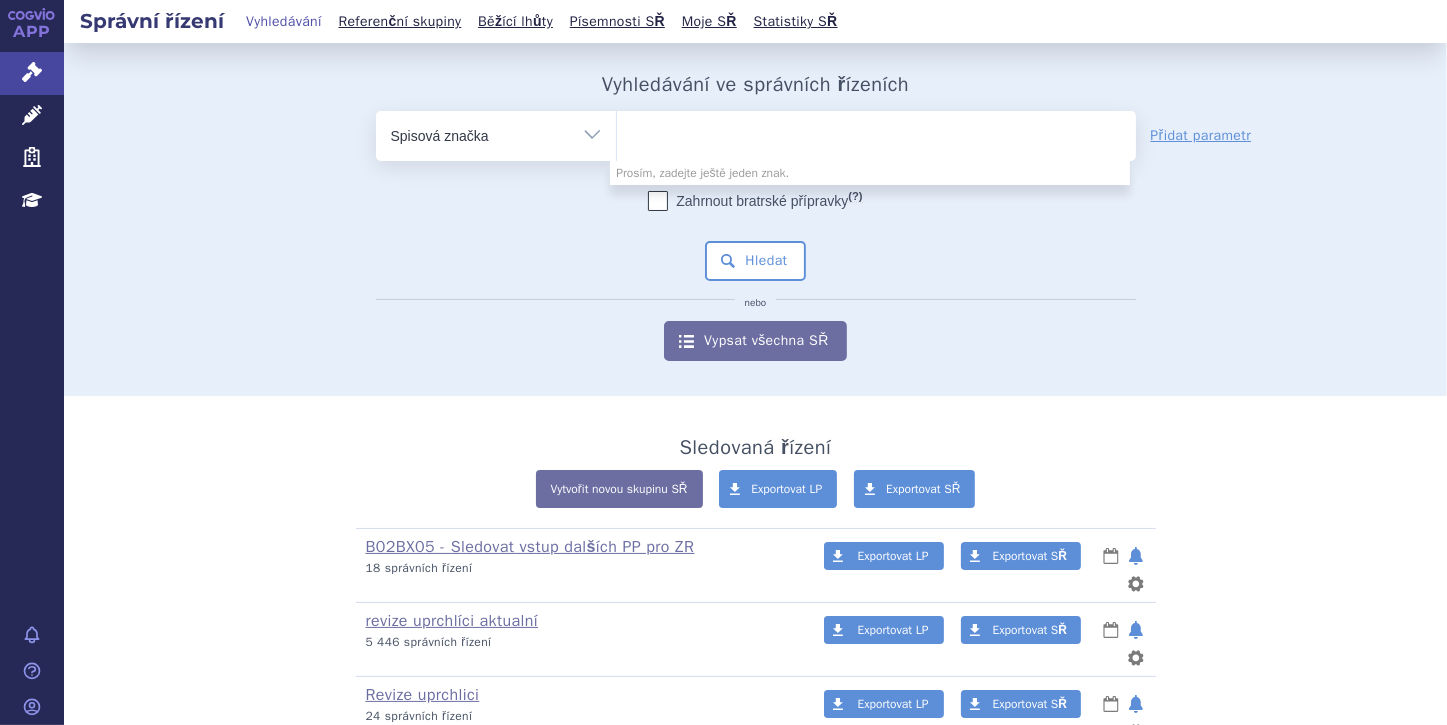 select on "[PASSPORT]" 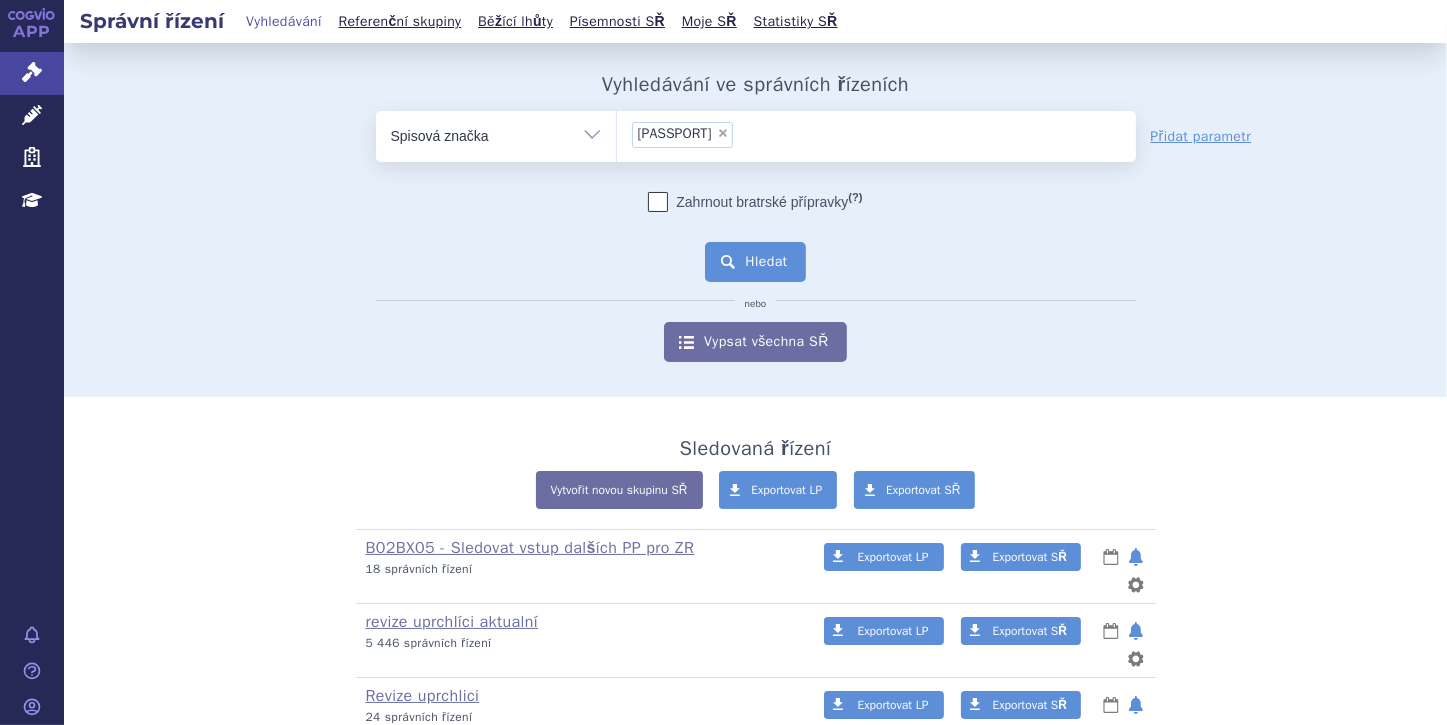 click on "Hledat" at bounding box center [755, 262] 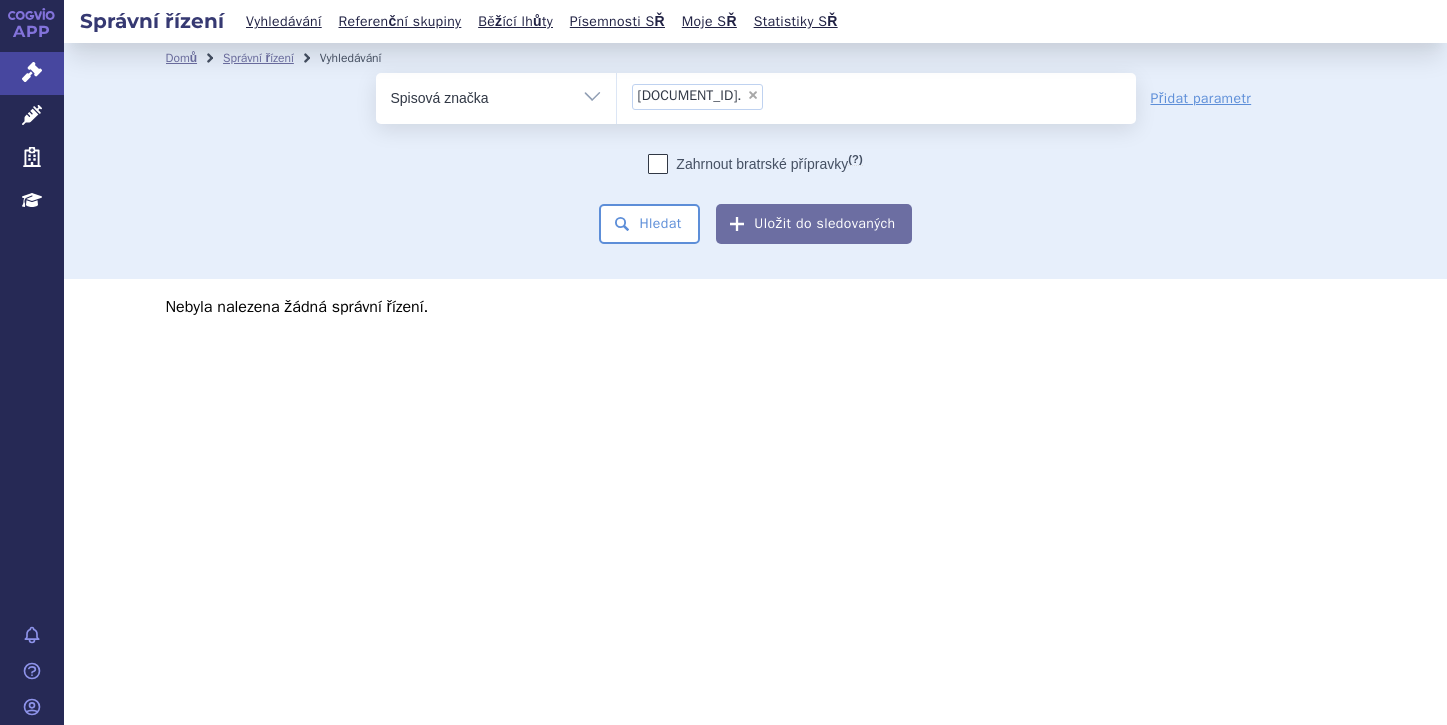 scroll, scrollTop: 0, scrollLeft: 0, axis: both 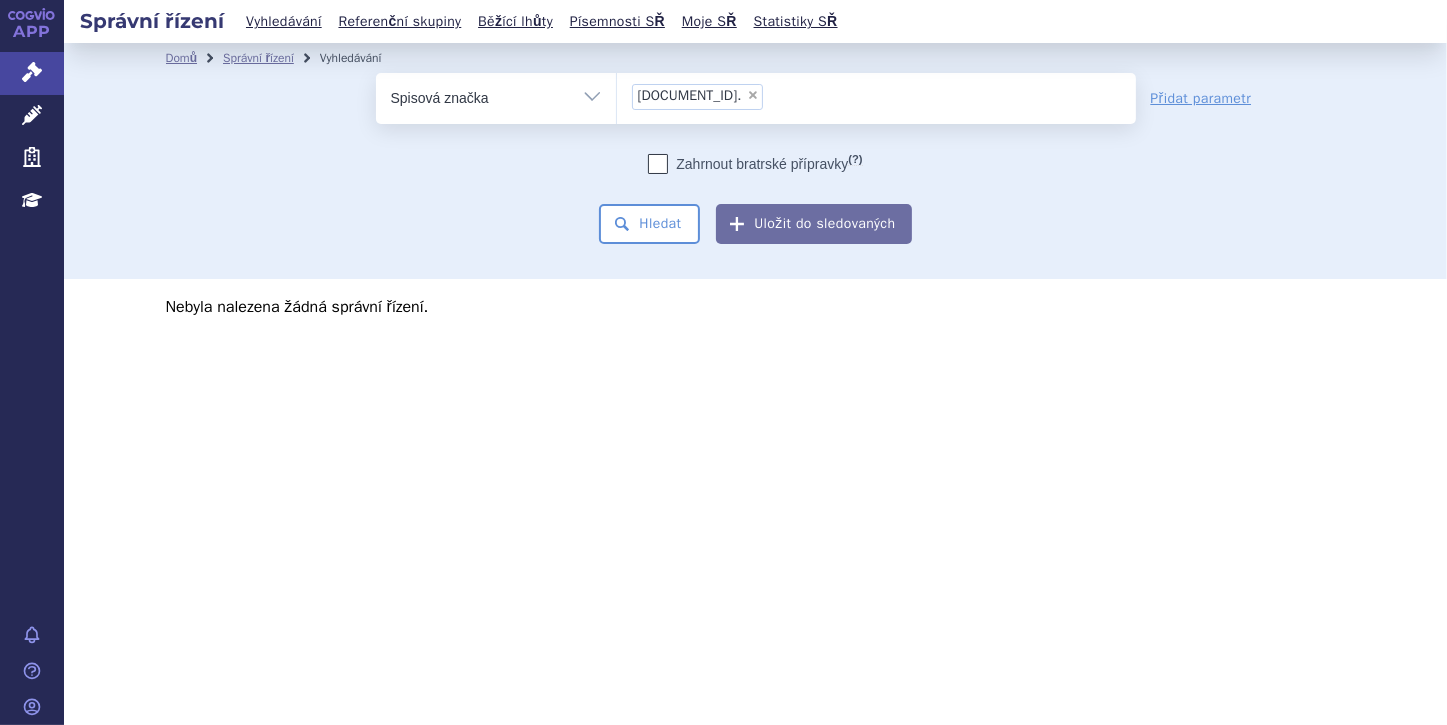 click on "×" at bounding box center [753, 95] 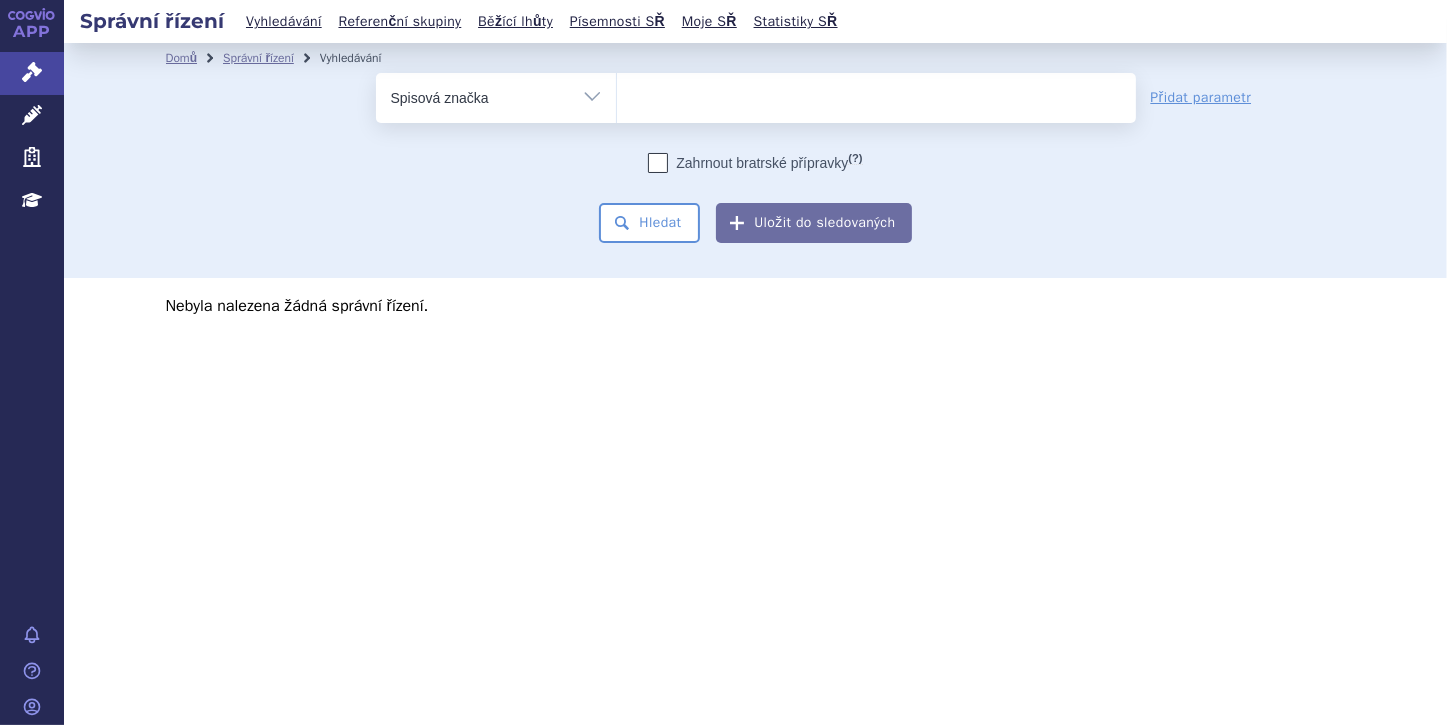 select 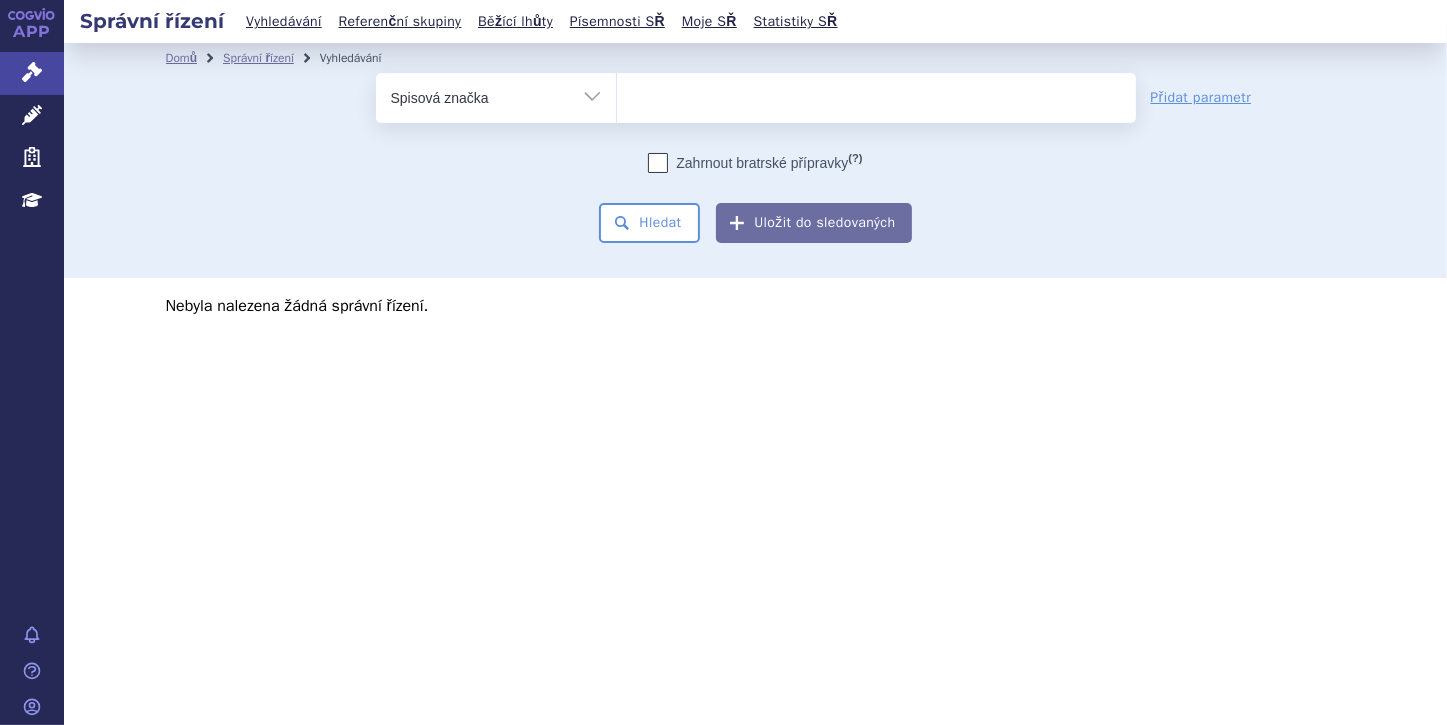 click on "Vše
Spisová značka
Typ SŘ
Přípravek/SUKL kód
Účastník/Držitel" at bounding box center (496, 95) 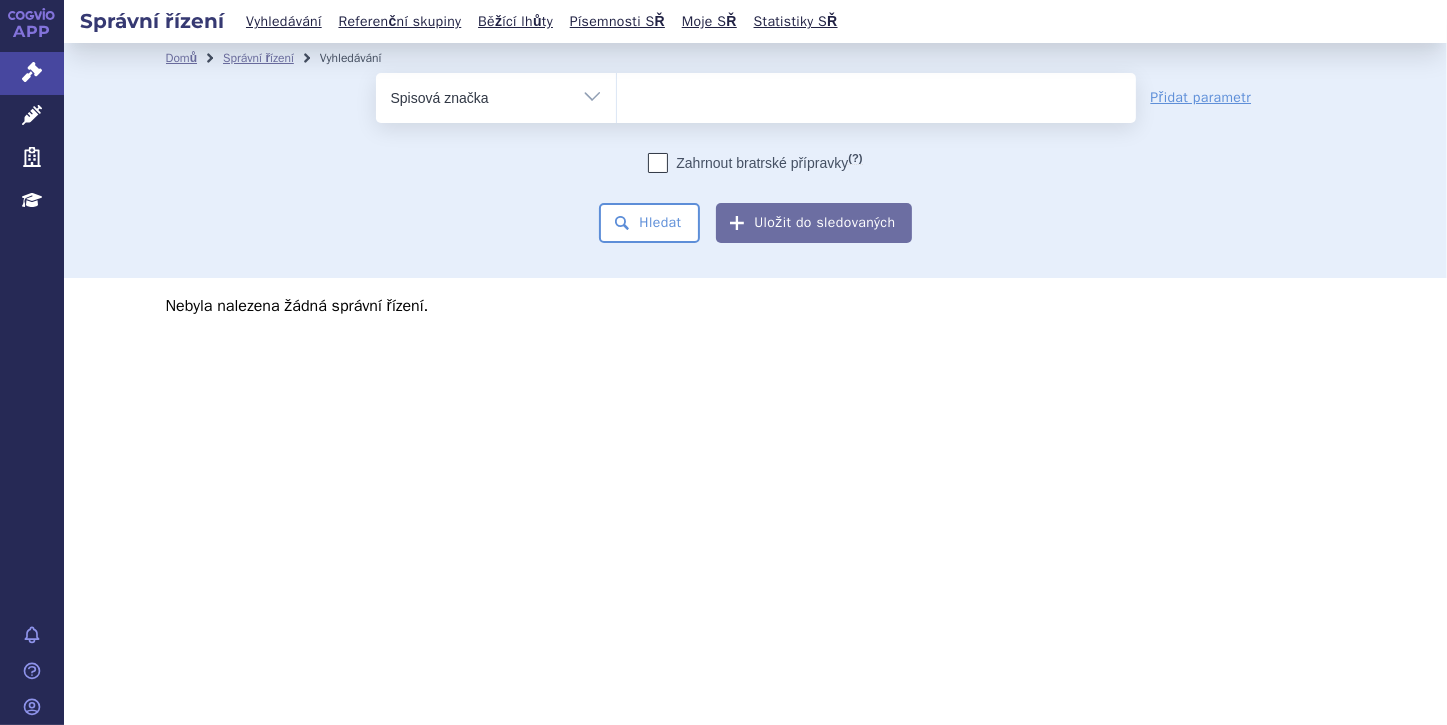 select on "filter-all" 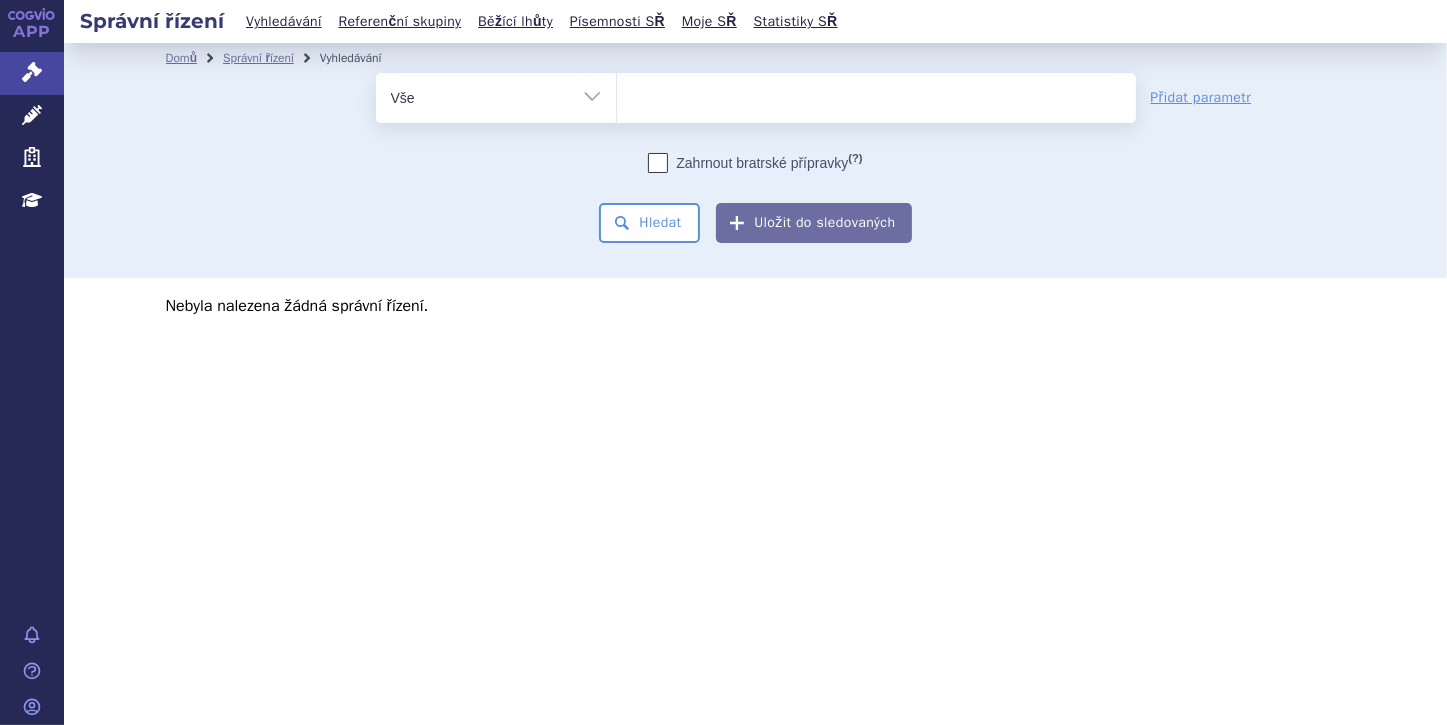 click on "Vše
Spisová značka
Typ SŘ
Přípravek/SUKL kód
Účastník/Držitel" at bounding box center [496, 95] 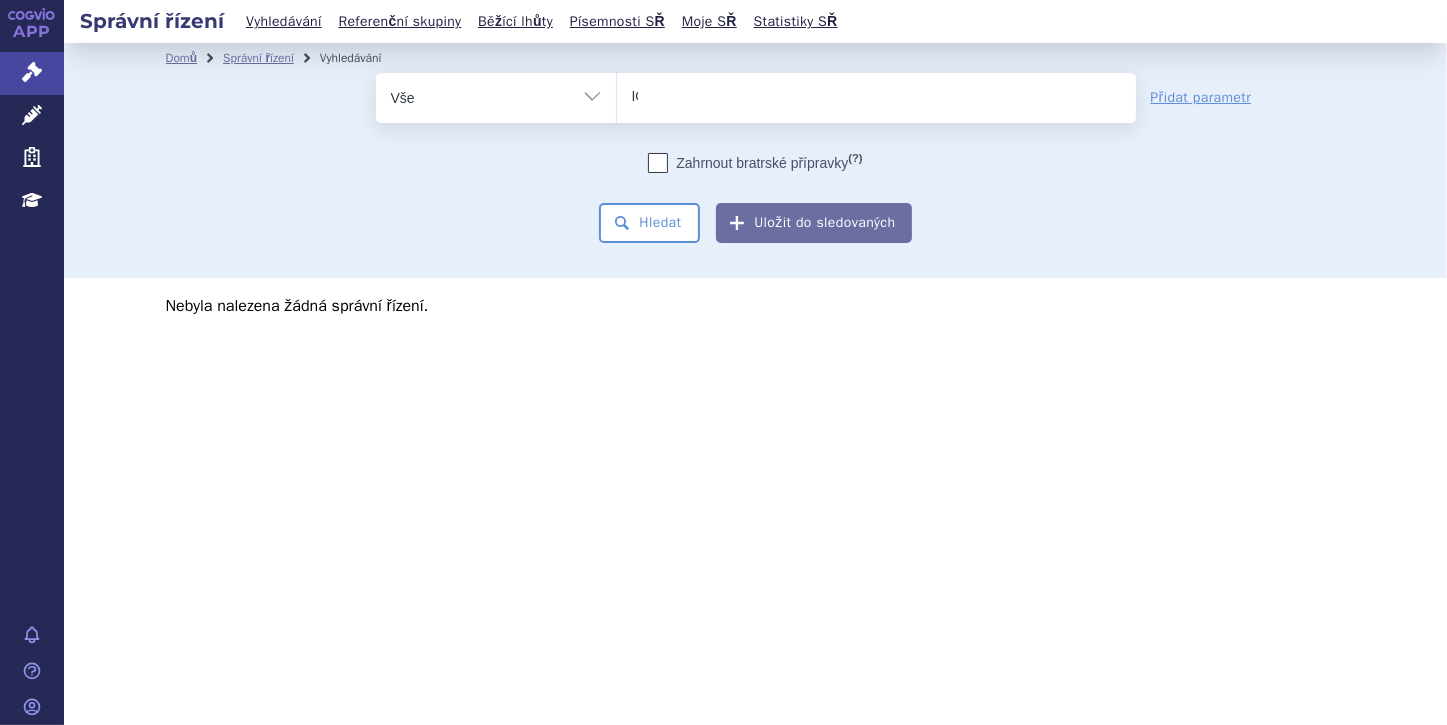 type 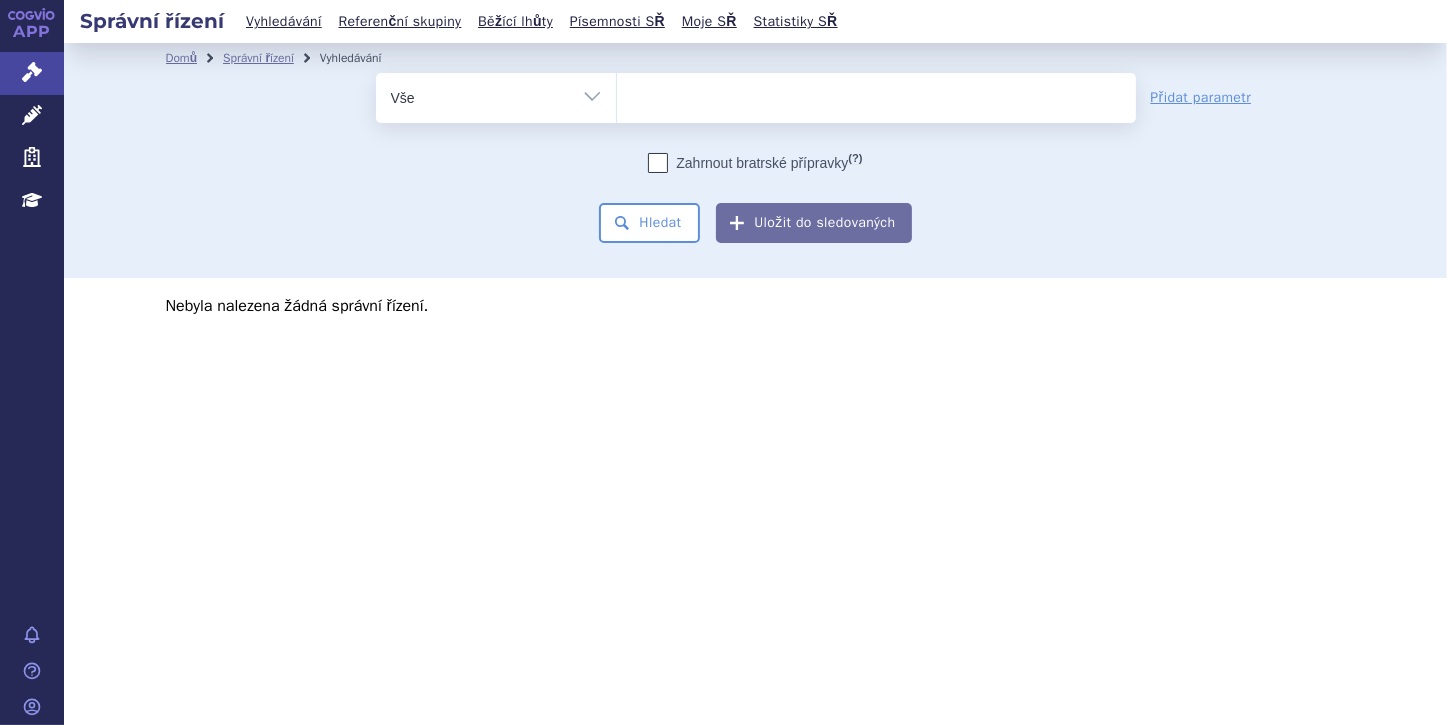 select on "IQIRVO" 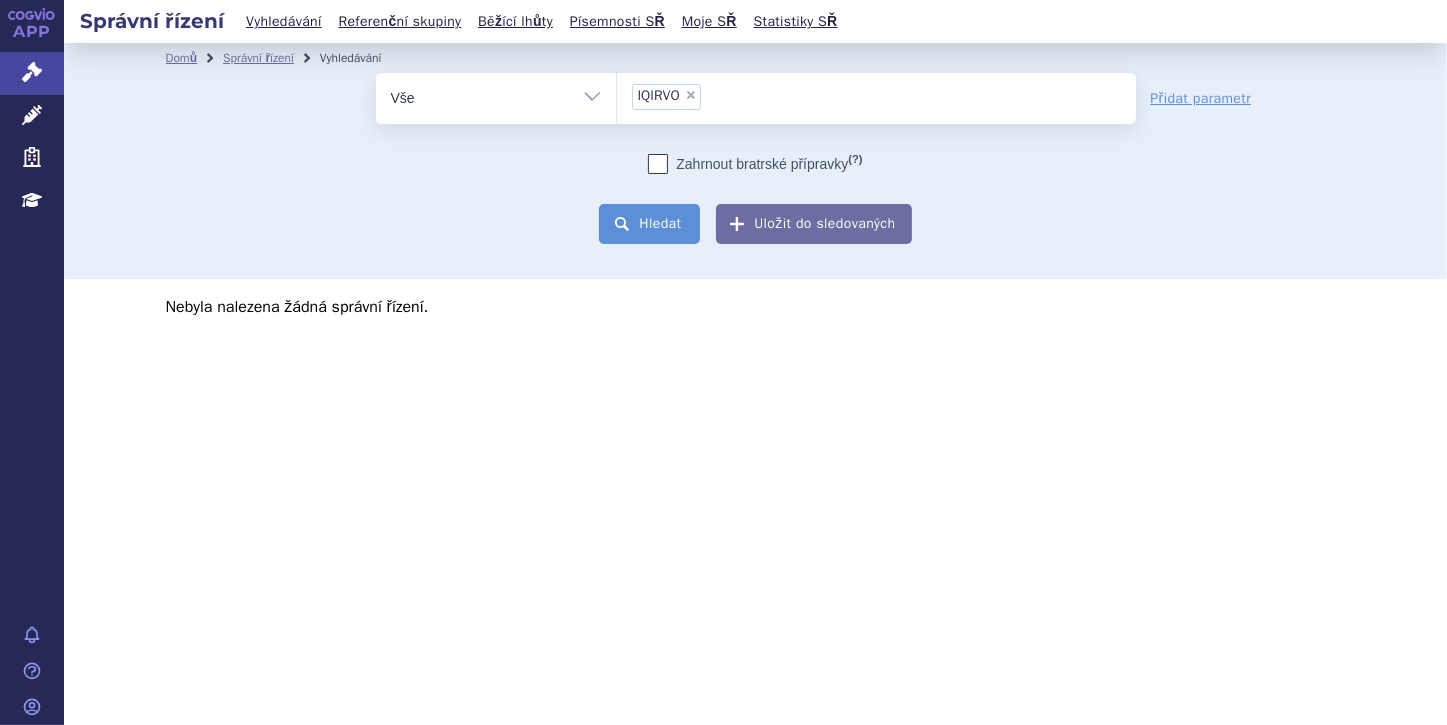 click on "Hledat" at bounding box center [649, 224] 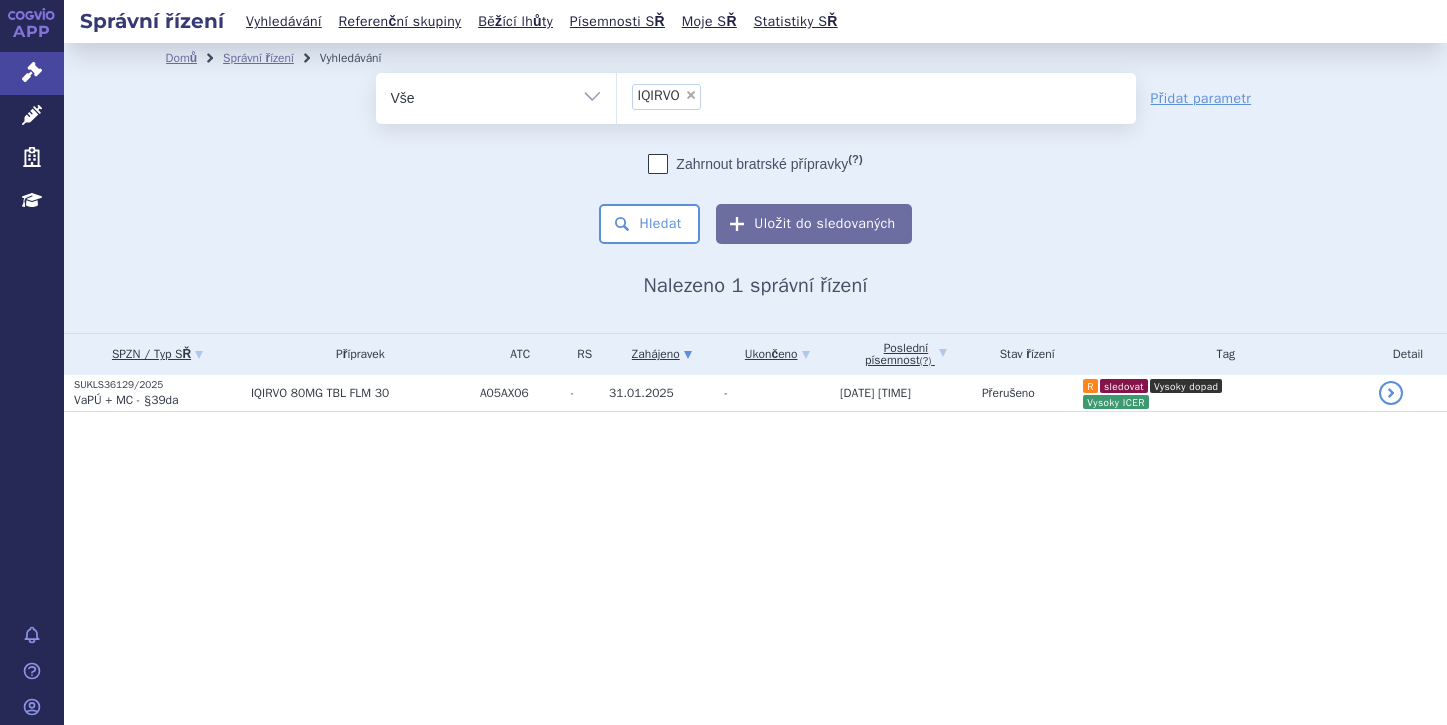 scroll, scrollTop: 0, scrollLeft: 0, axis: both 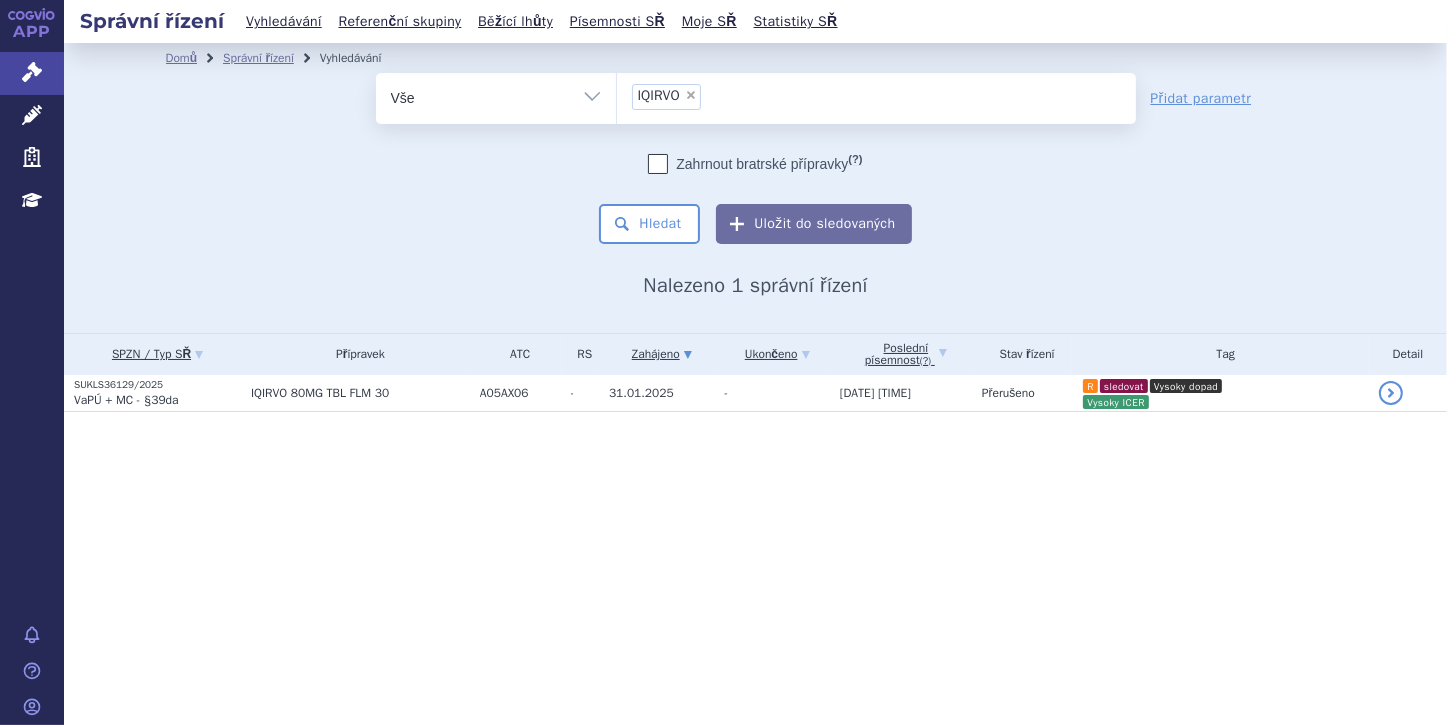 click on "×" at bounding box center (691, 95) 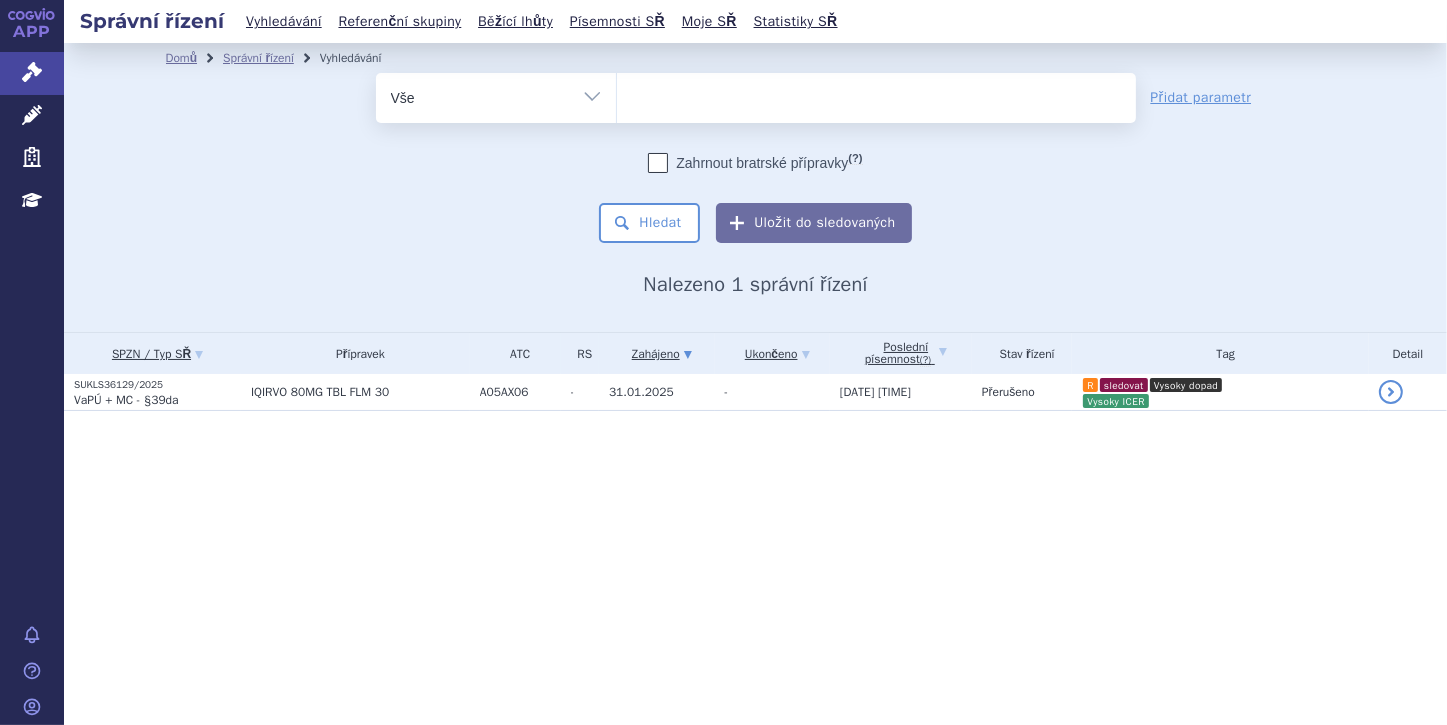 type on "286223" 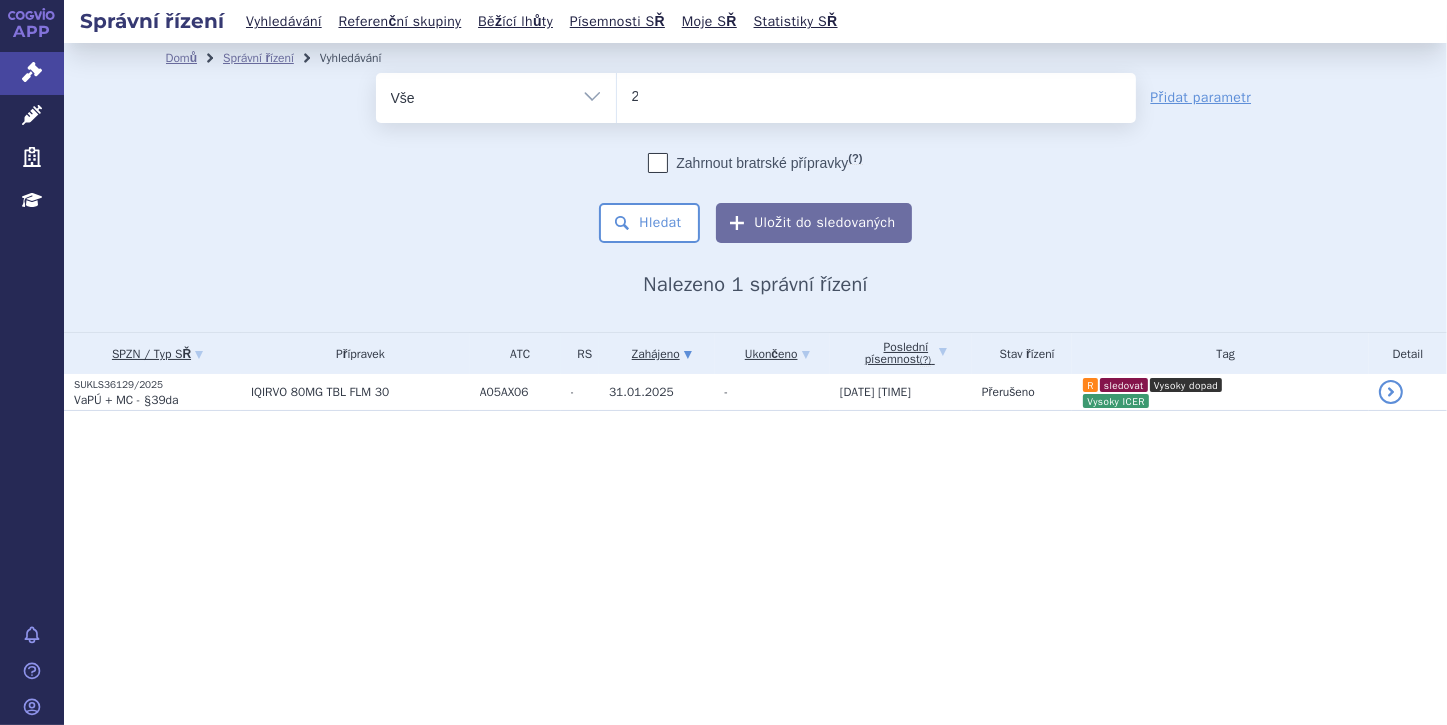 type 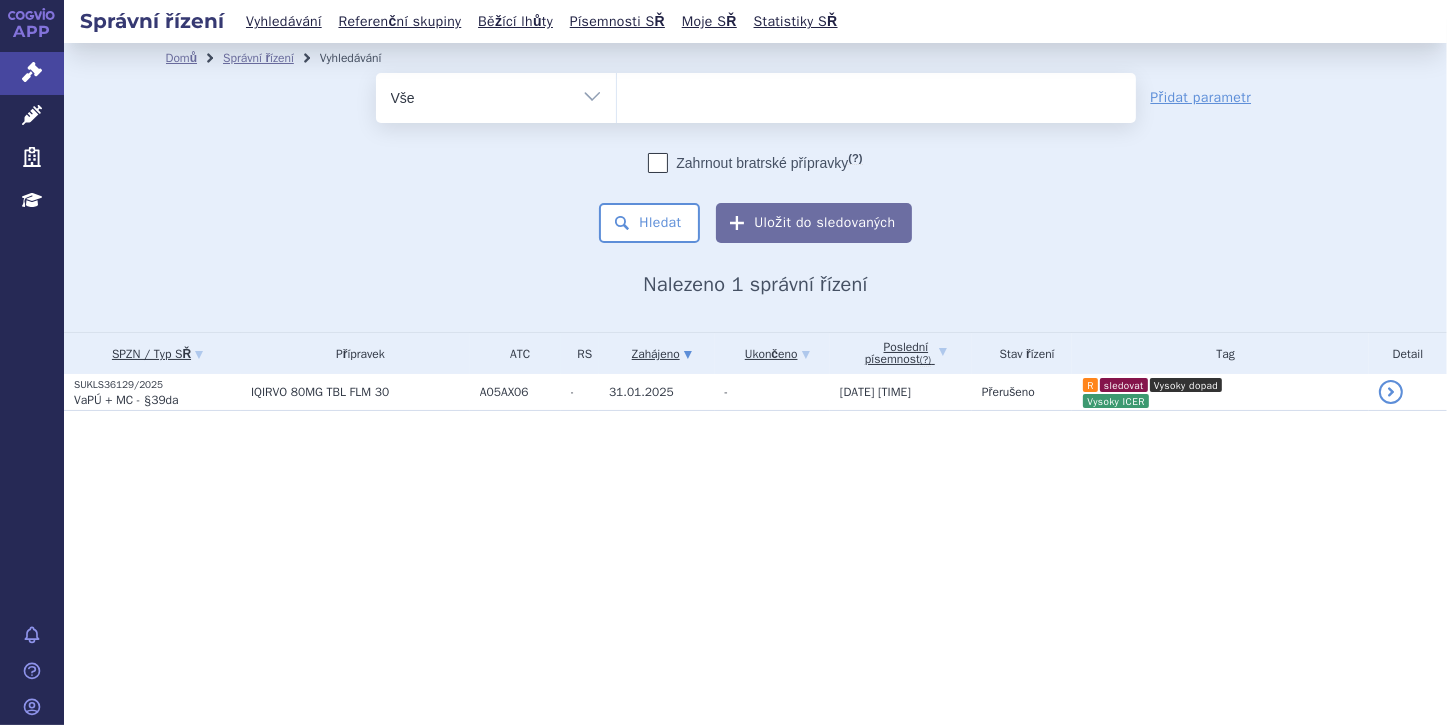 select on "286223" 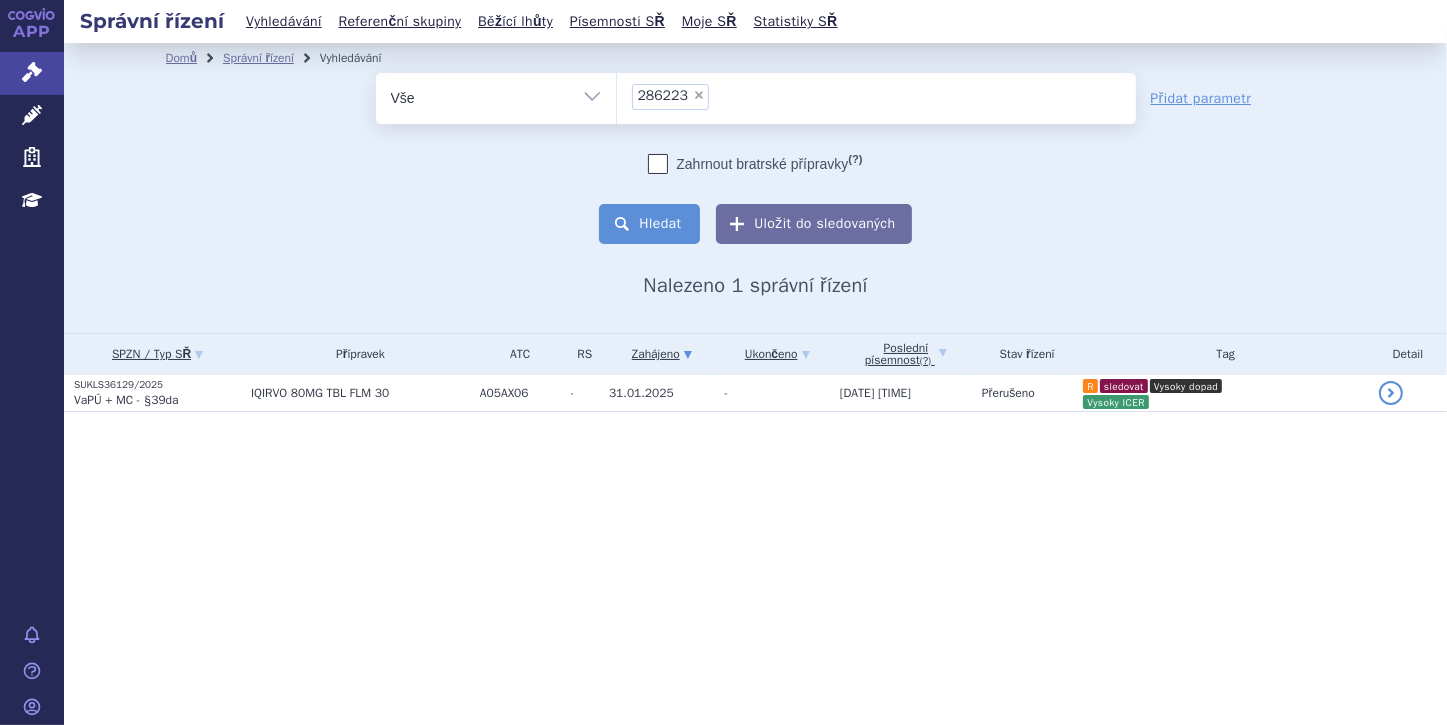click on "Hledat" at bounding box center [649, 224] 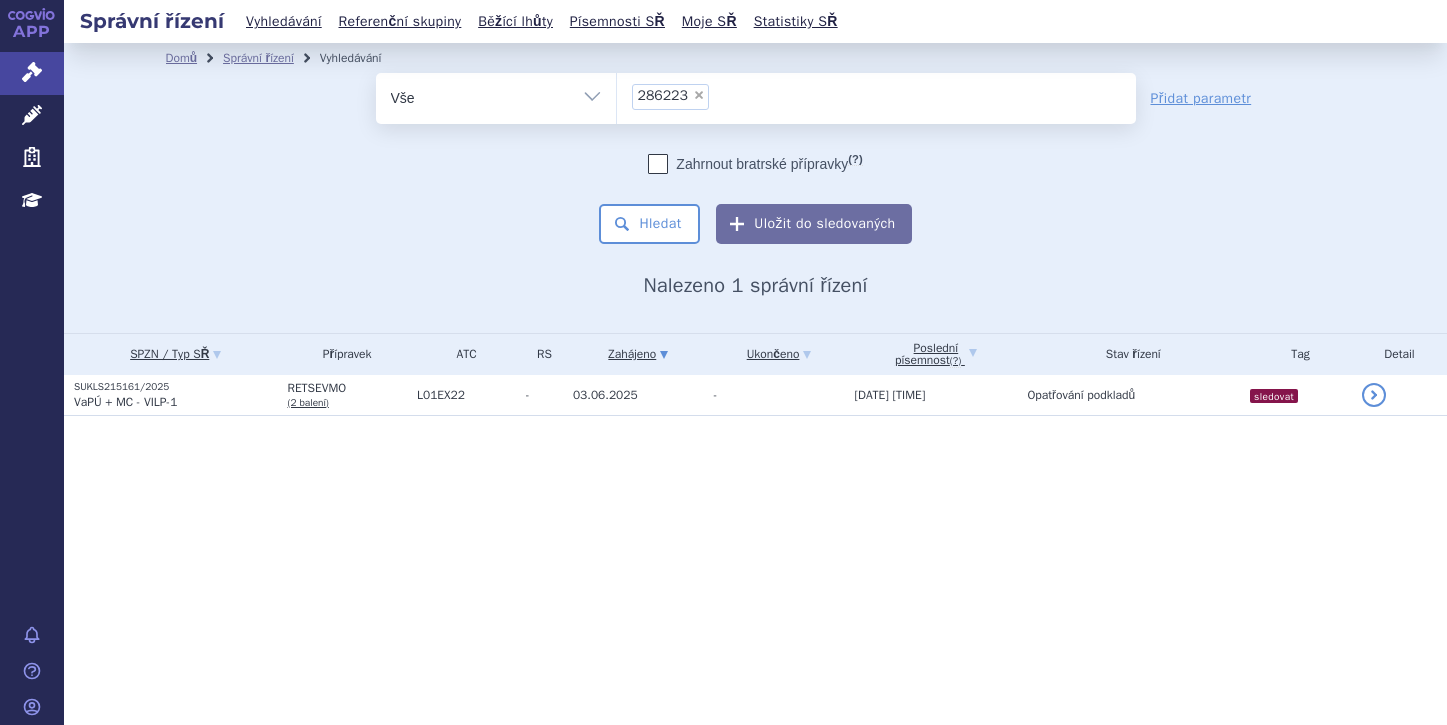 scroll, scrollTop: 0, scrollLeft: 0, axis: both 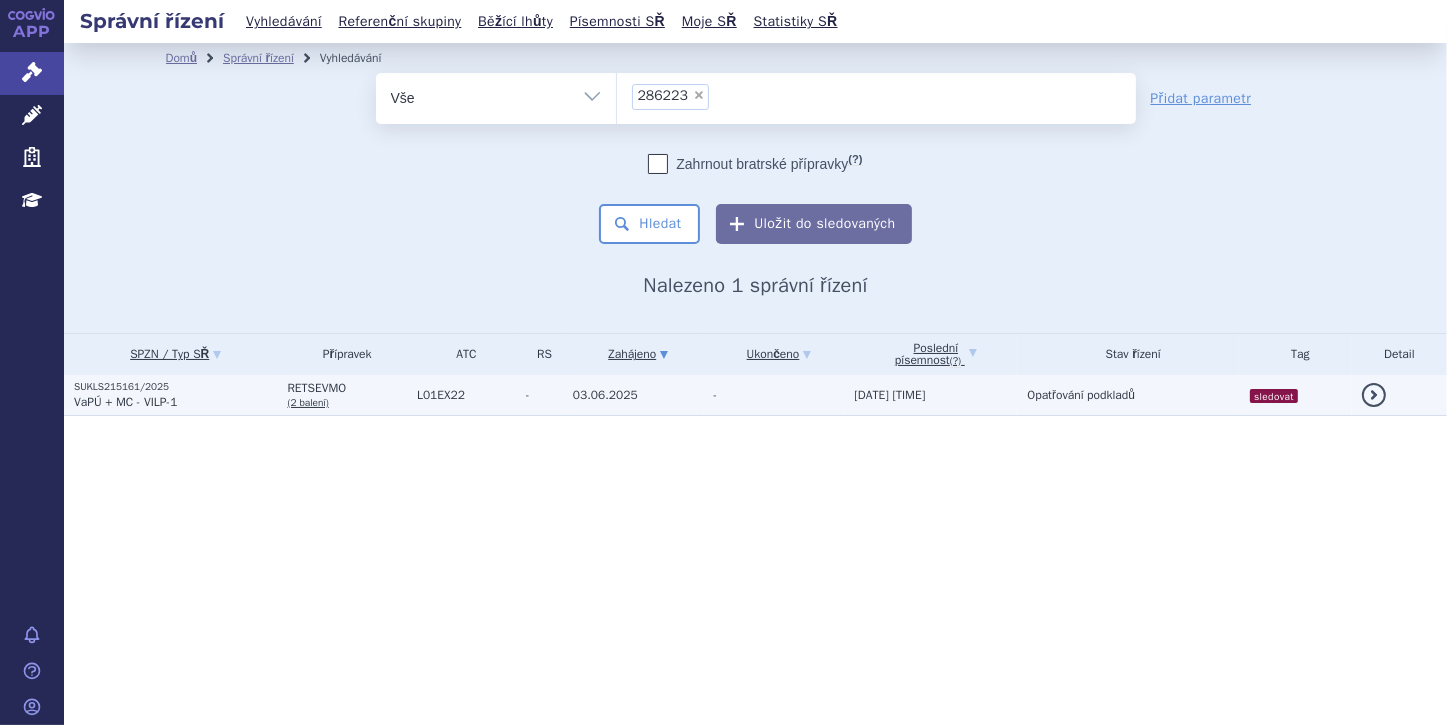 click on "SUKLS215161/2025
VaPÚ + MC - VILP-1" at bounding box center [170, 395] 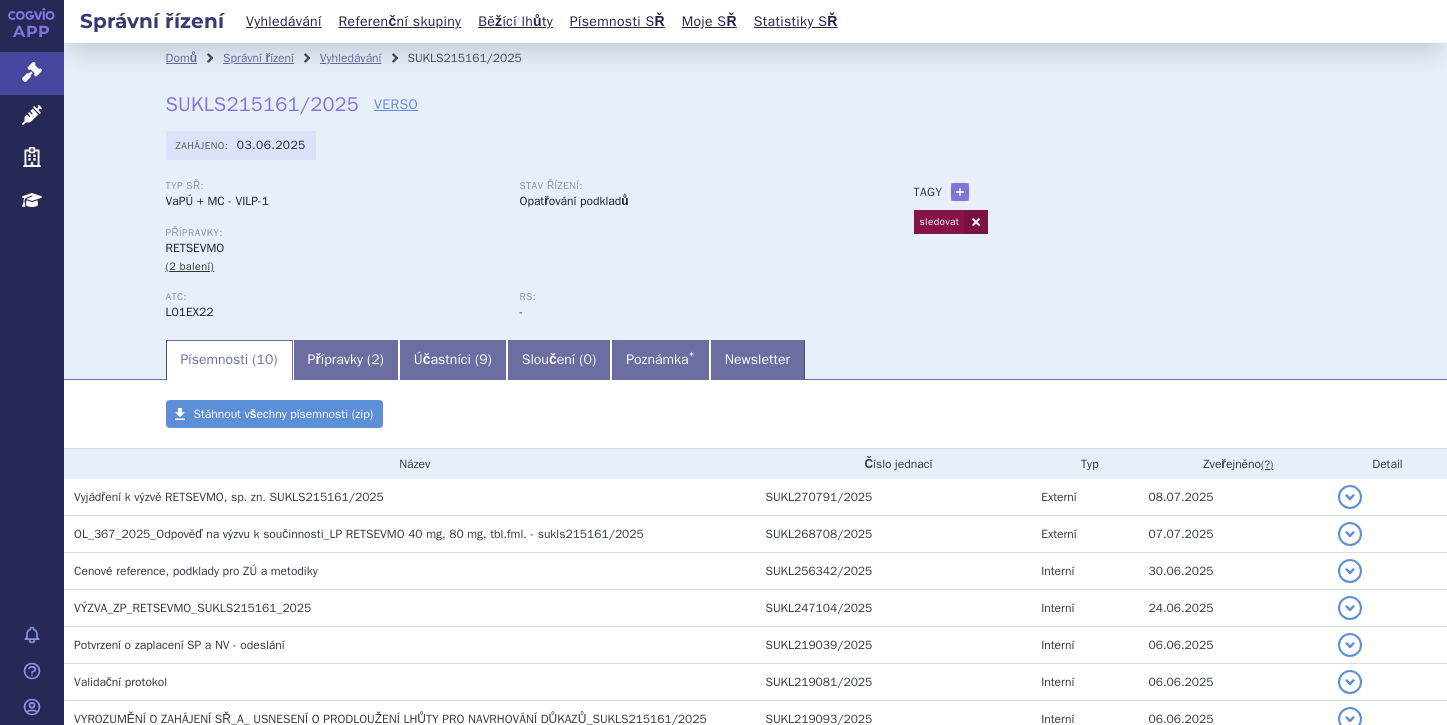 scroll, scrollTop: 0, scrollLeft: 0, axis: both 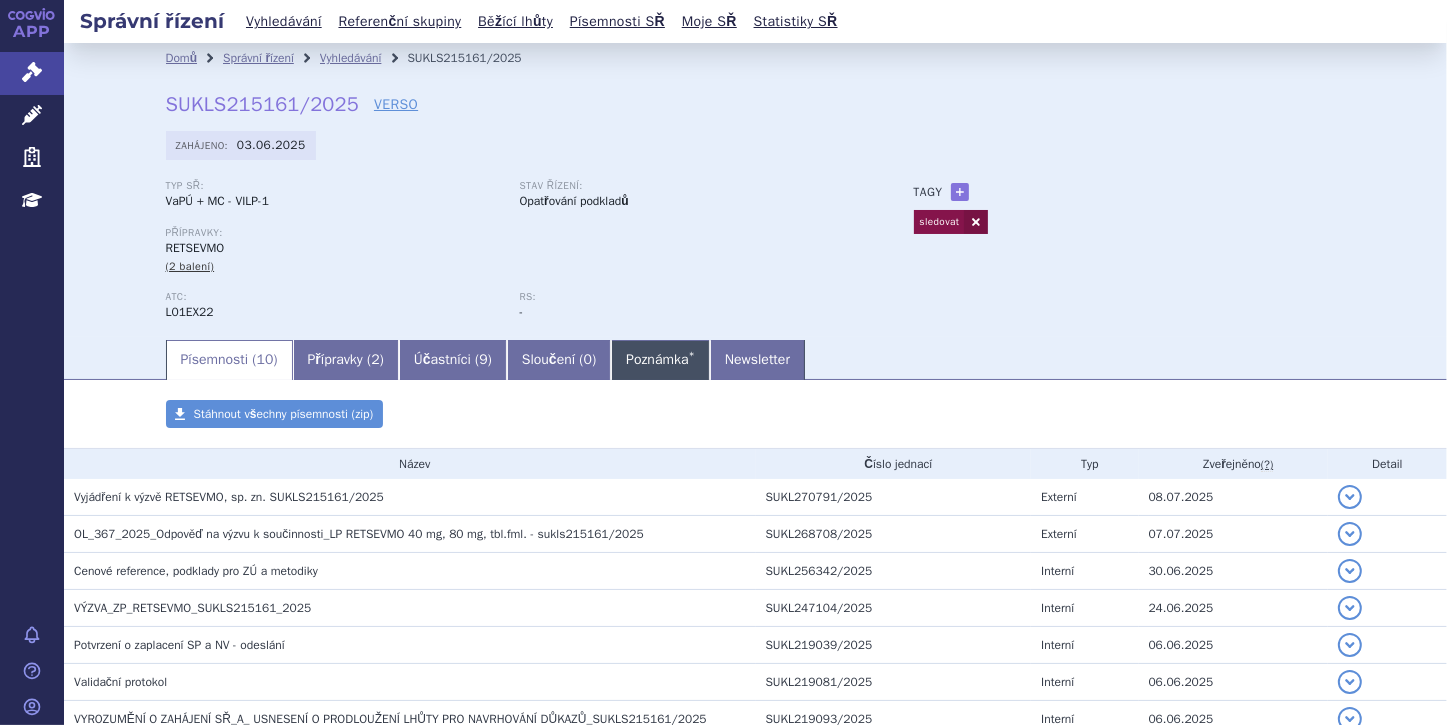 click on "Poznámka
*" at bounding box center [660, 360] 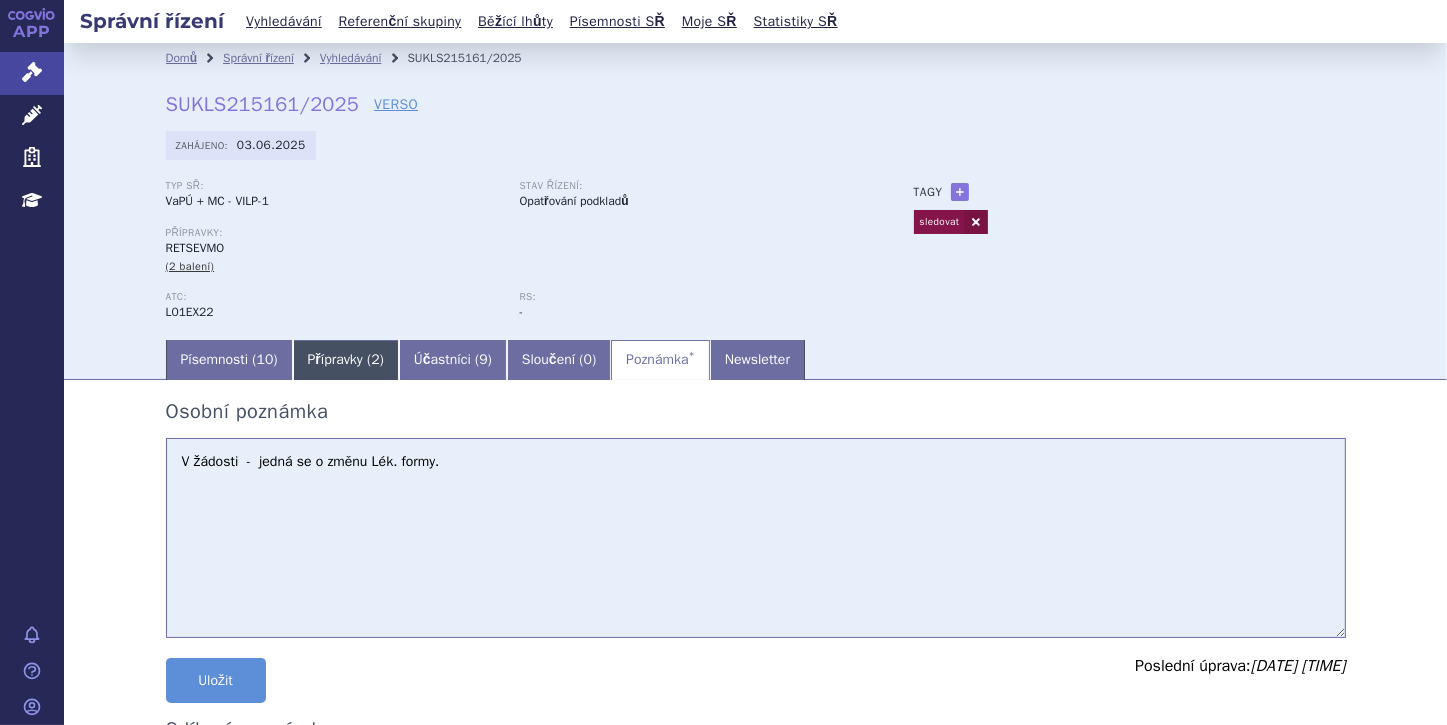 click on "Přípravky ( 2 )" at bounding box center (346, 360) 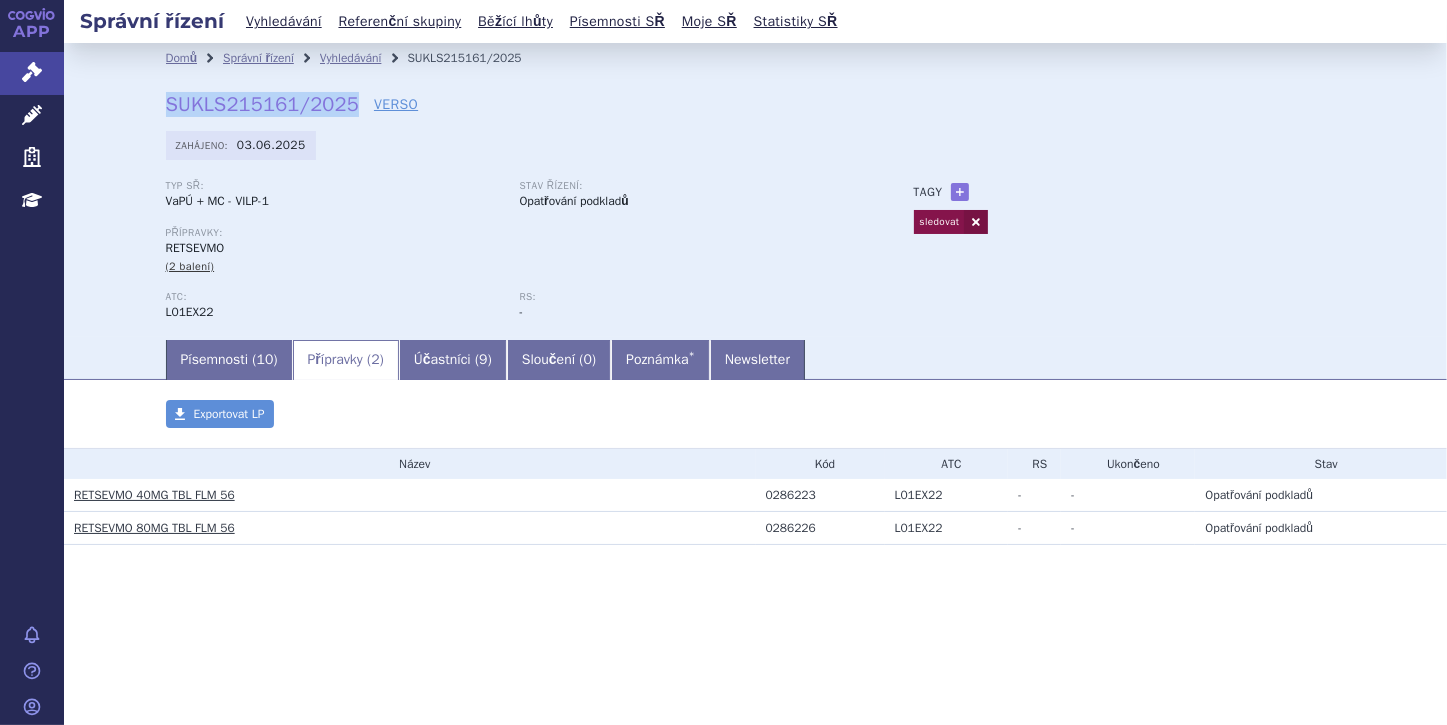 drag, startPoint x: 348, startPoint y: 106, endPoint x: 164, endPoint y: 113, distance: 184.1331 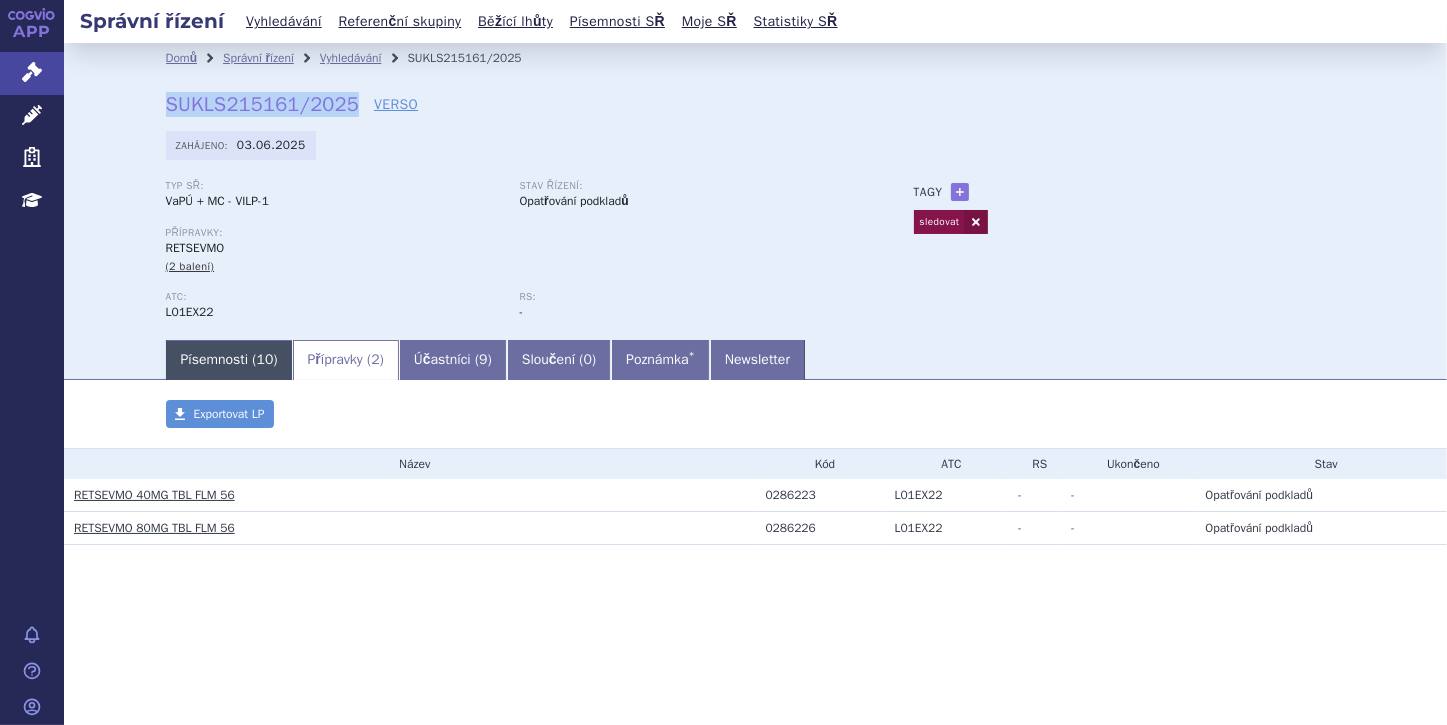 click on "Písemnosti ( 10 )" at bounding box center [229, 360] 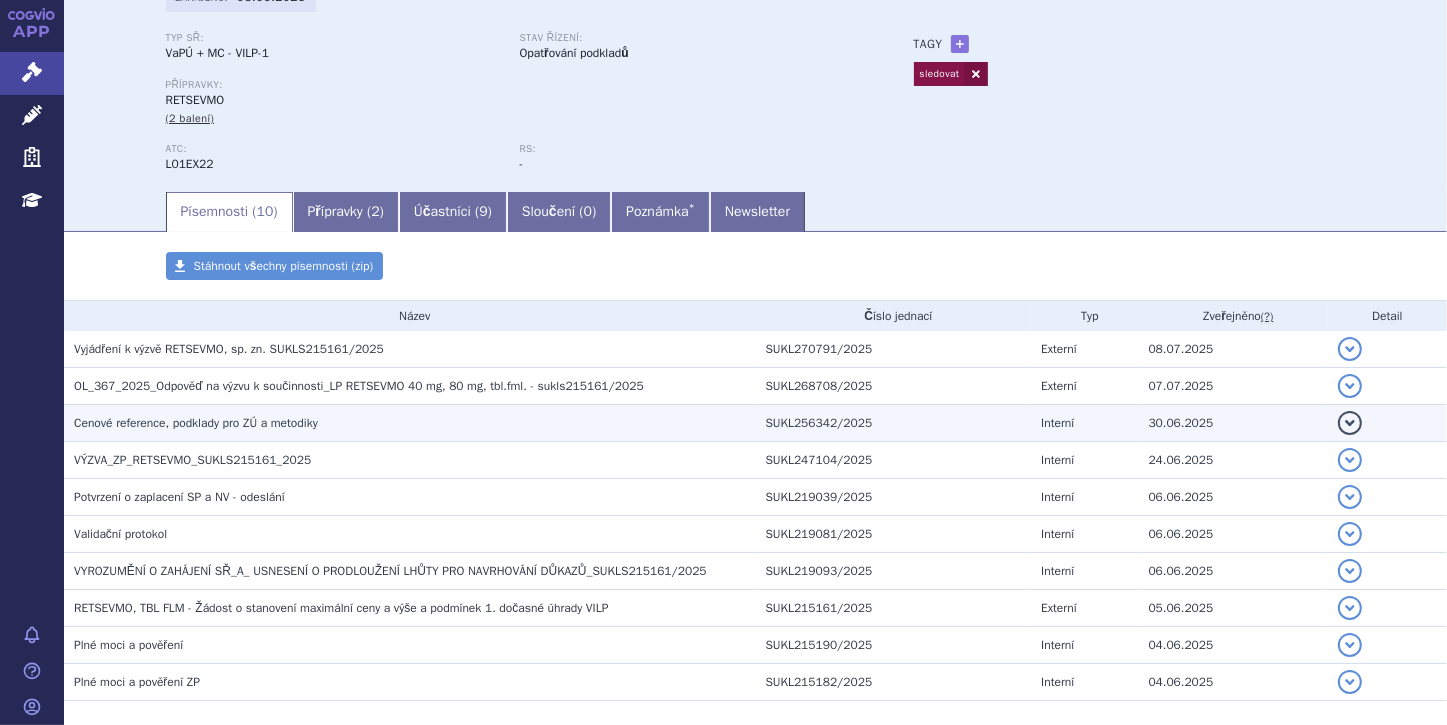 scroll, scrollTop: 160, scrollLeft: 0, axis: vertical 